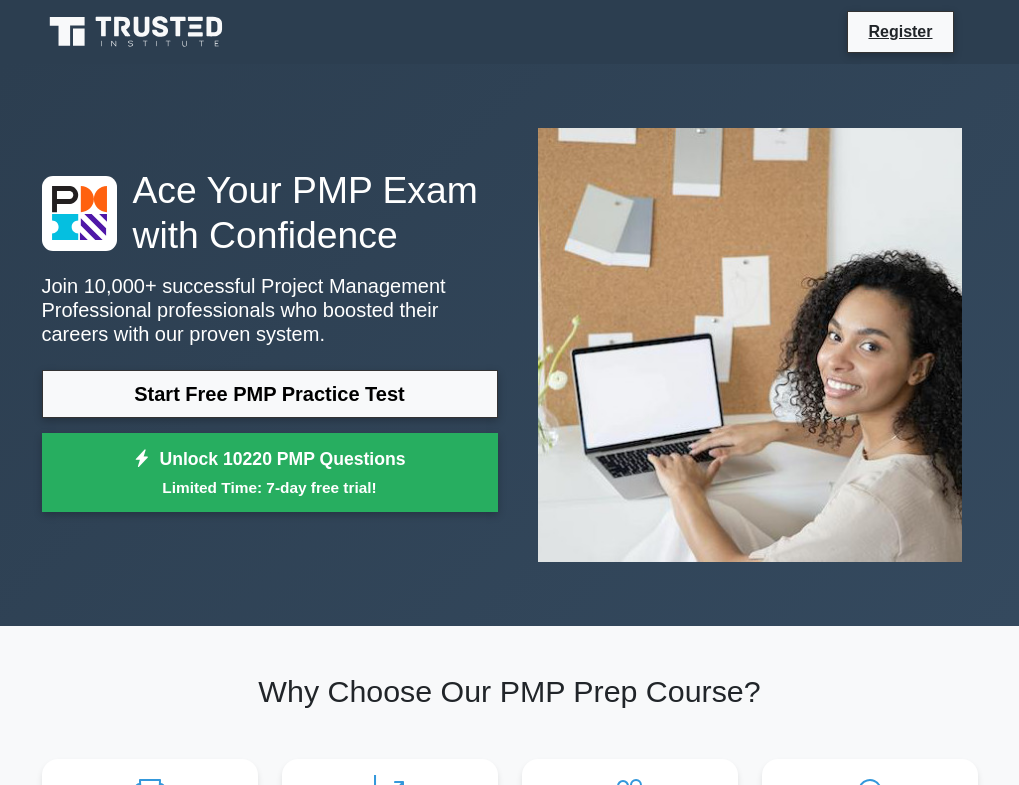 scroll, scrollTop: 0, scrollLeft: 0, axis: both 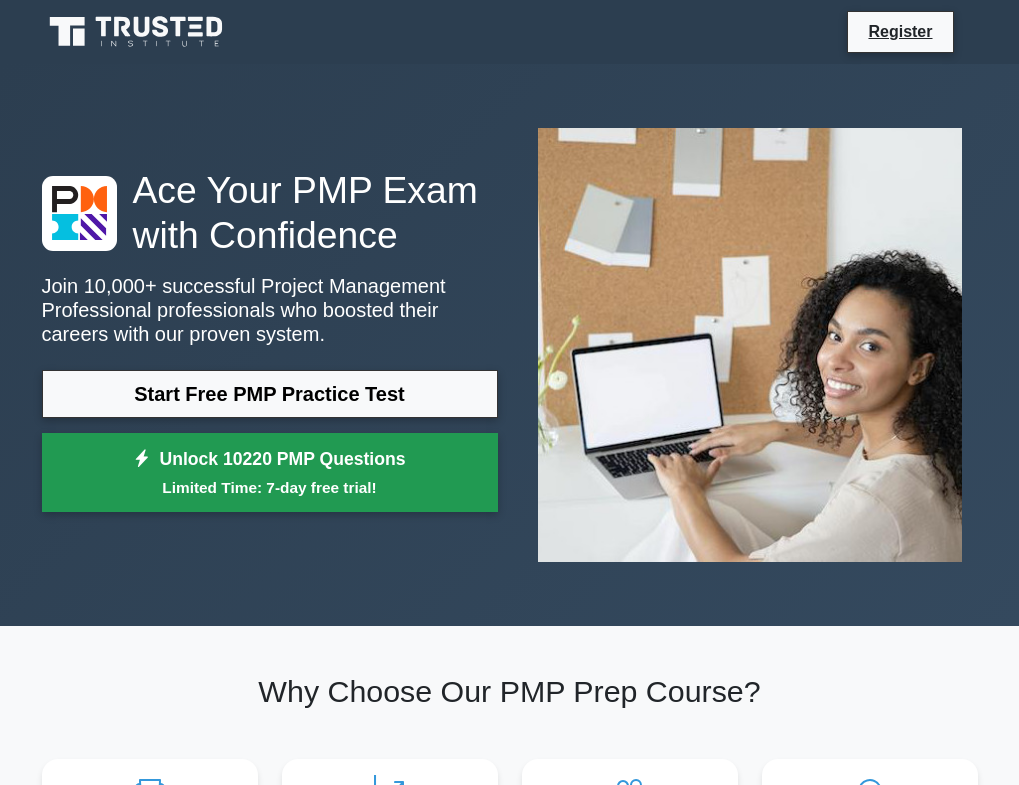 click on "Unlock 10220 PMP Questions
Limited Time: 7-day free trial!" at bounding box center (270, 473) 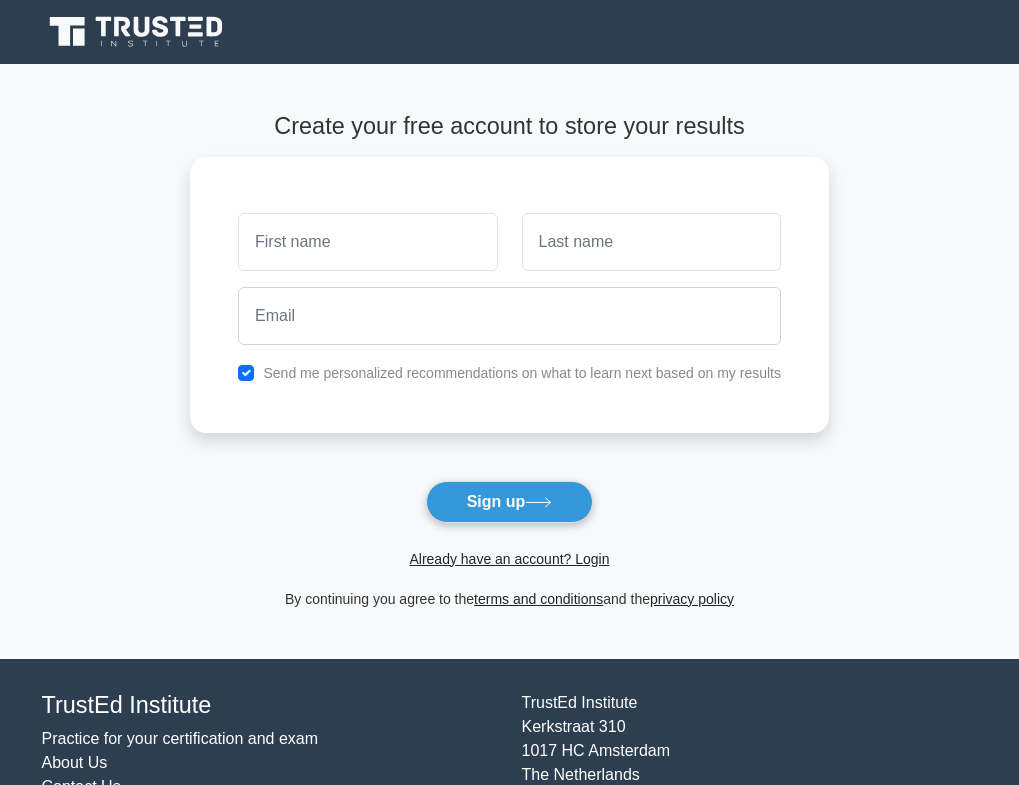 scroll, scrollTop: 0, scrollLeft: 0, axis: both 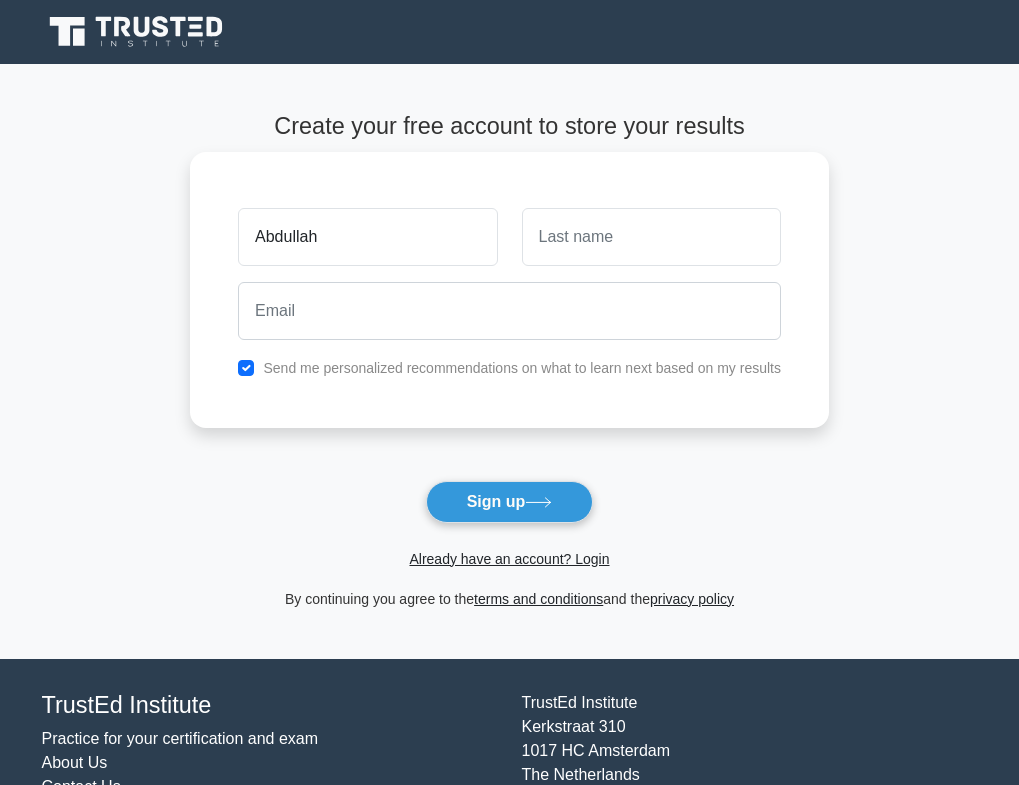 type on "Abdullah" 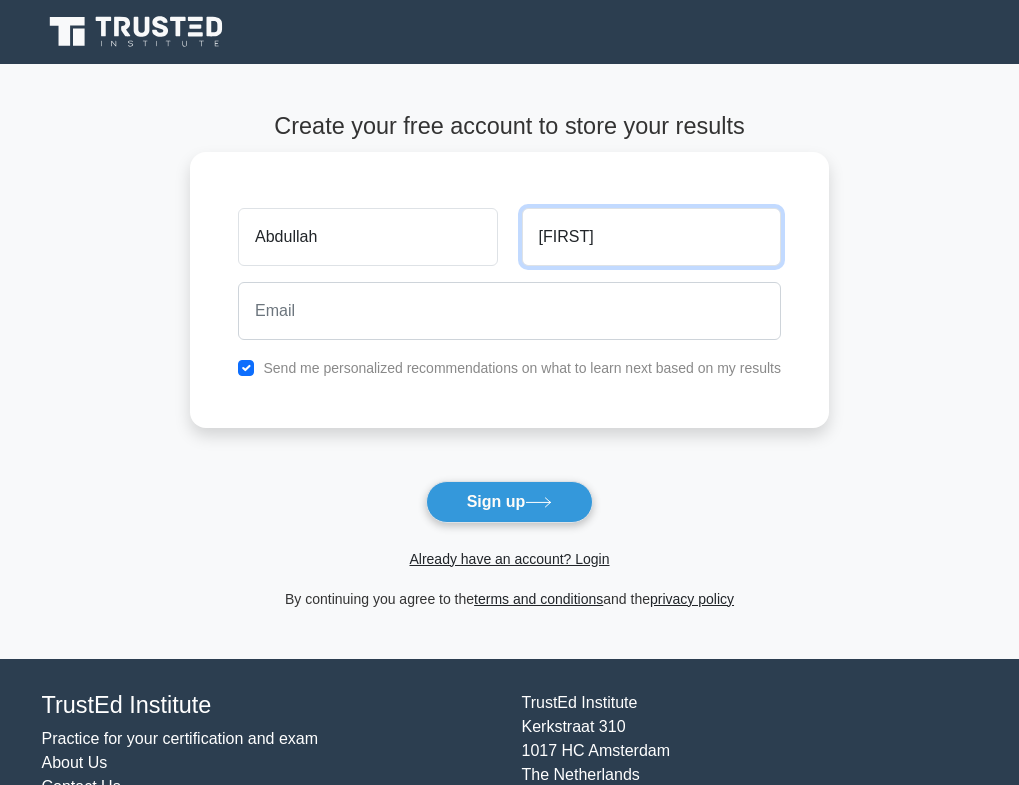 type on "[FIRST]" 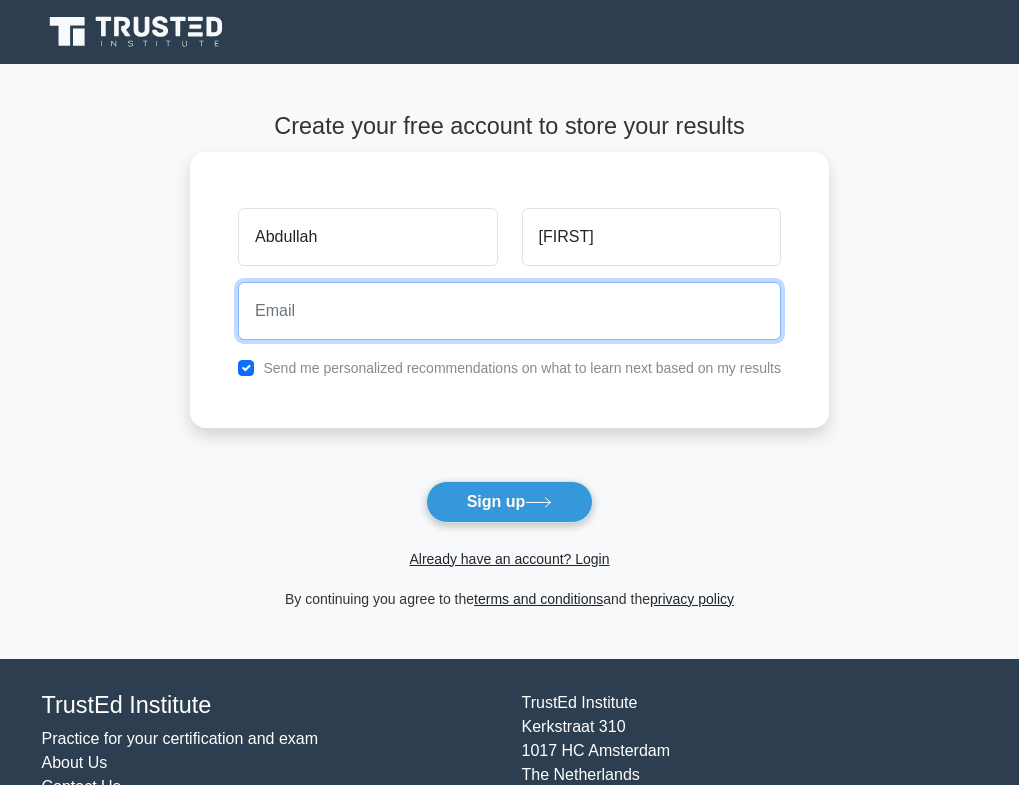 click at bounding box center (509, 311) 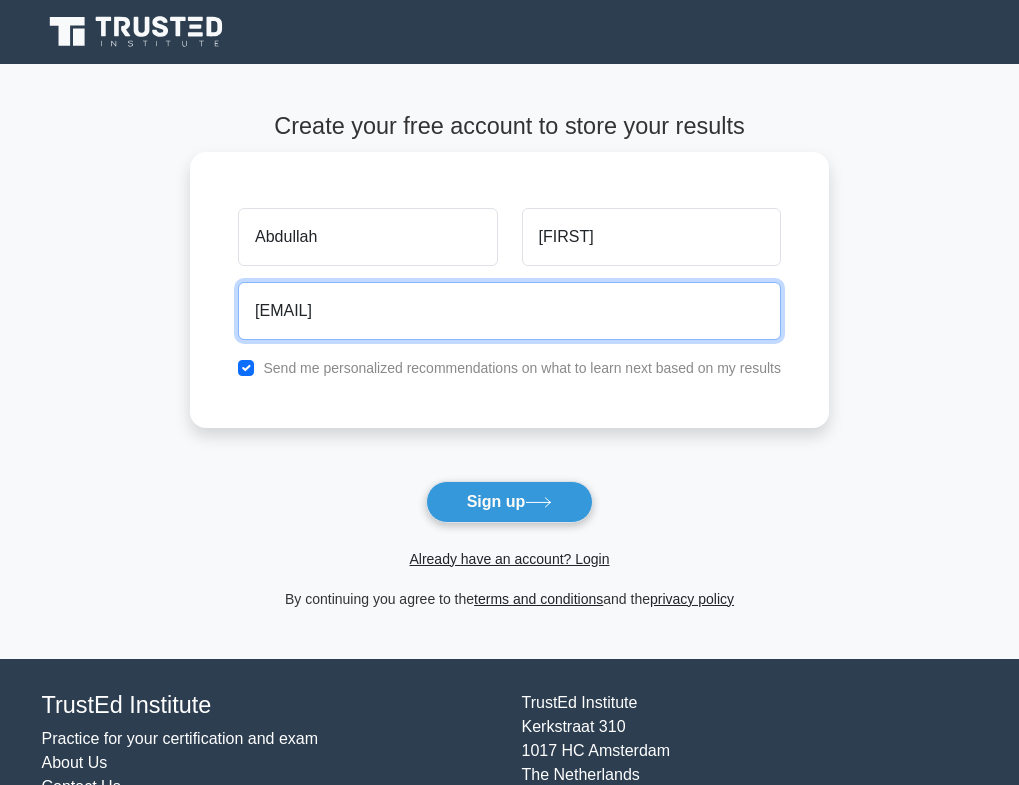 type on "[EMAIL]" 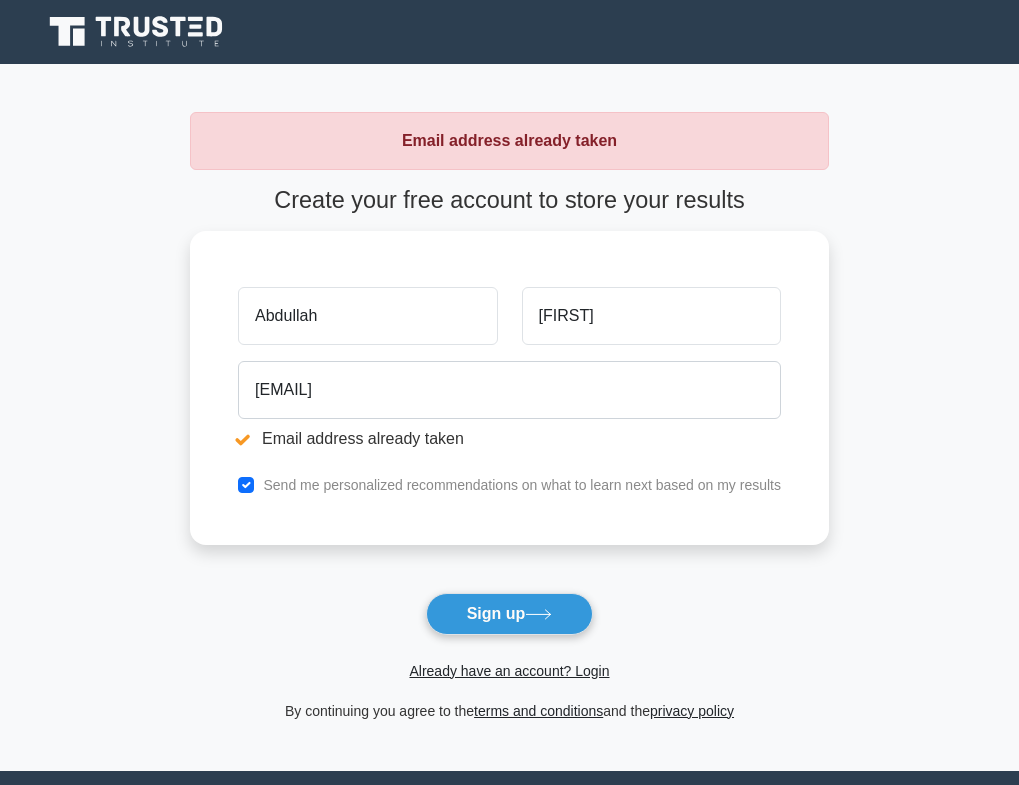 scroll, scrollTop: 0, scrollLeft: 0, axis: both 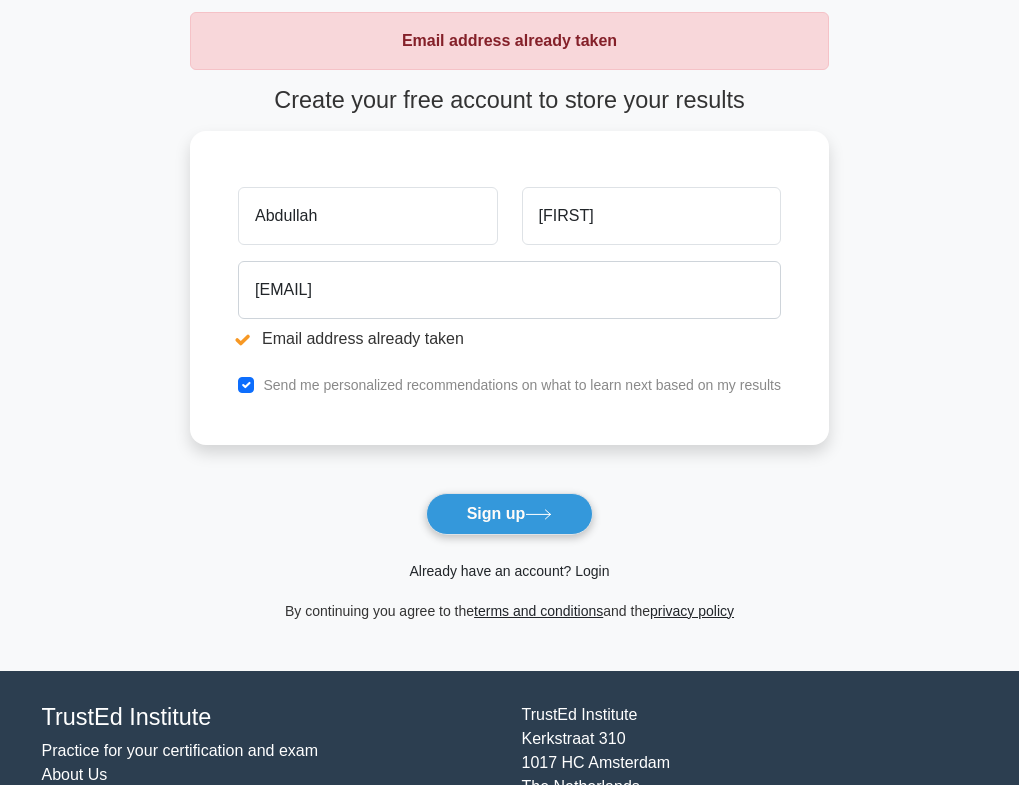 click on "Already have an account? Login" at bounding box center [509, 571] 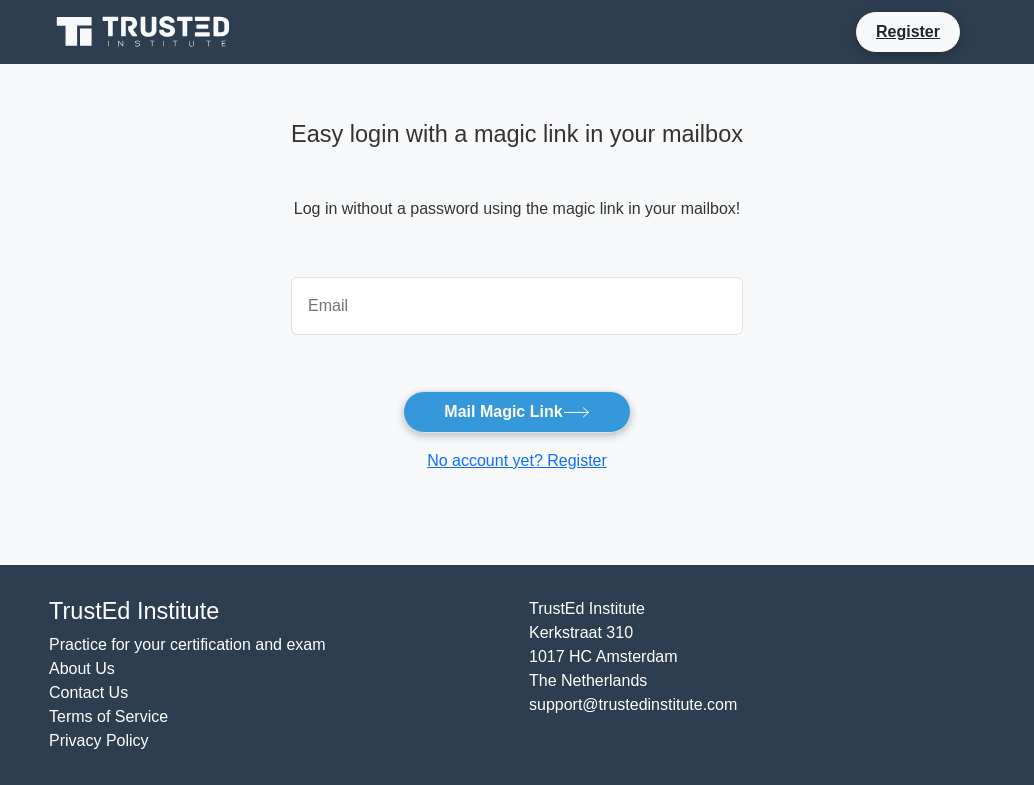 scroll, scrollTop: 0, scrollLeft: 0, axis: both 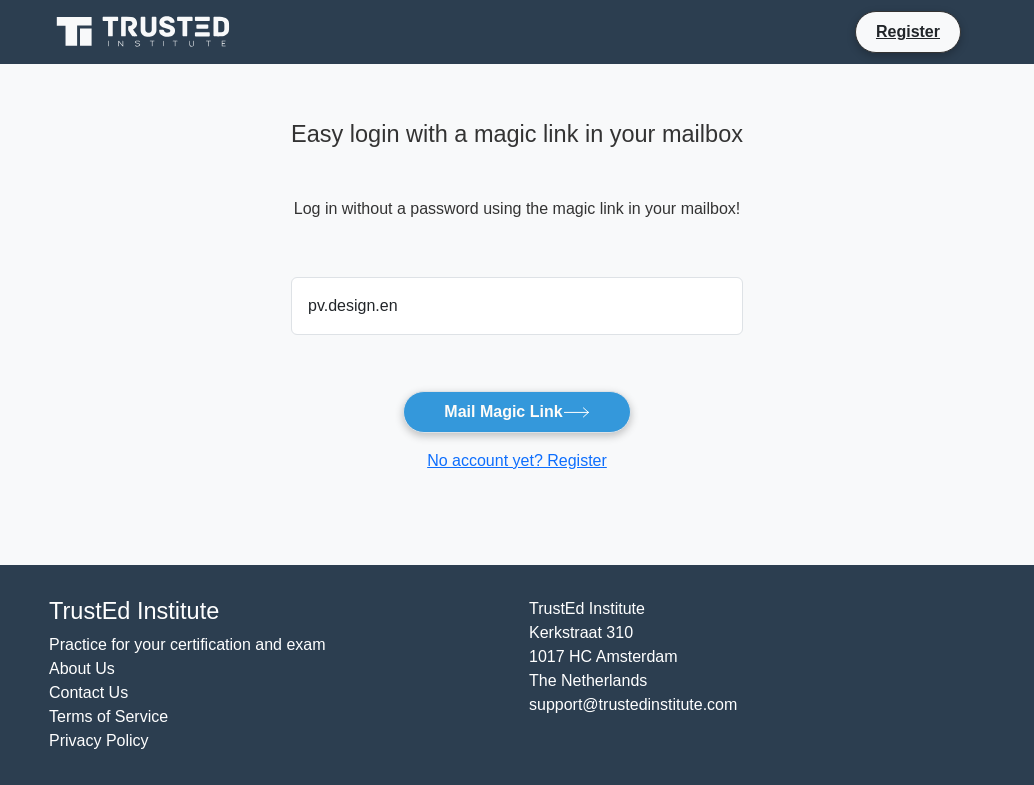 type on "[EMAIL]" 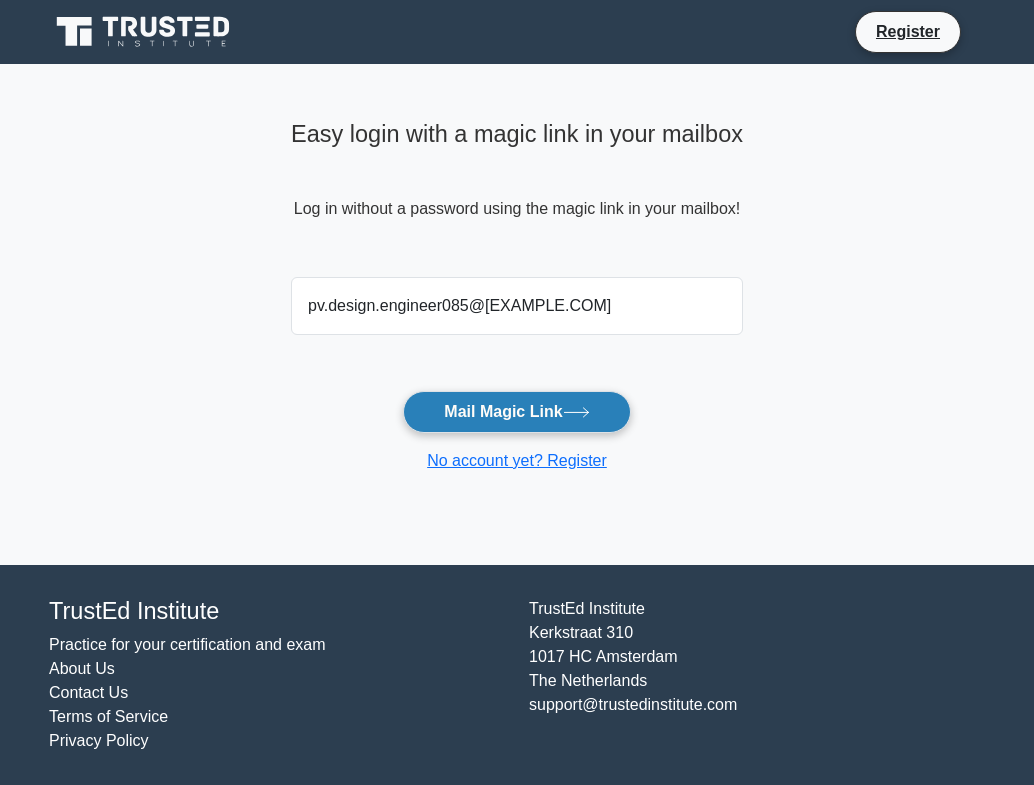click on "Mail Magic Link" at bounding box center [516, 412] 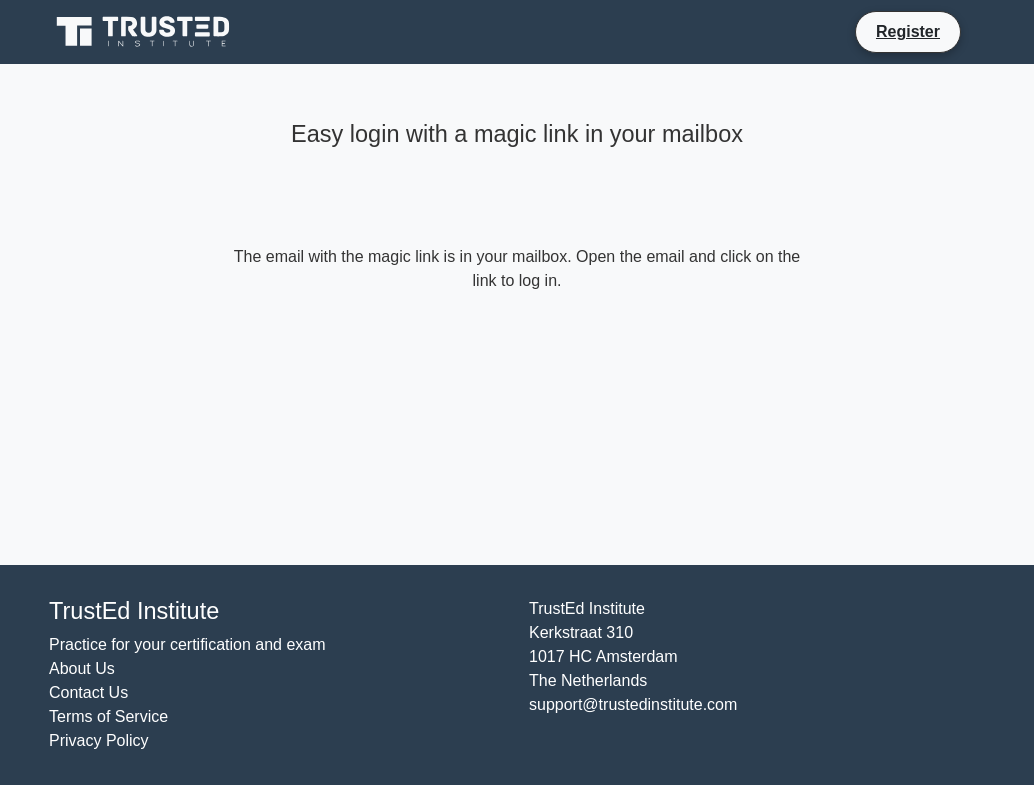 scroll, scrollTop: 0, scrollLeft: 0, axis: both 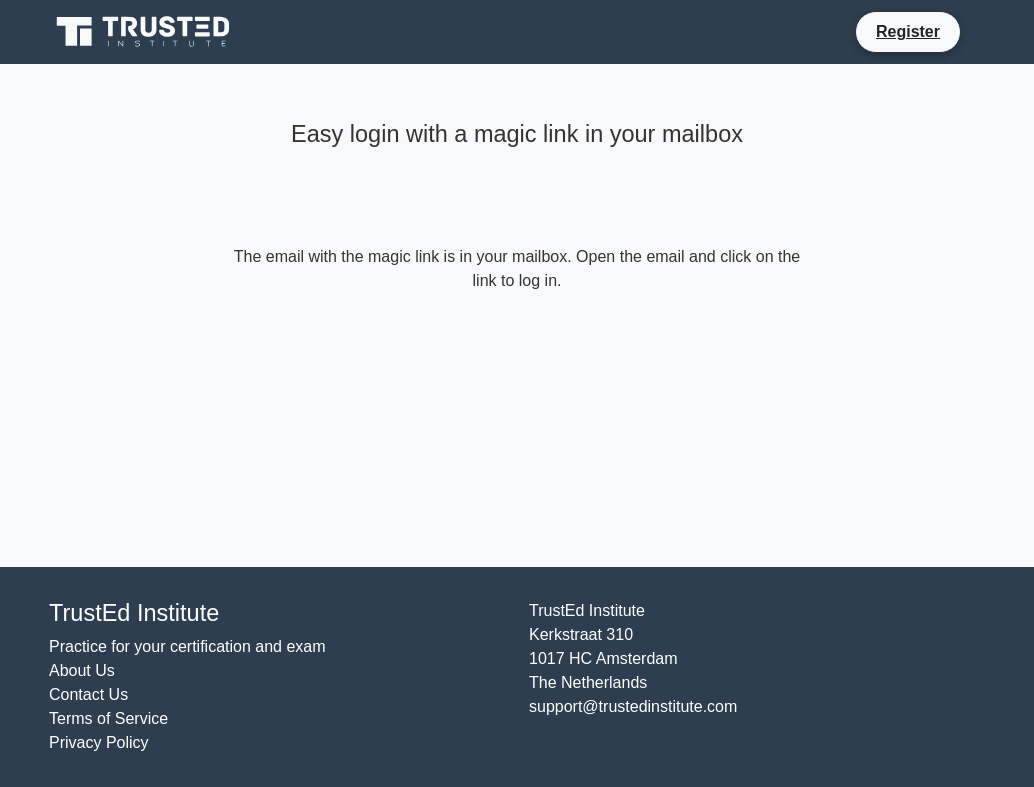 click 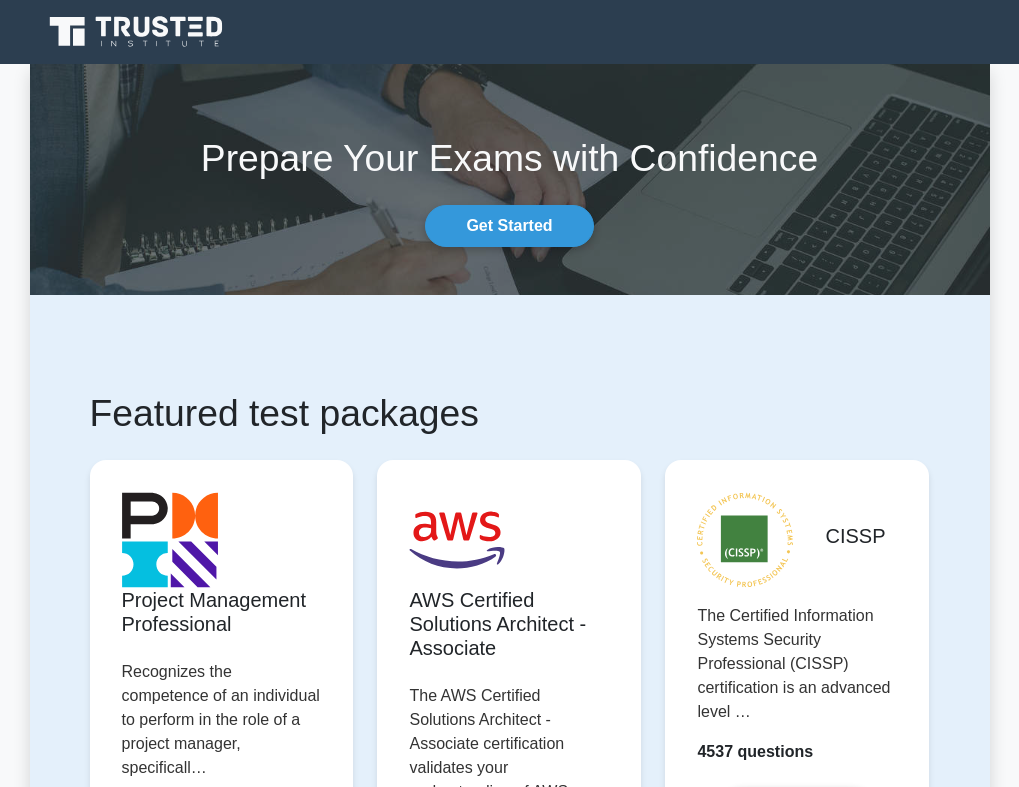 scroll, scrollTop: 0, scrollLeft: 0, axis: both 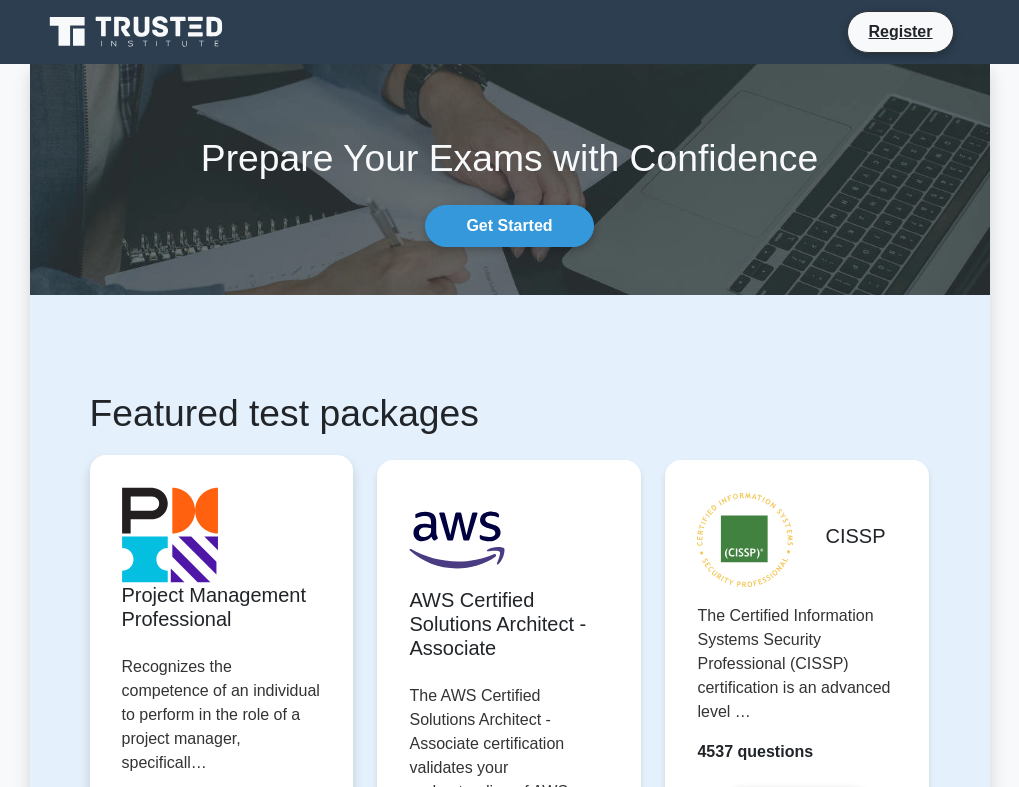 click on "Start practicing" at bounding box center [221, 860] 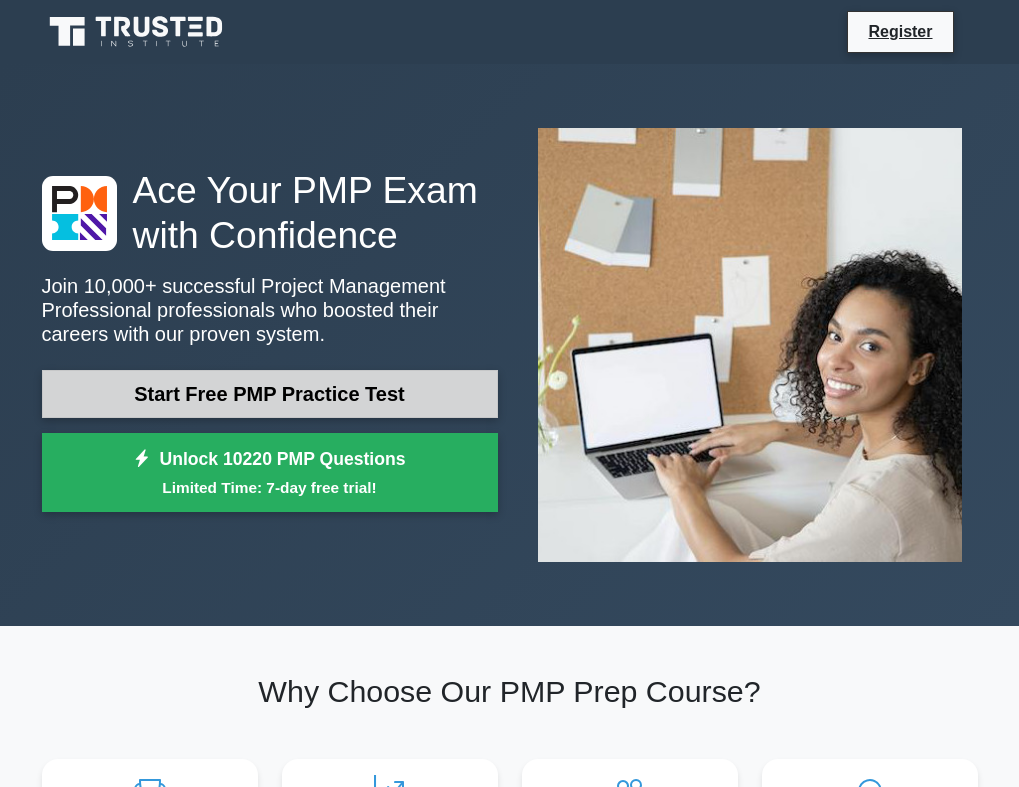 scroll, scrollTop: 0, scrollLeft: 0, axis: both 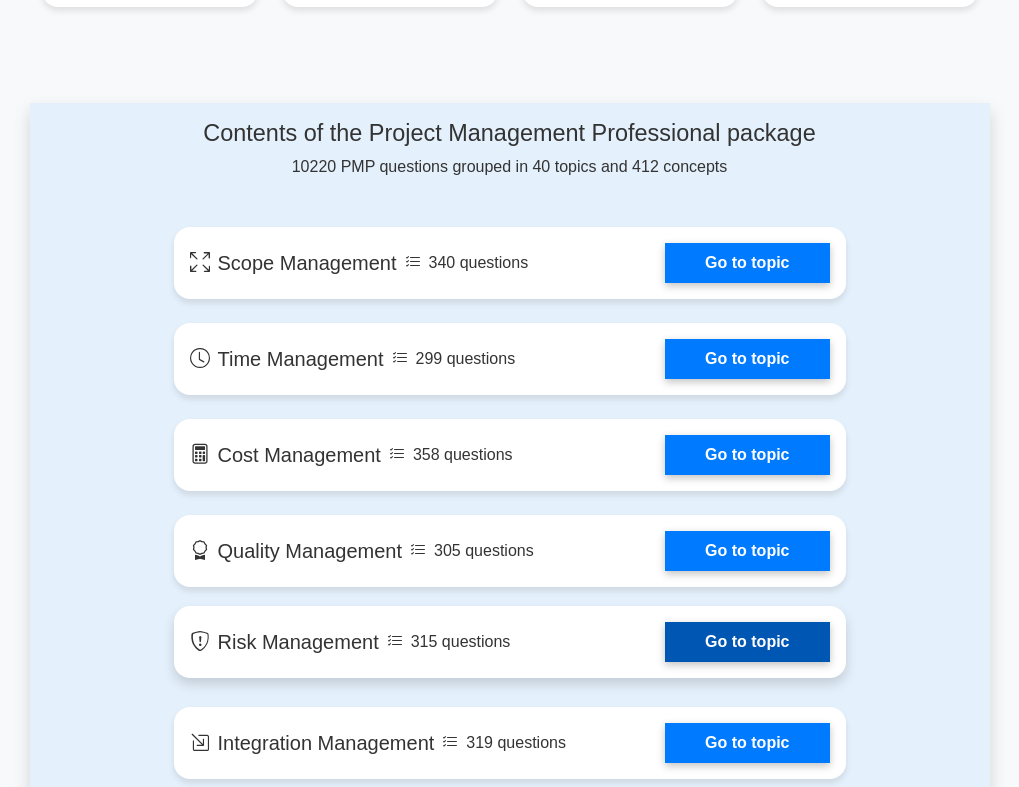 click on "Go to topic" at bounding box center (747, 642) 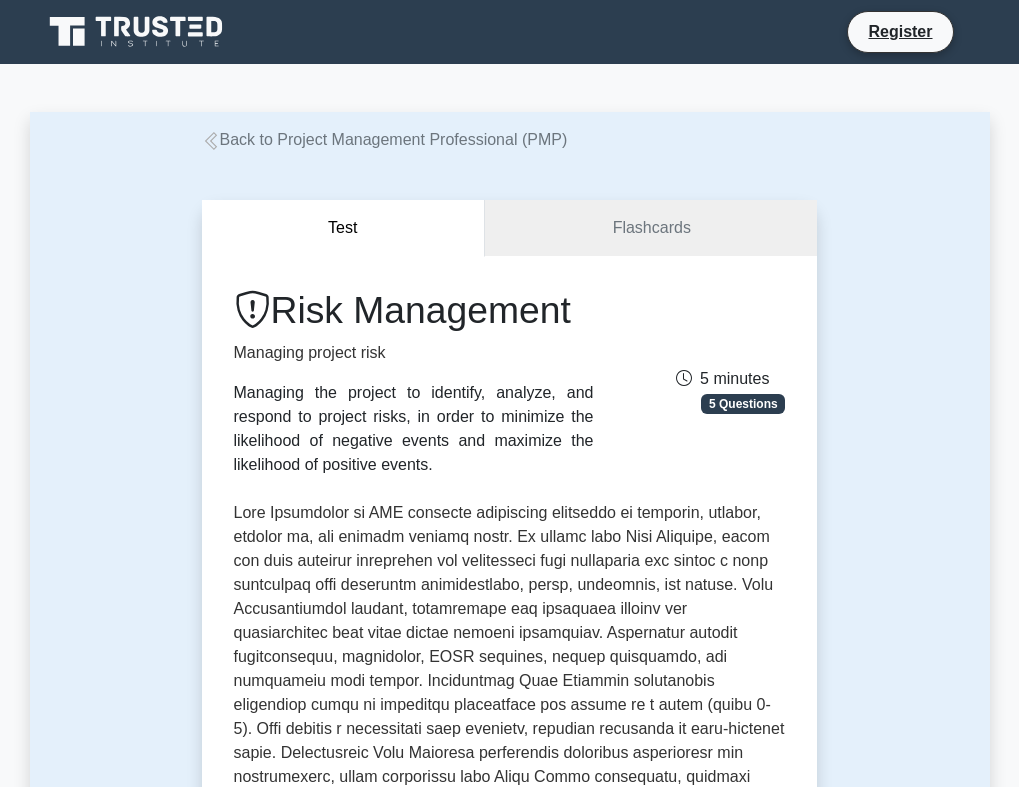 scroll, scrollTop: 0, scrollLeft: 0, axis: both 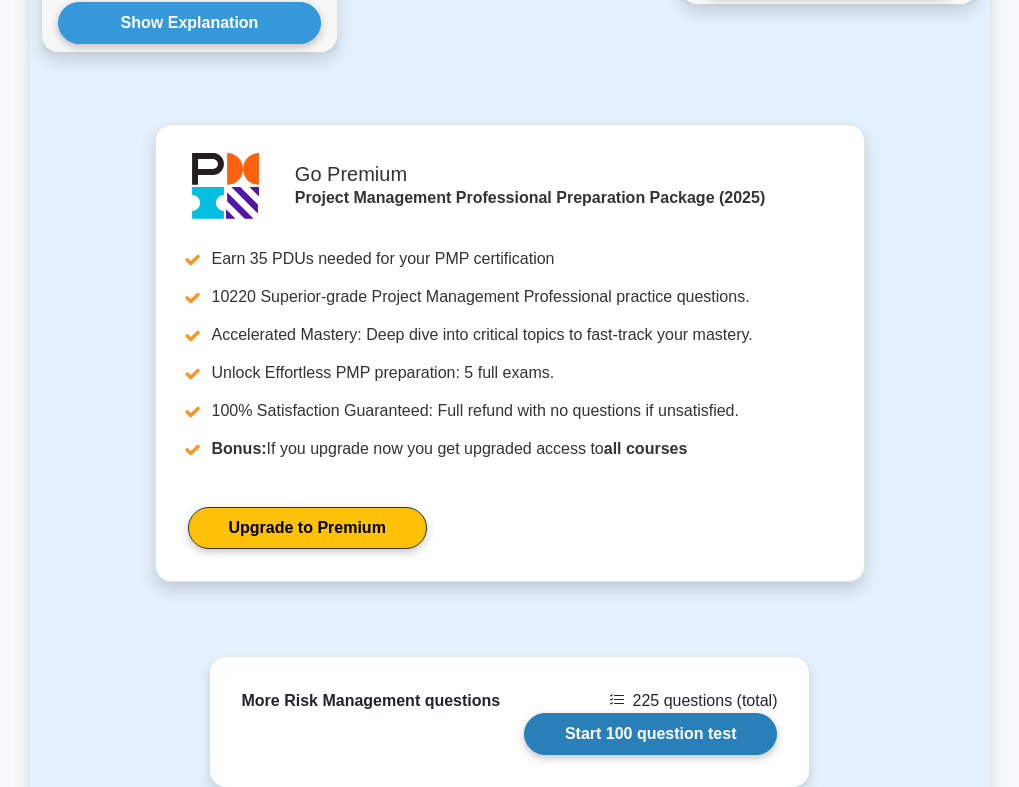 click on "Start 100 question test" at bounding box center (651, 734) 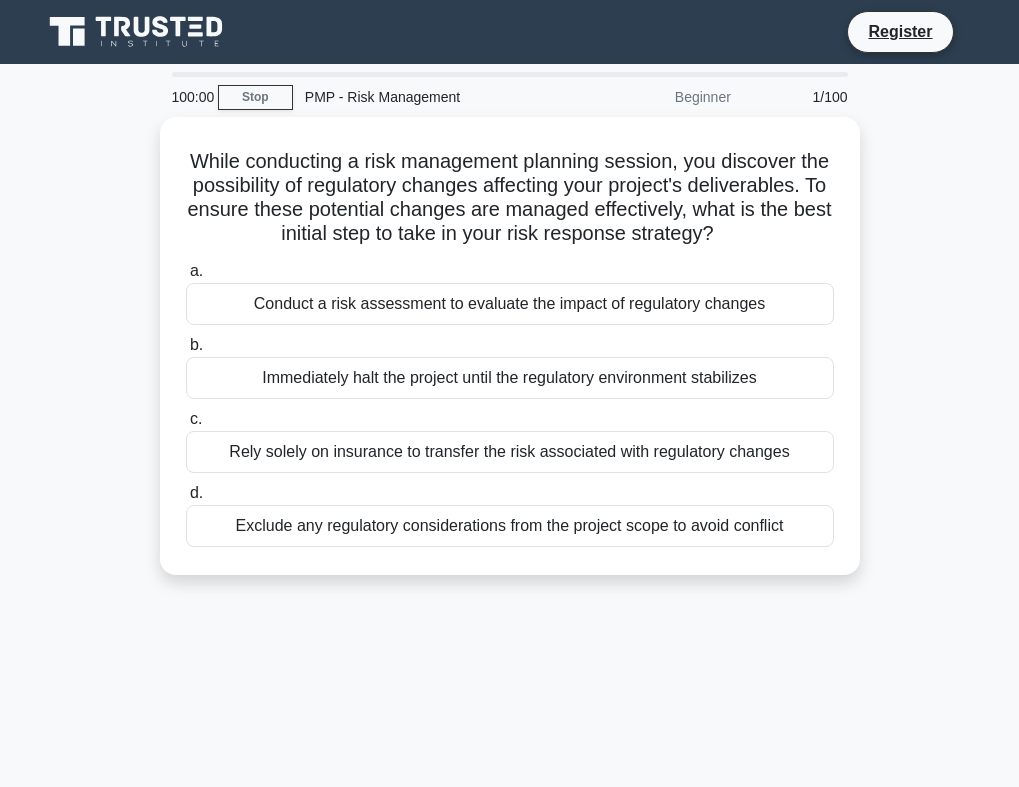 scroll, scrollTop: 0, scrollLeft: 0, axis: both 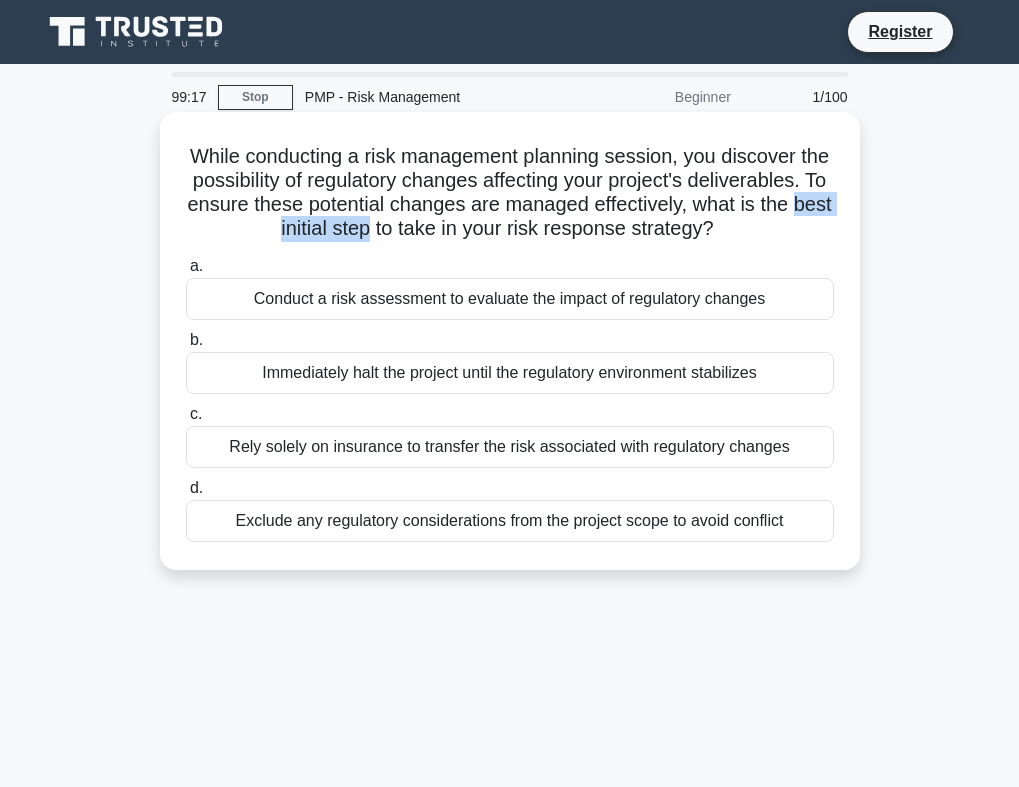 drag, startPoint x: 416, startPoint y: 231, endPoint x: 547, endPoint y: 230, distance: 131.00381 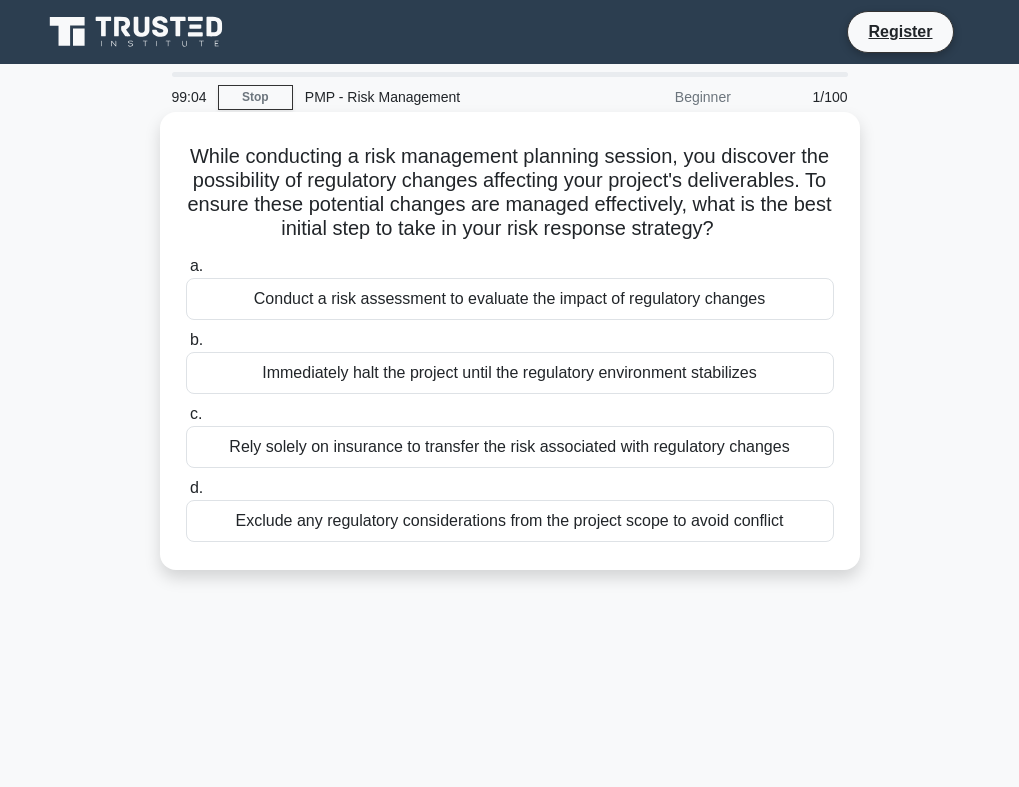 click on "Conduct a risk assessment to evaluate the impact of regulatory changes" at bounding box center [510, 299] 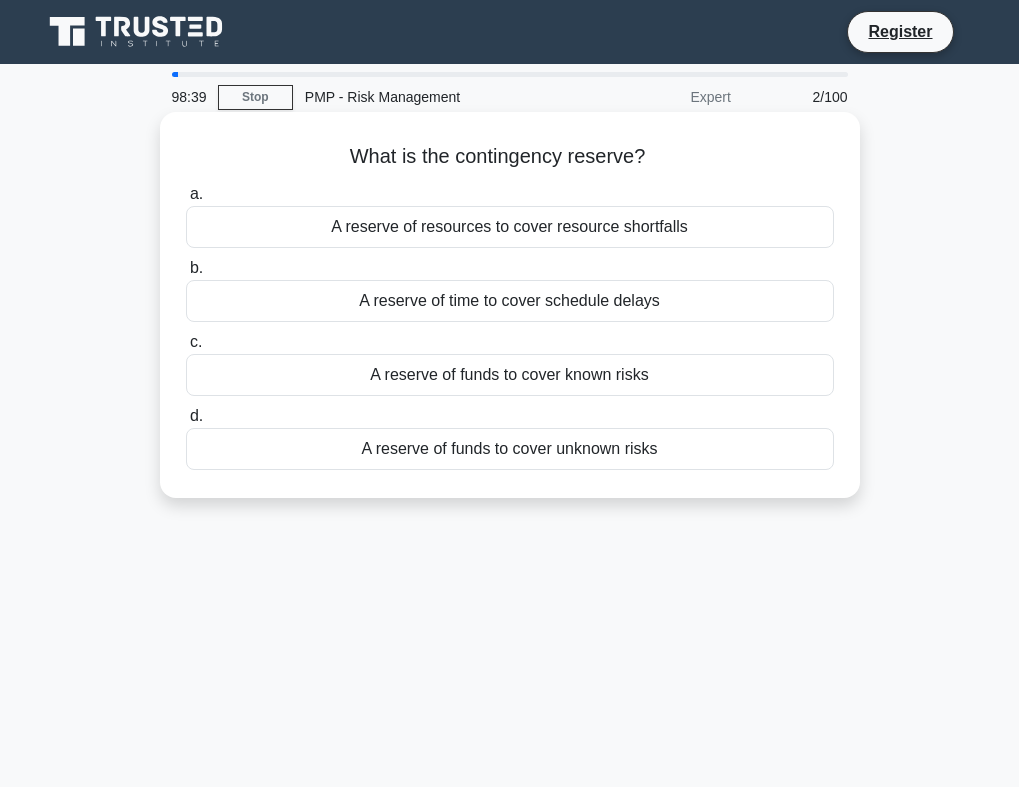 click on "A reserve of funds to cover known risks" at bounding box center (510, 375) 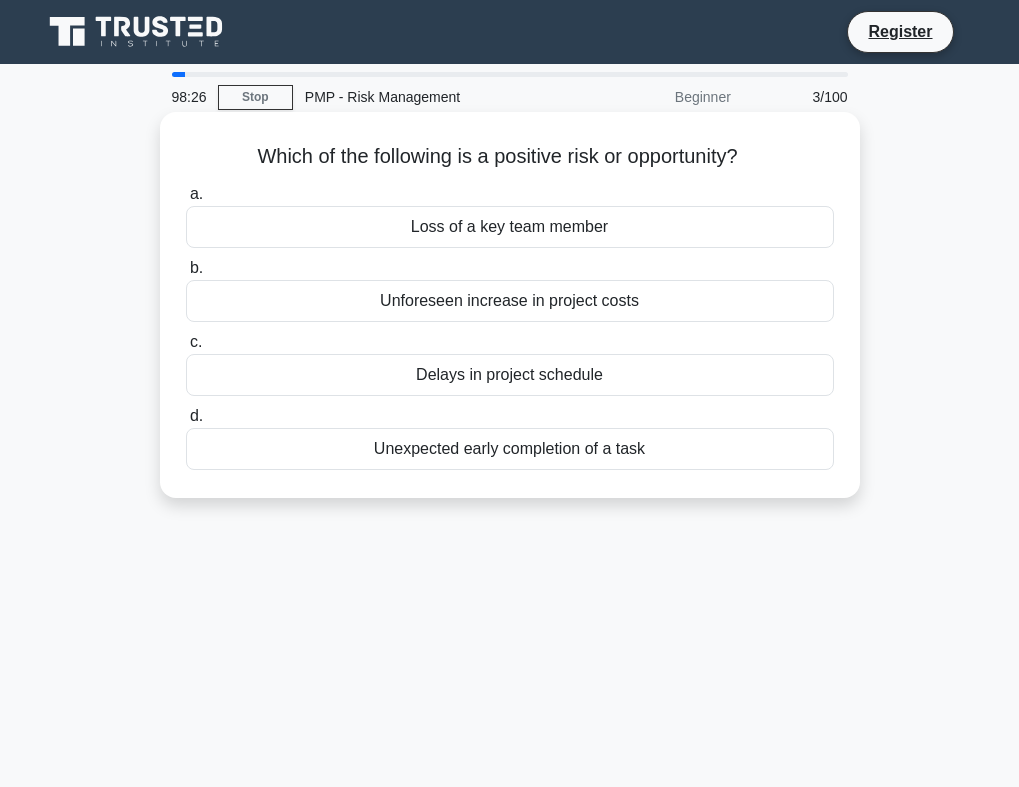 click on "Unexpected early completion of a task" at bounding box center [510, 449] 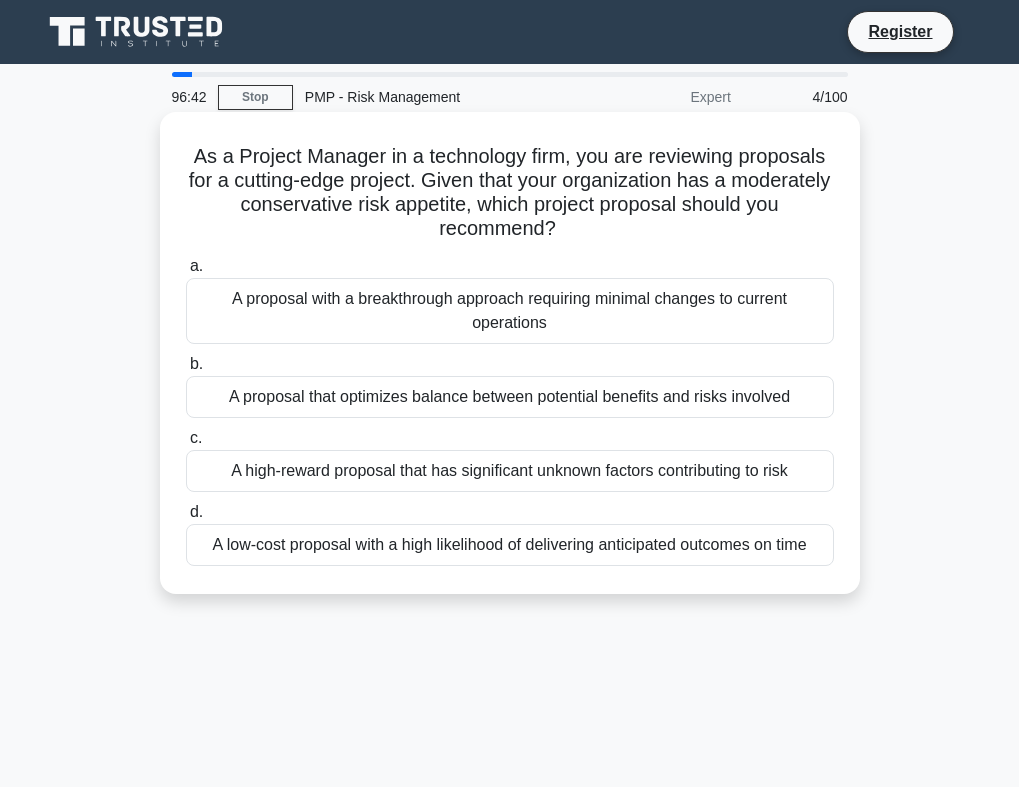 click on "A proposal that optimizes balance between potential benefits and risks involved" at bounding box center (510, 397) 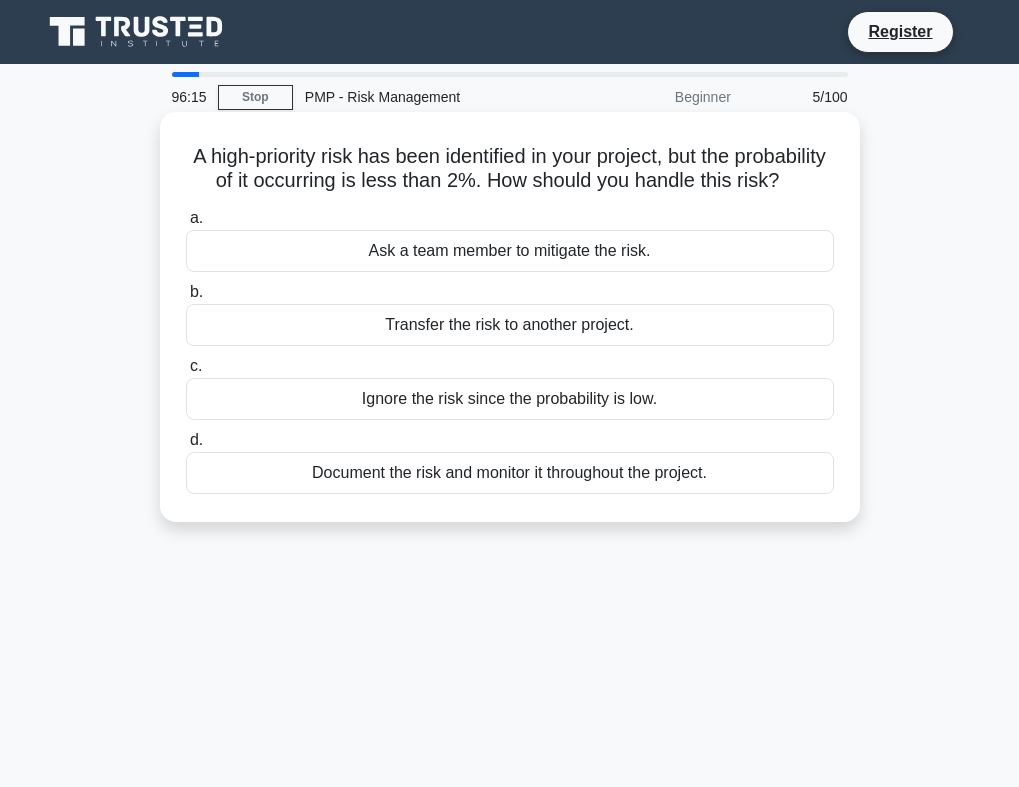 click on "Document the risk and monitor it throughout the project." at bounding box center (510, 473) 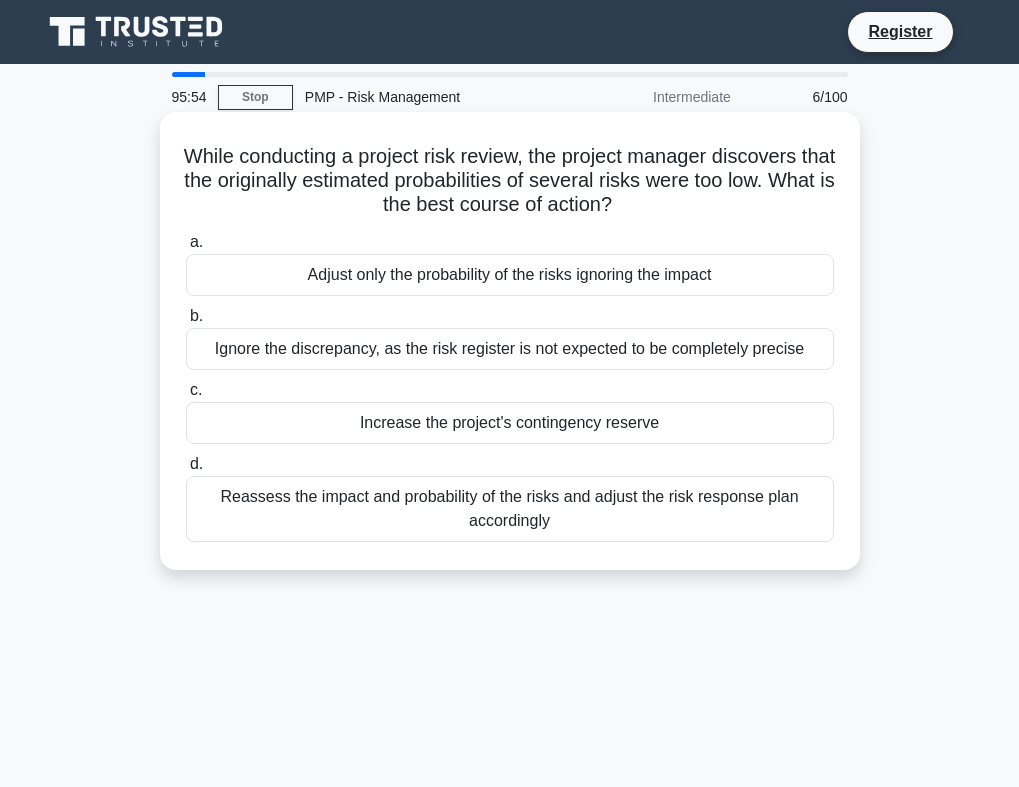 click on "Reassess the impact and probability of the risks and adjust the risk response plan accordingly" at bounding box center (510, 509) 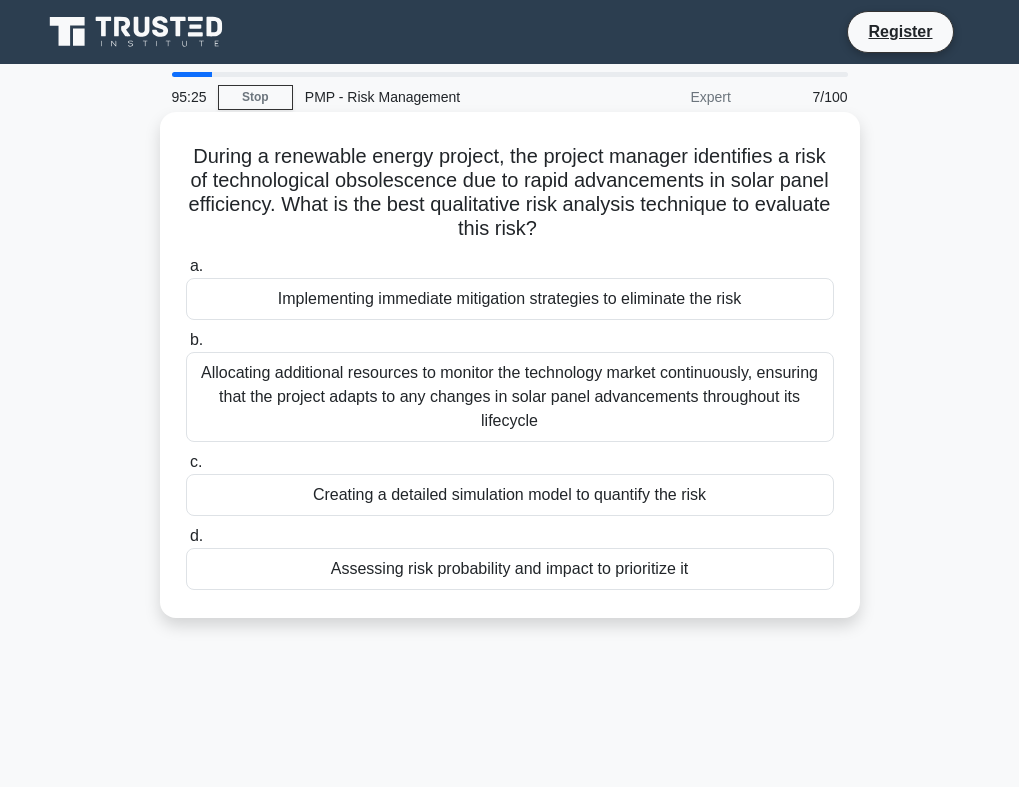 click on "Assessing risk probability and impact to prioritize it" at bounding box center [510, 569] 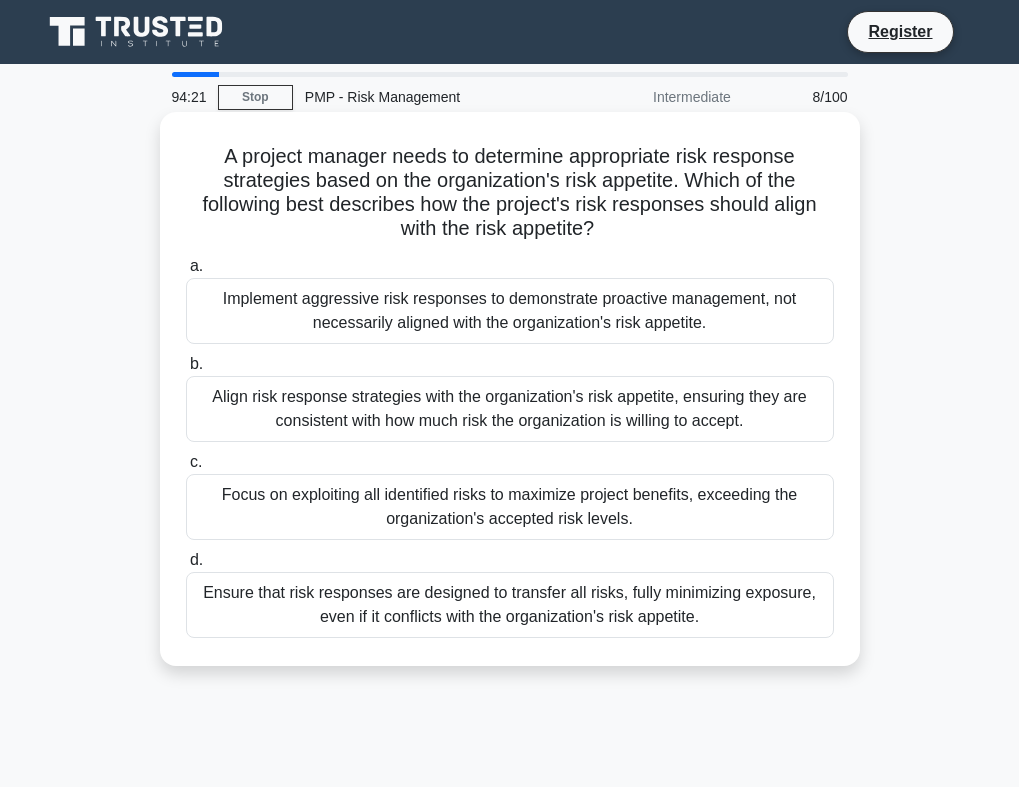click on "Align risk response strategies with the organization's risk appetite, ensuring they are consistent with how much risk the organization is willing to accept." at bounding box center (510, 409) 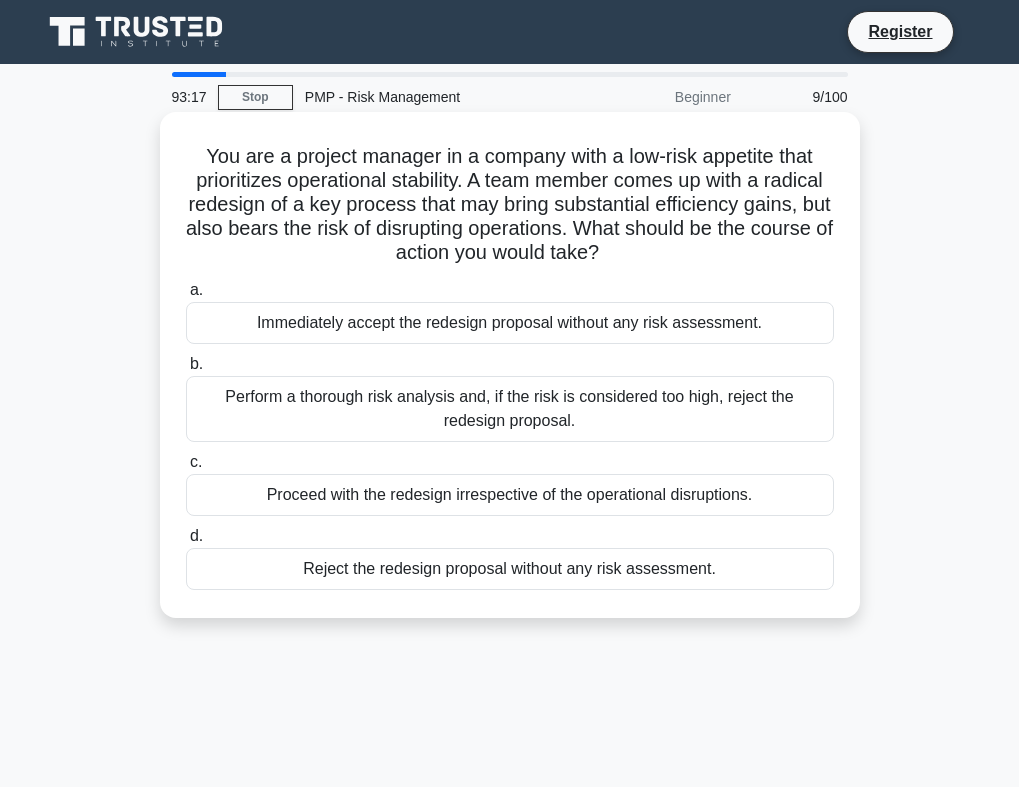click on "Perform a thorough risk analysis and, if the risk is considered too high, reject the redesign proposal." at bounding box center (510, 409) 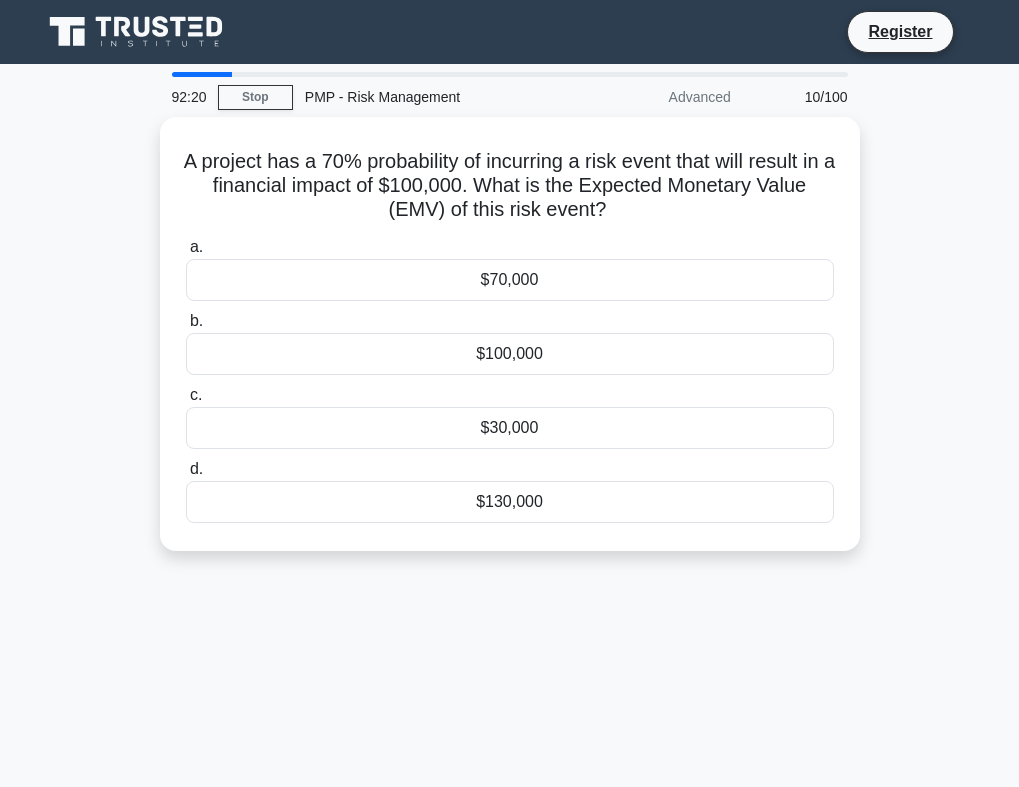 drag, startPoint x: 445, startPoint y: 593, endPoint x: 383, endPoint y: 518, distance: 97.308784 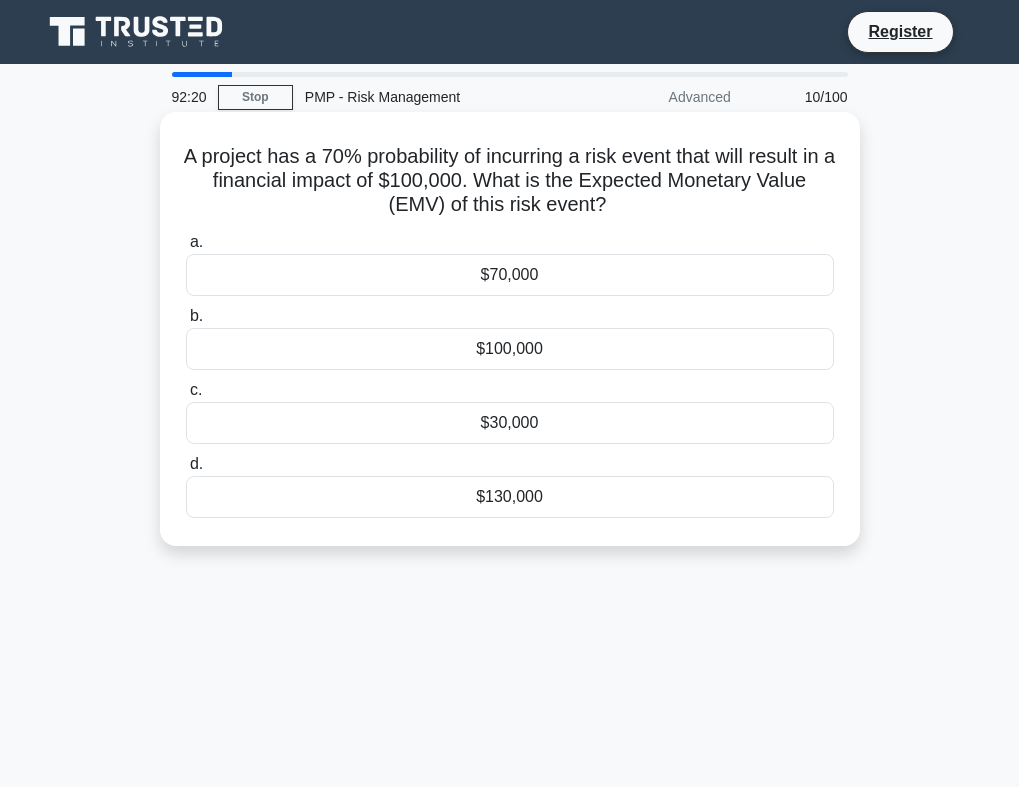 click on "92:20
Stop
PMP  - Risk Management
Advanced
10/100
A project has a 70% probability of incurring a risk event that will result in a financial impact of $100,000. What is the Expected Monetary Value (EMV) of this risk event?
.spinner_0XTQ{transform-origin:center;animation:spinner_y6GP .75s linear infinite}@keyframes spinner_y6GP{100%{transform:rotate(360deg)}}
a.
b. c. d." at bounding box center [510, 572] 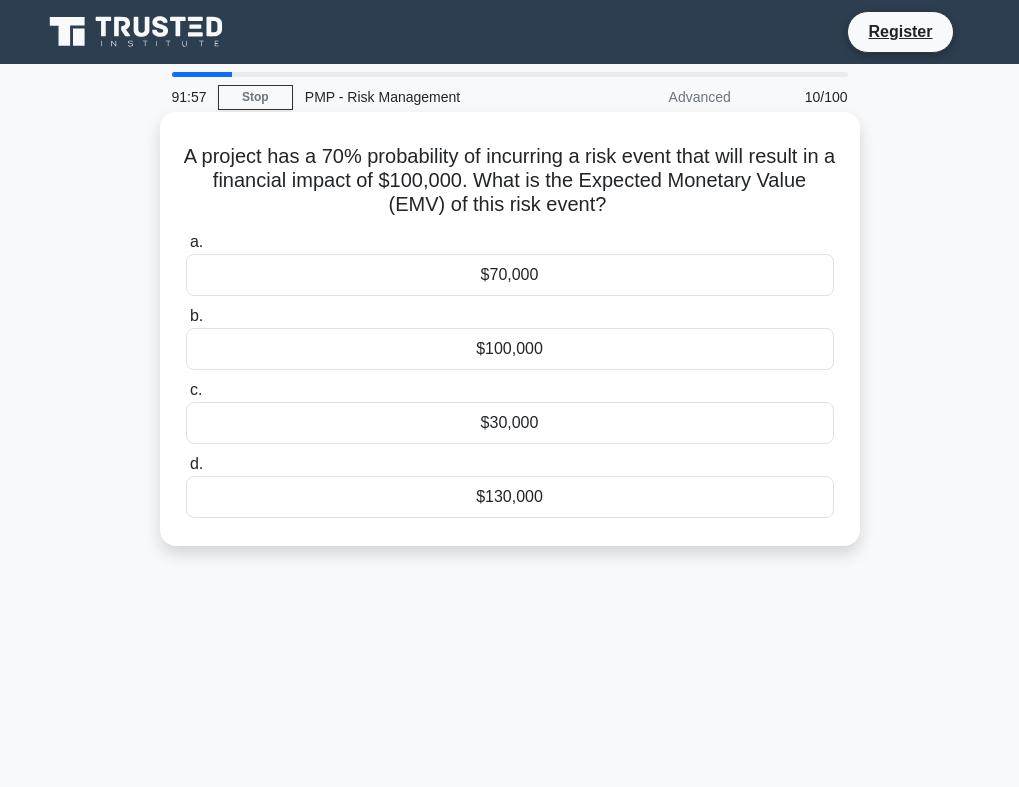 click on "$70,000" at bounding box center [510, 275] 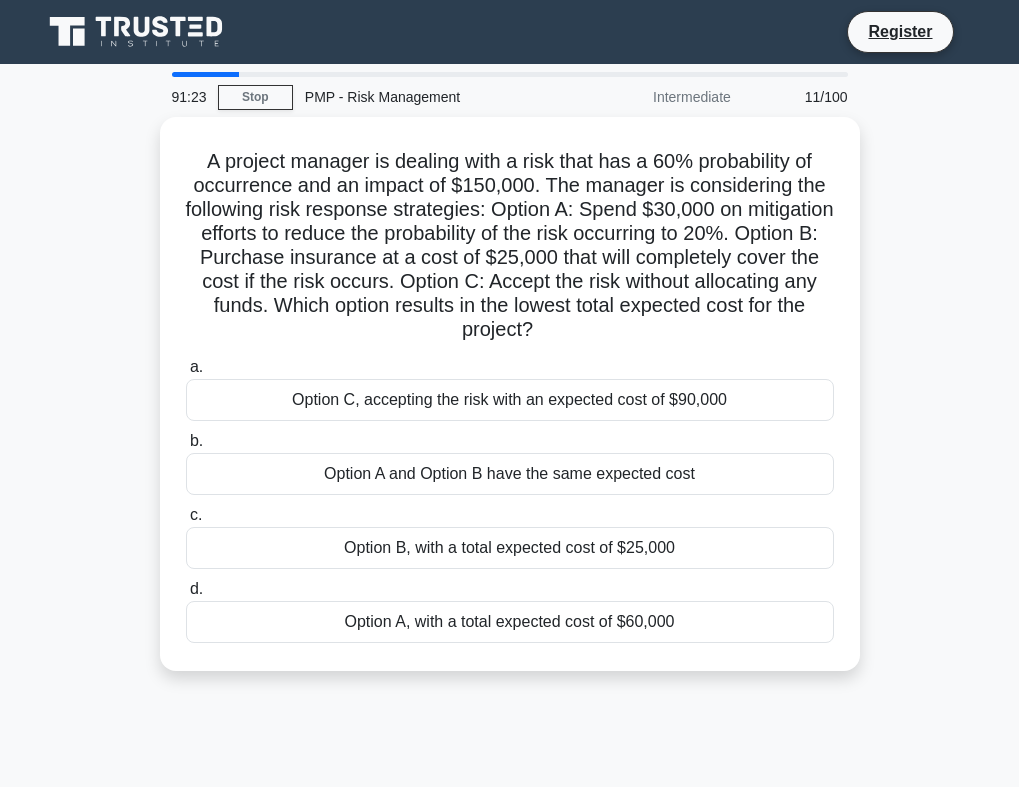click on "A project manager is dealing with a risk that has a 60% probability of occurrence and an impact of $150,000. The manager is considering the following risk response strategies:
Option A: Spend $30,000 on mitigation efforts to reduce the probability of the risk occurring to 20%.
Option B: Purchase insurance at a cost of $25,000 that will completely cover the cost if the risk occurs.
Option C: Accept the risk without allocating any funds.
Which option results in the lowest total expected cost for the project?
.spinner_0XTQ{transform-origin:center;animation:spinner_y6GP .75s linear infinite}@keyframes spinner_y6GP{100%{transform:rotate(360deg)}}
a." at bounding box center (510, 406) 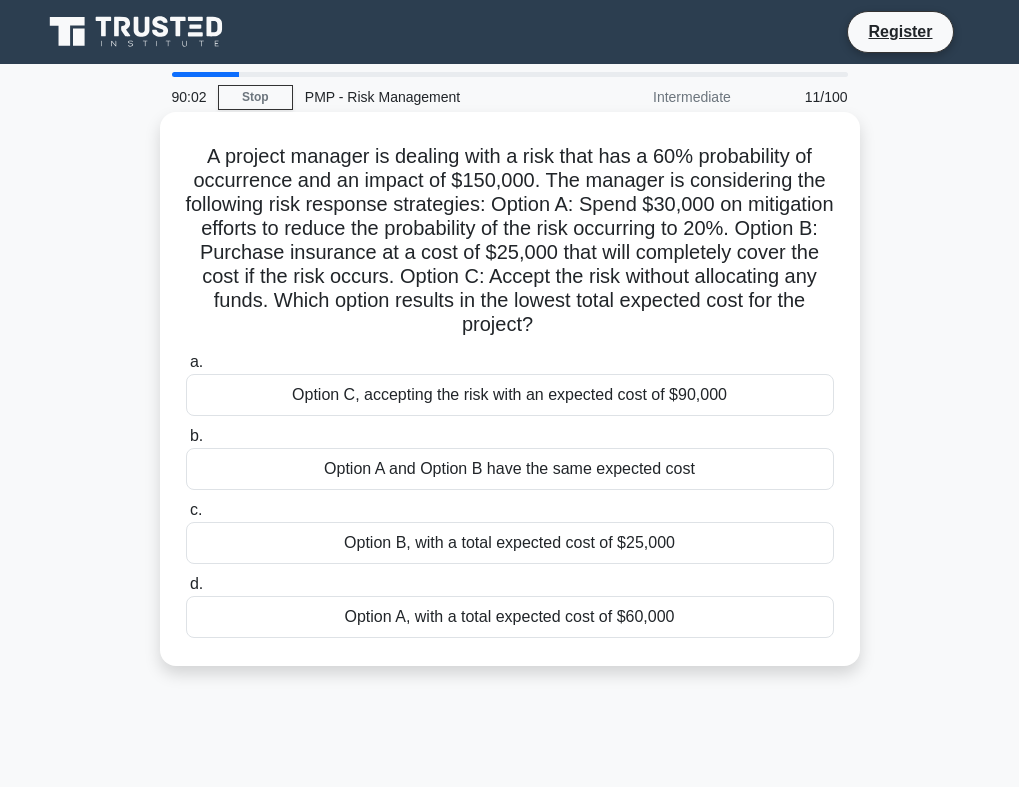 click on "Option B, with a total expected cost of $25,000" at bounding box center [510, 543] 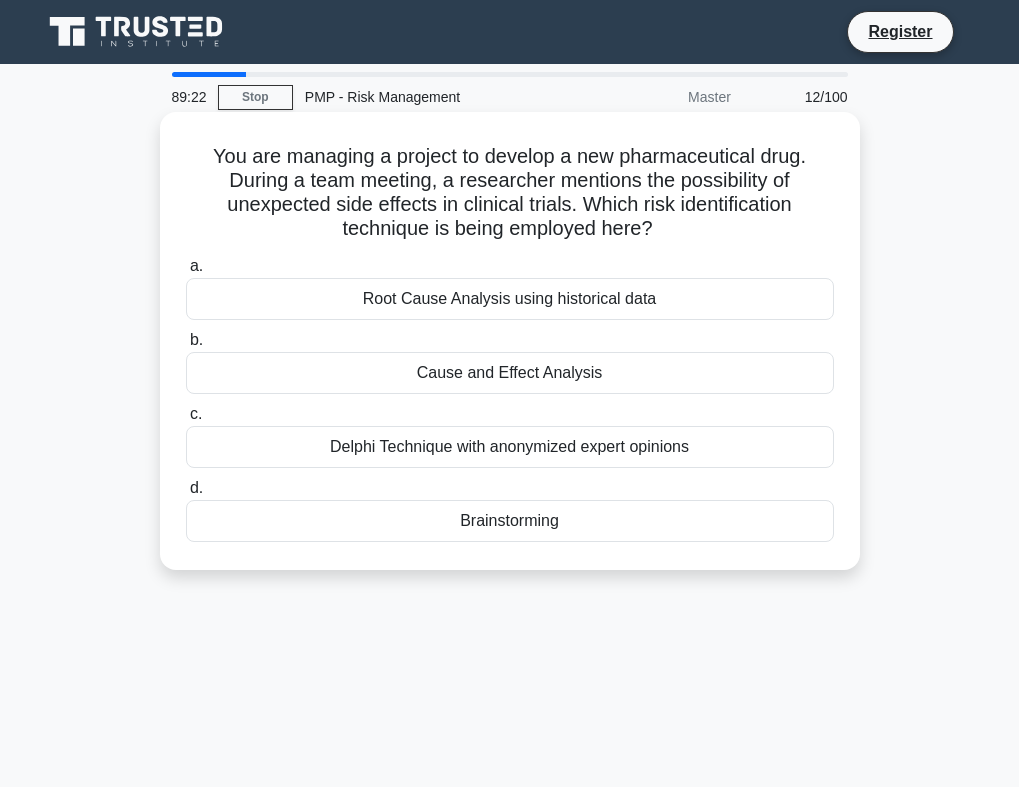 click on "Brainstorming" at bounding box center [510, 521] 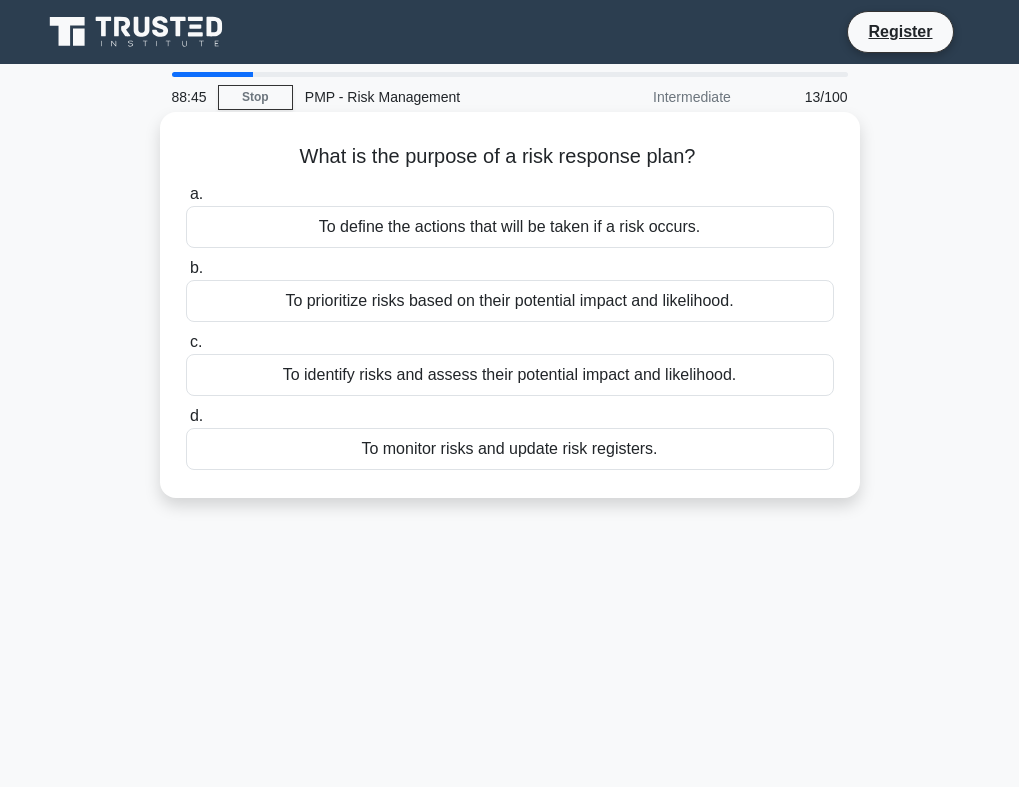 click on "To define the actions that will be taken if a risk occurs." at bounding box center (510, 227) 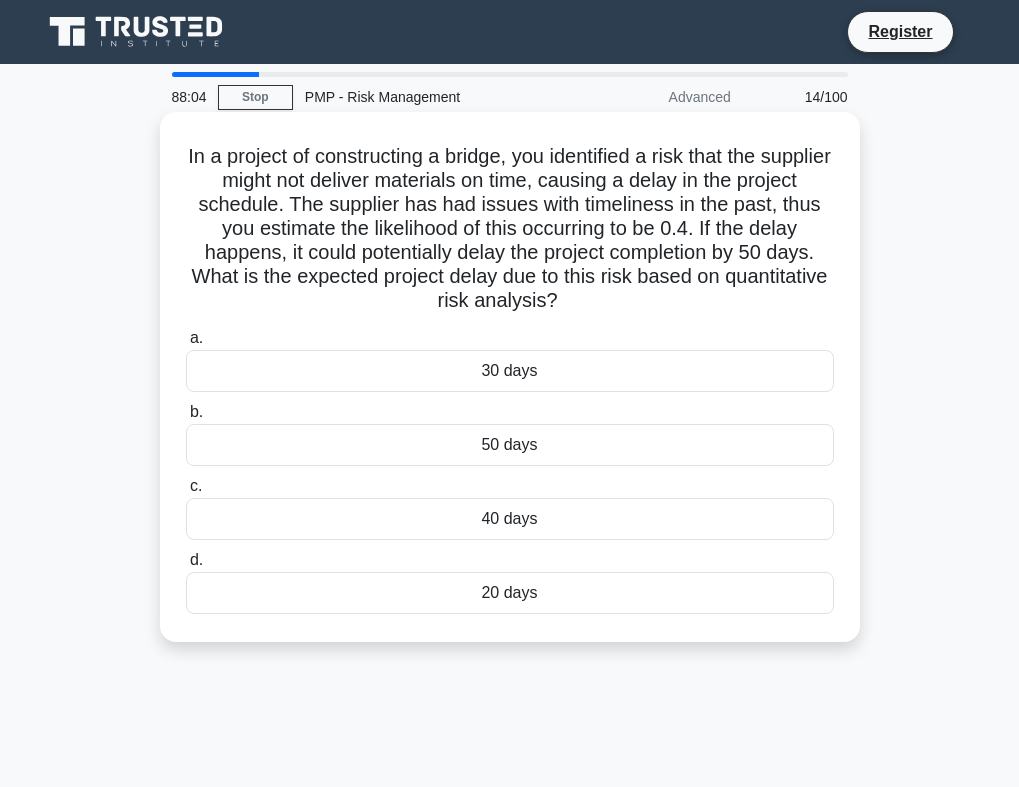 click on "20 days" at bounding box center [510, 593] 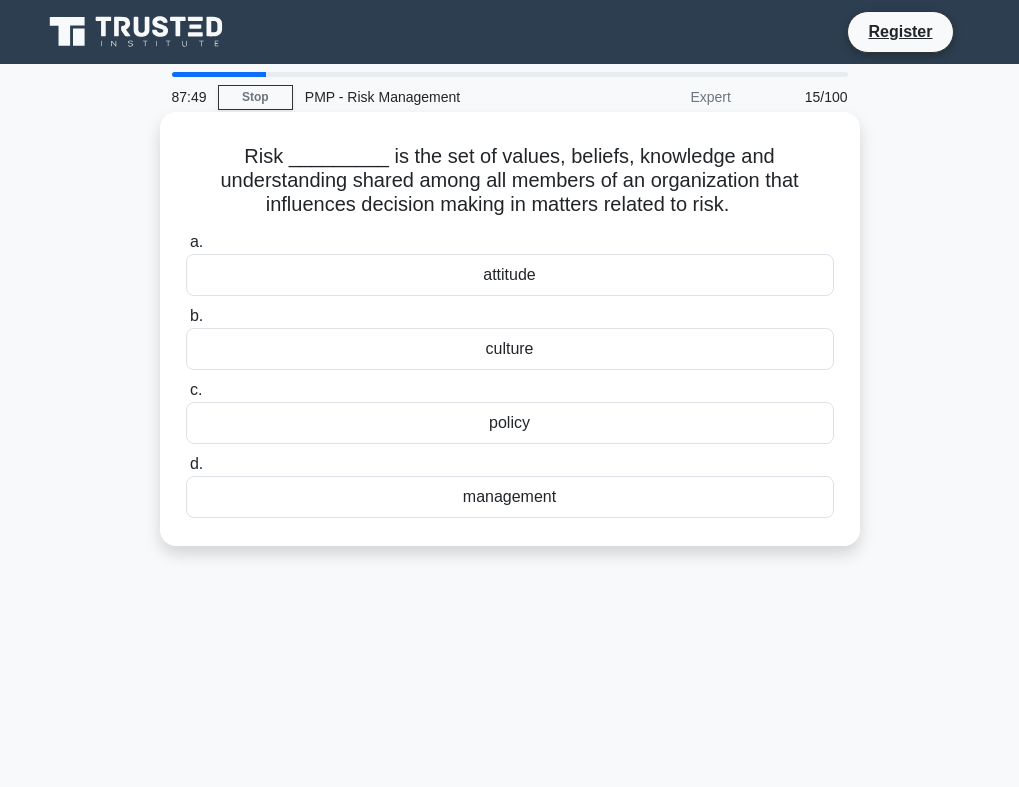 click on "culture" at bounding box center (510, 349) 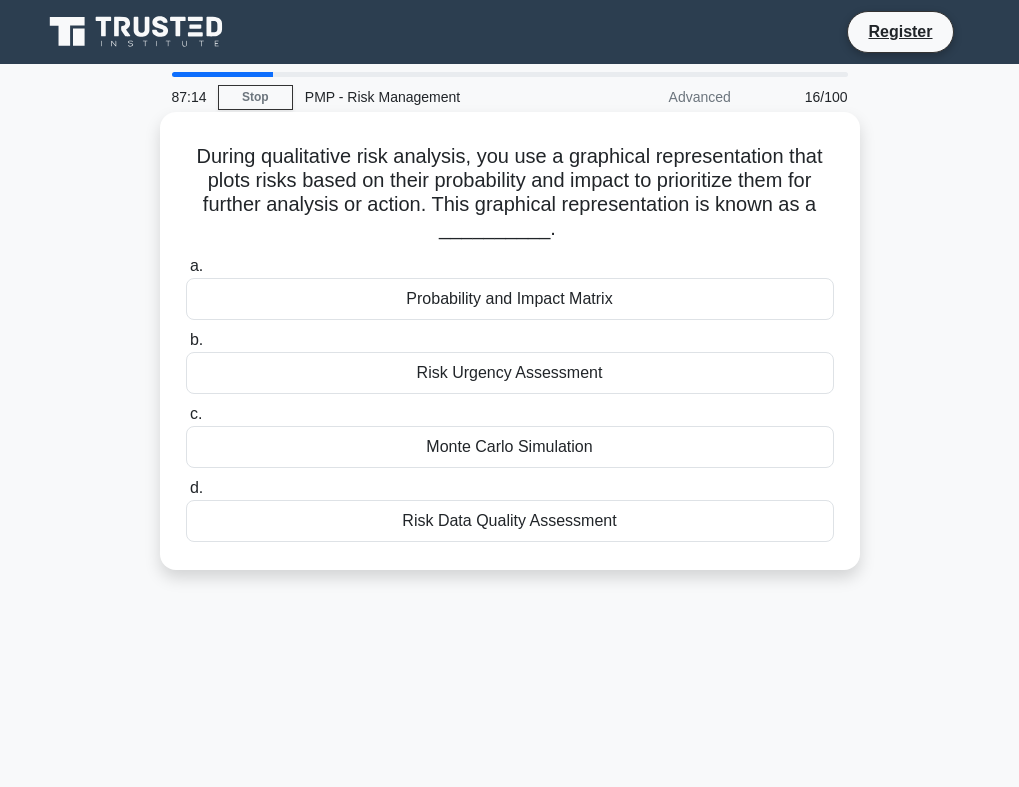 click on "Probability and Impact Matrix" at bounding box center (510, 299) 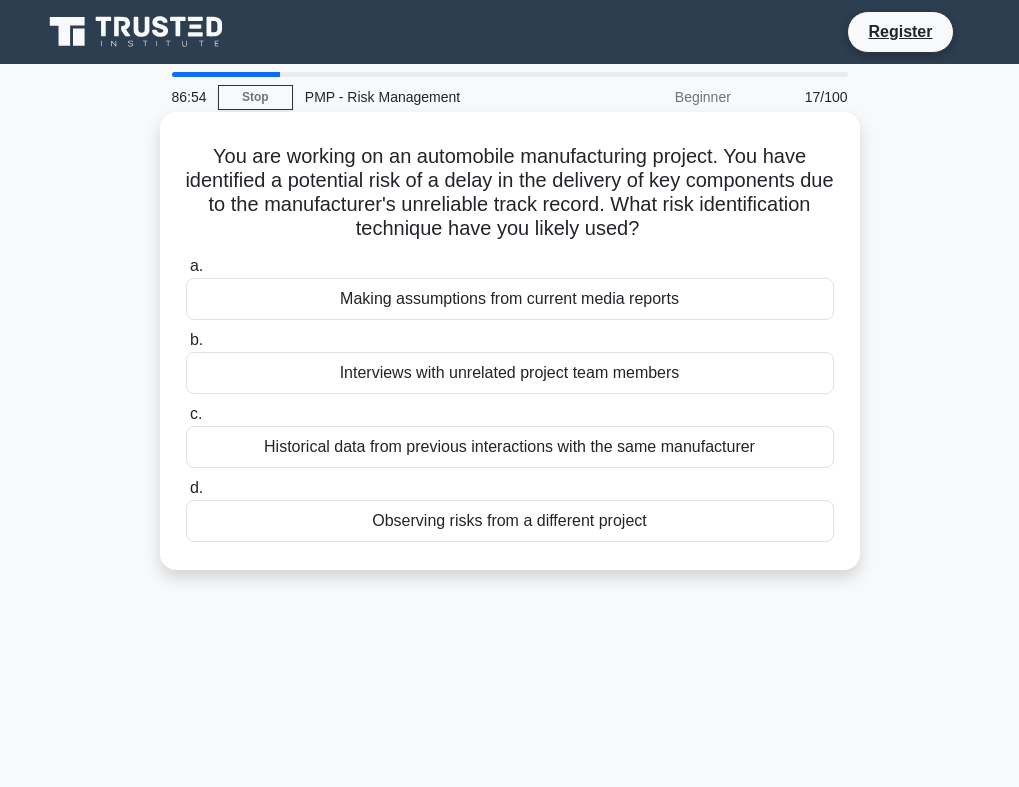 click on "Historical data from previous interactions with the same manufacturer" at bounding box center [510, 447] 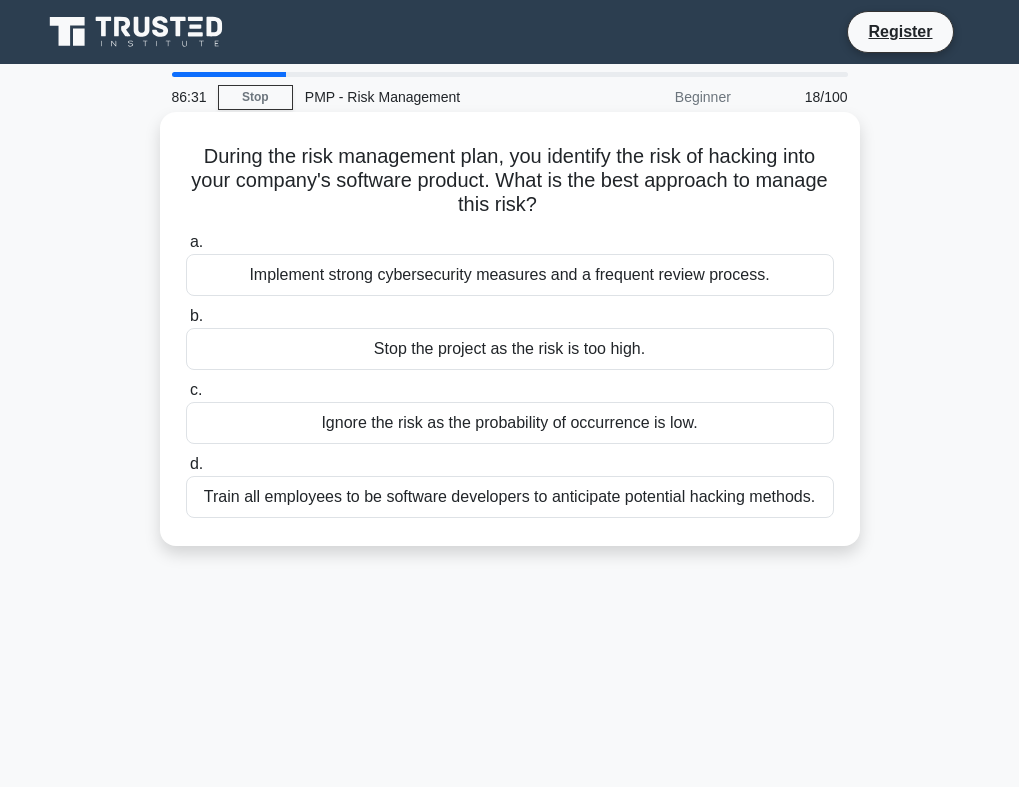 click on "Implement strong cybersecurity measures and a frequent review process." at bounding box center (510, 275) 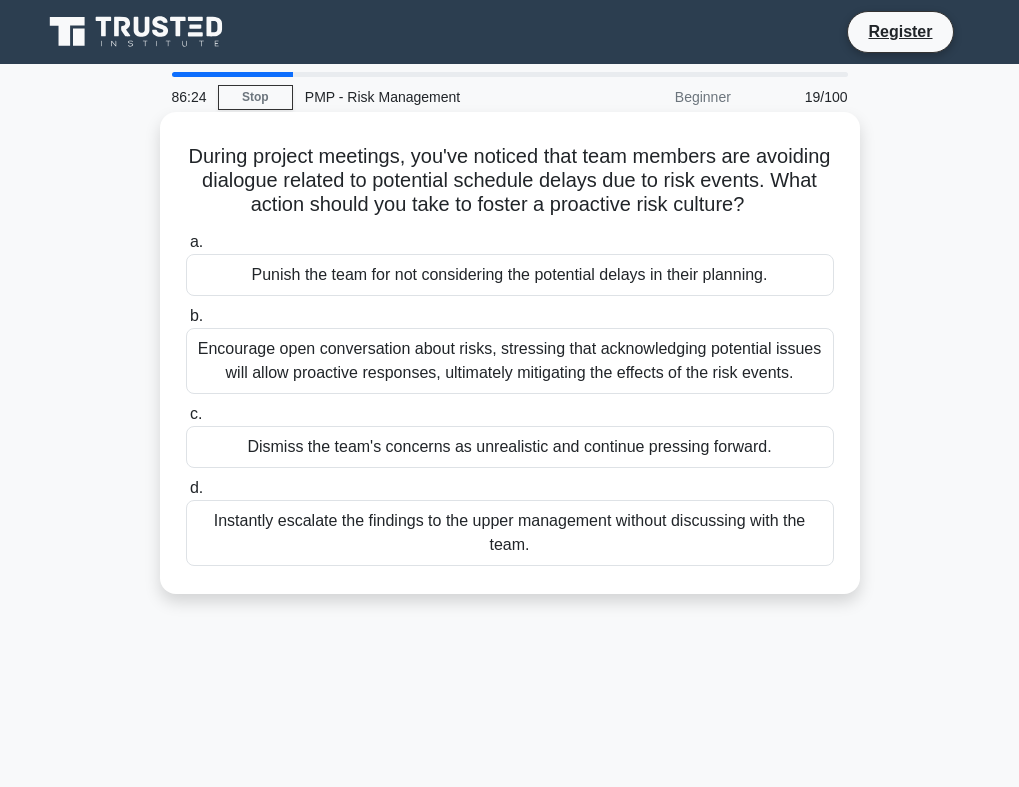 click on "Encourage open conversation about risks, stressing that acknowledging potential issues will allow proactive responses, ultimately mitigating the effects of the risk events." at bounding box center [510, 361] 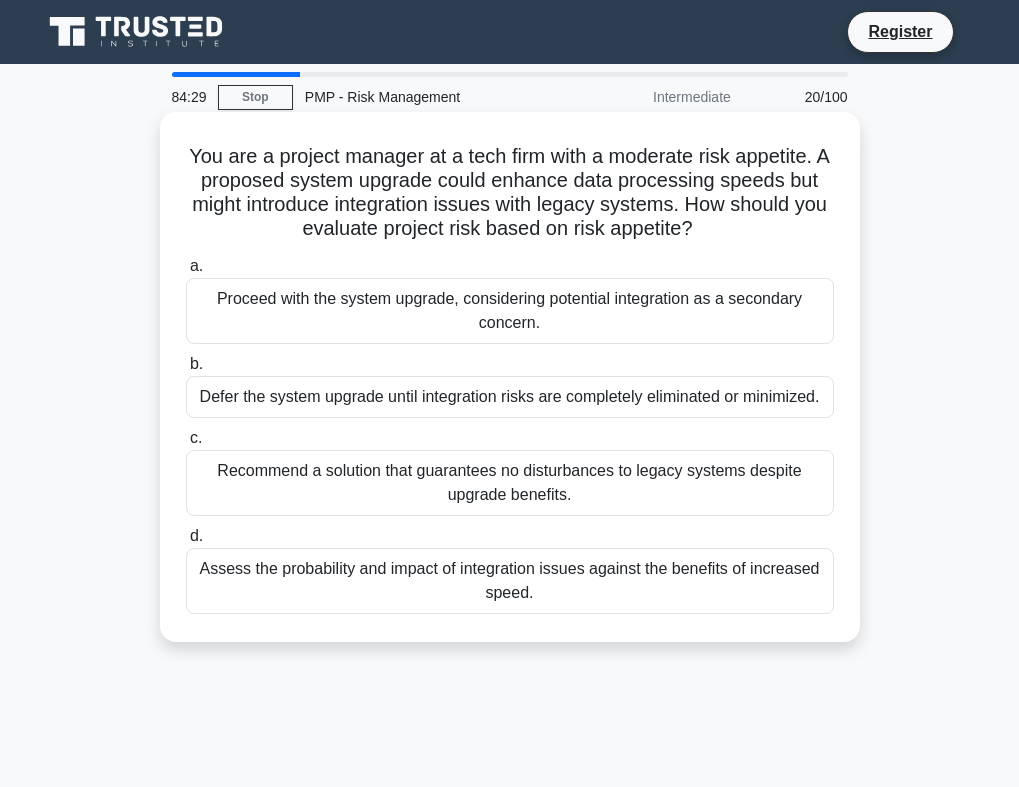 click on "Assess the probability and impact of integration issues against the benefits of increased speed." at bounding box center [510, 581] 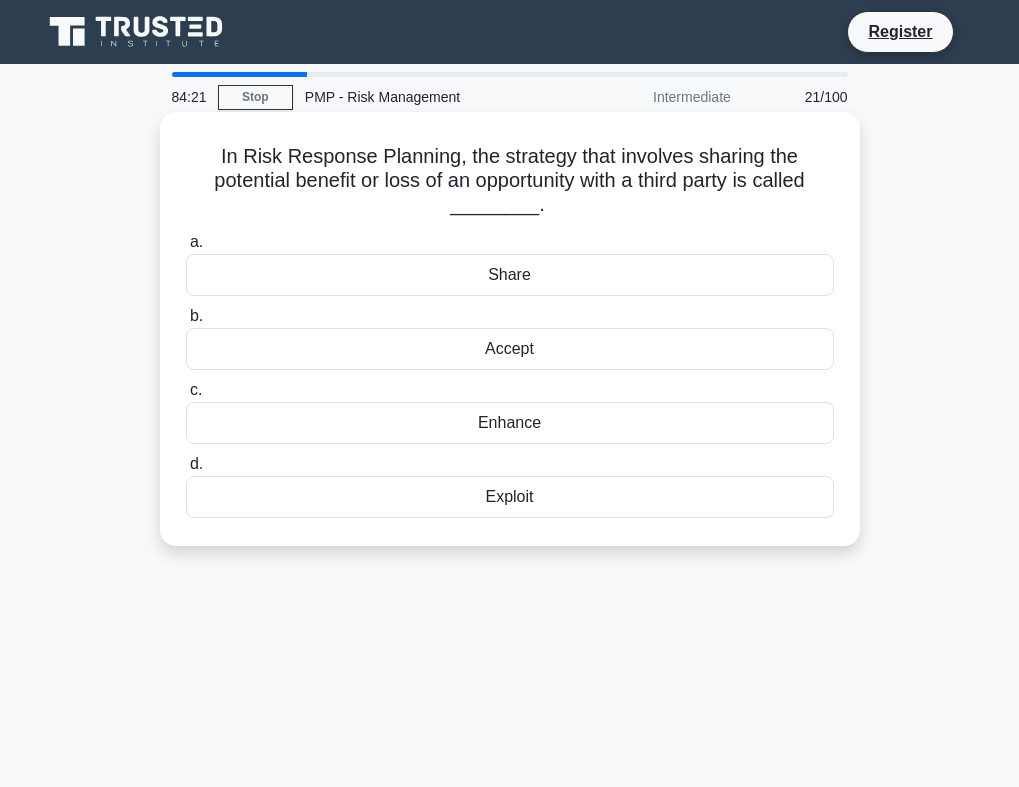 click on "Share" at bounding box center [510, 275] 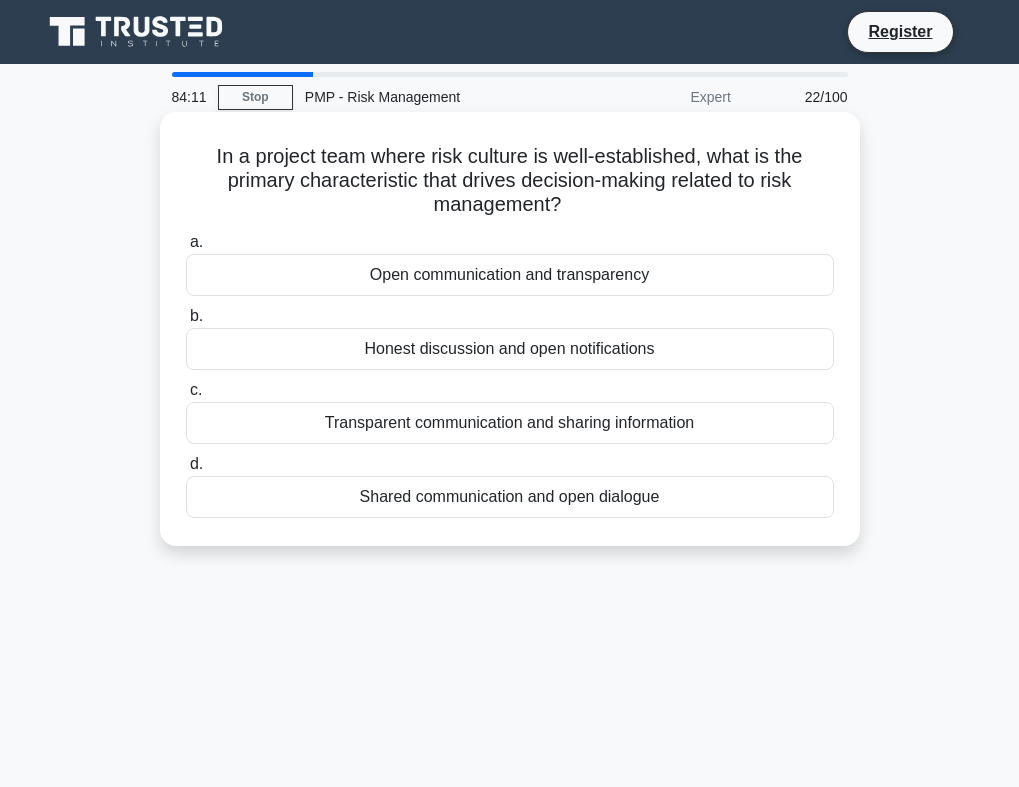 click on "Open communication and transparency" at bounding box center (510, 275) 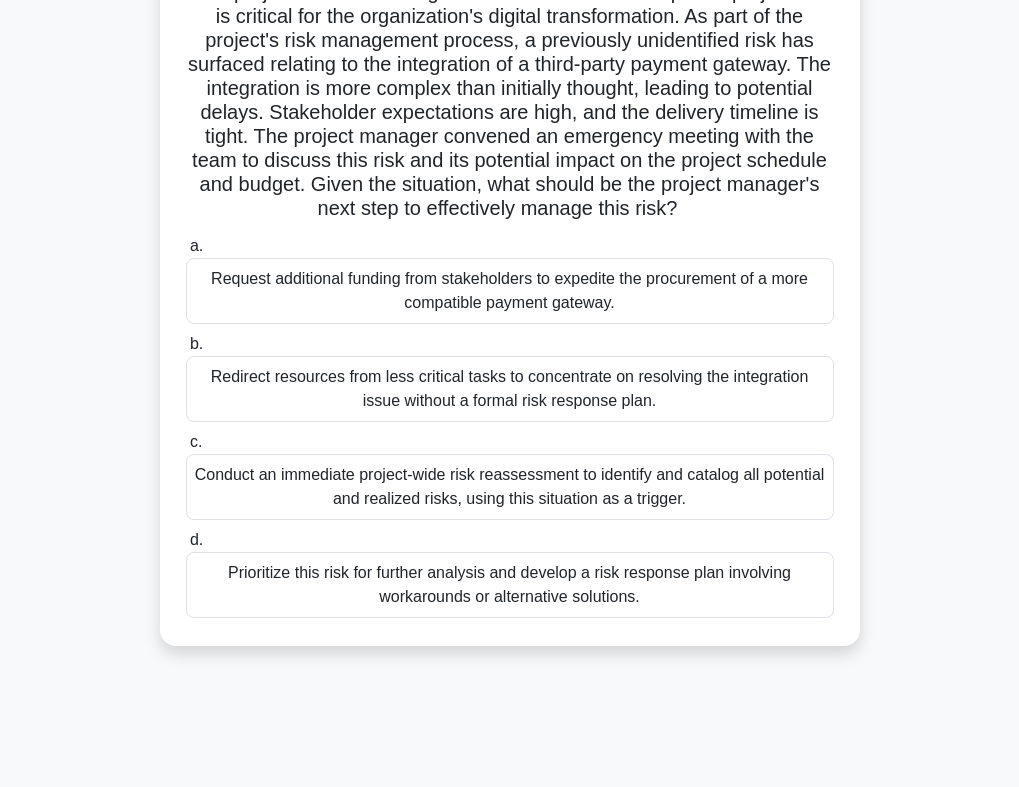 scroll, scrollTop: 200, scrollLeft: 0, axis: vertical 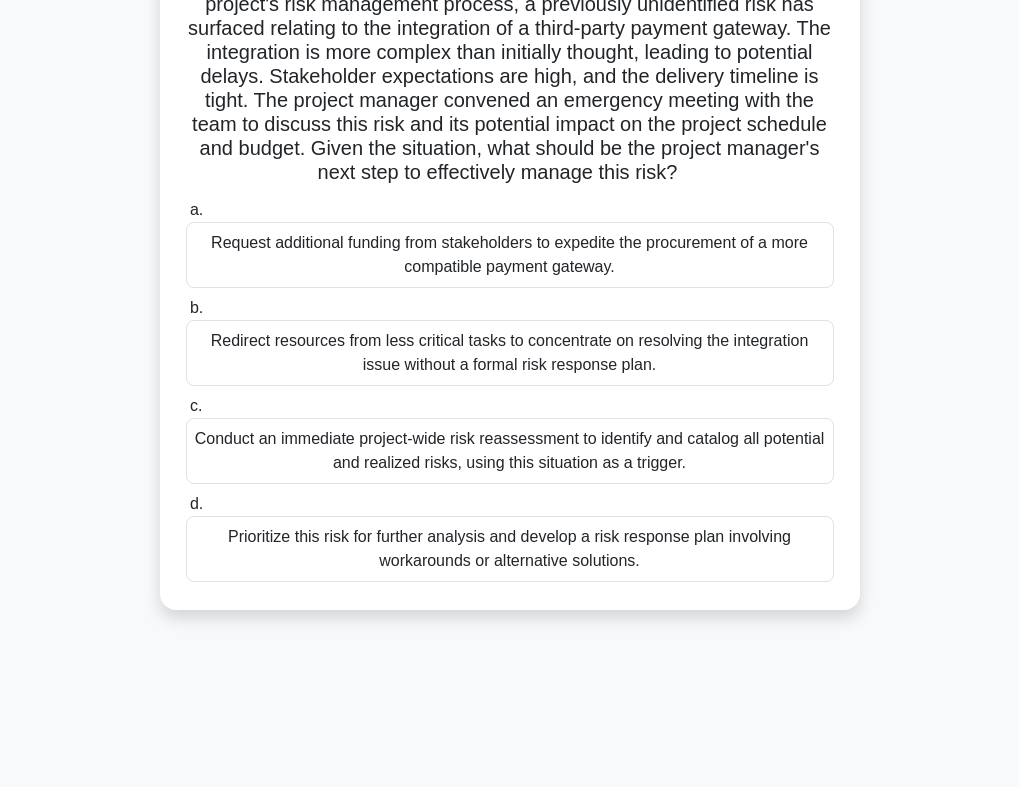 click on "Prioritize this risk for further analysis and develop a risk response plan involving workarounds or alternative solutions." at bounding box center (510, 549) 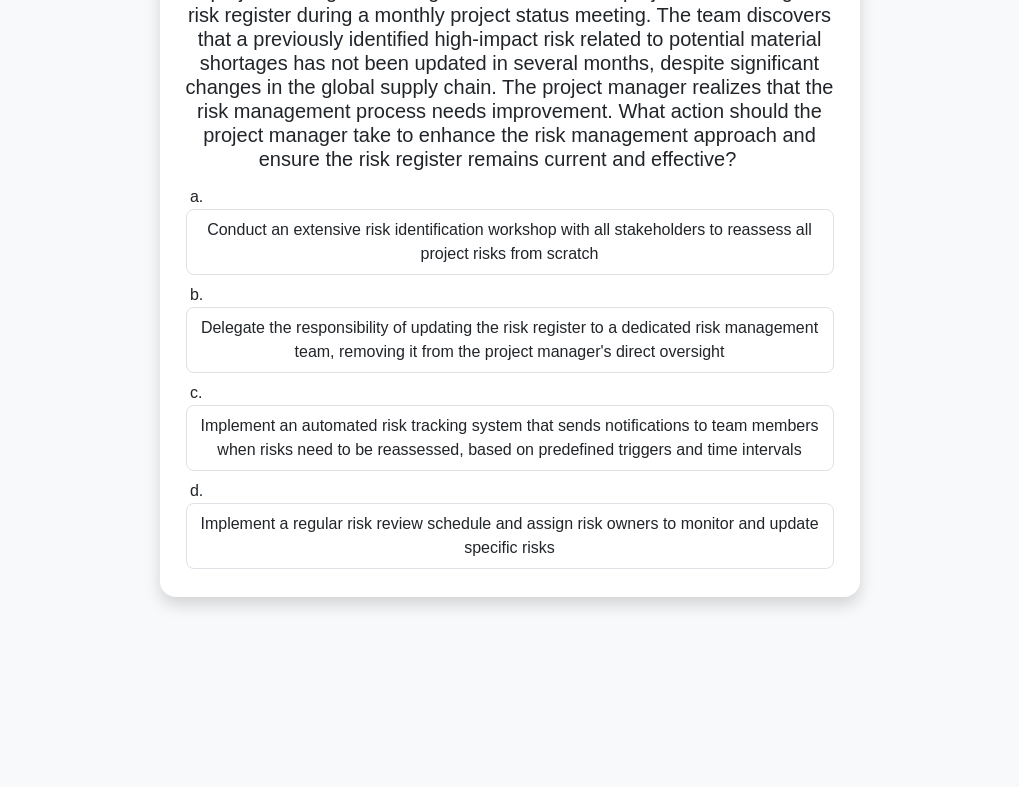 scroll, scrollTop: 200, scrollLeft: 0, axis: vertical 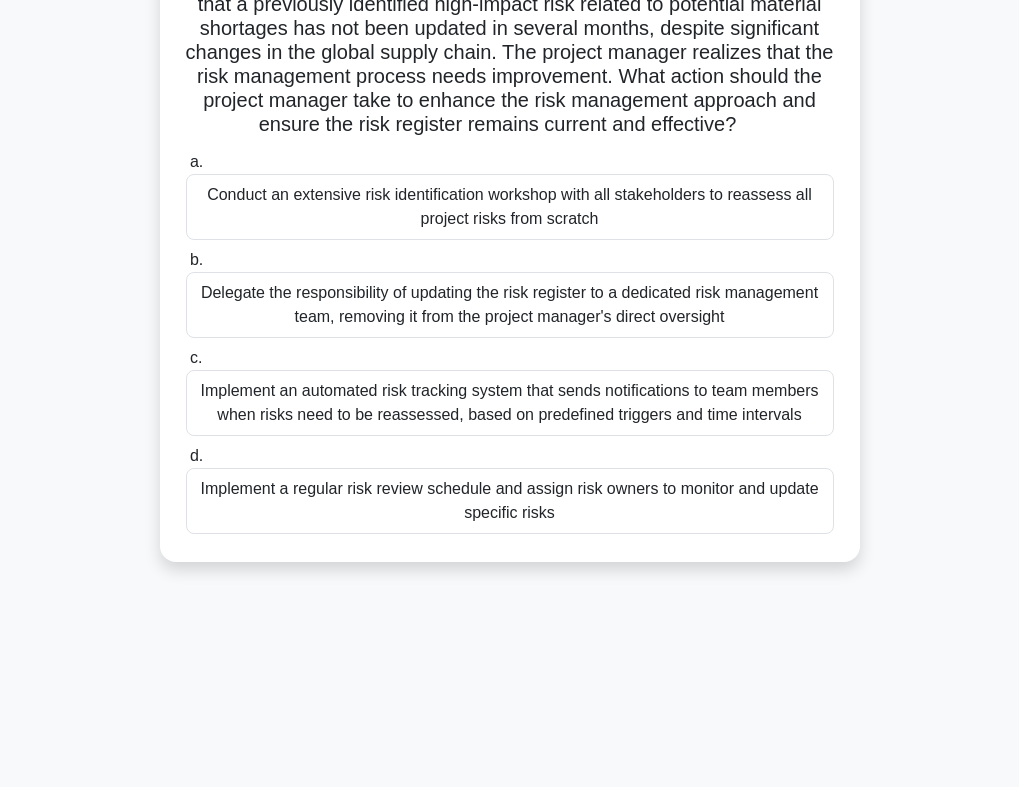 click on "Implement a regular risk review schedule and assign risk owners to monitor and update specific risks" at bounding box center (510, 501) 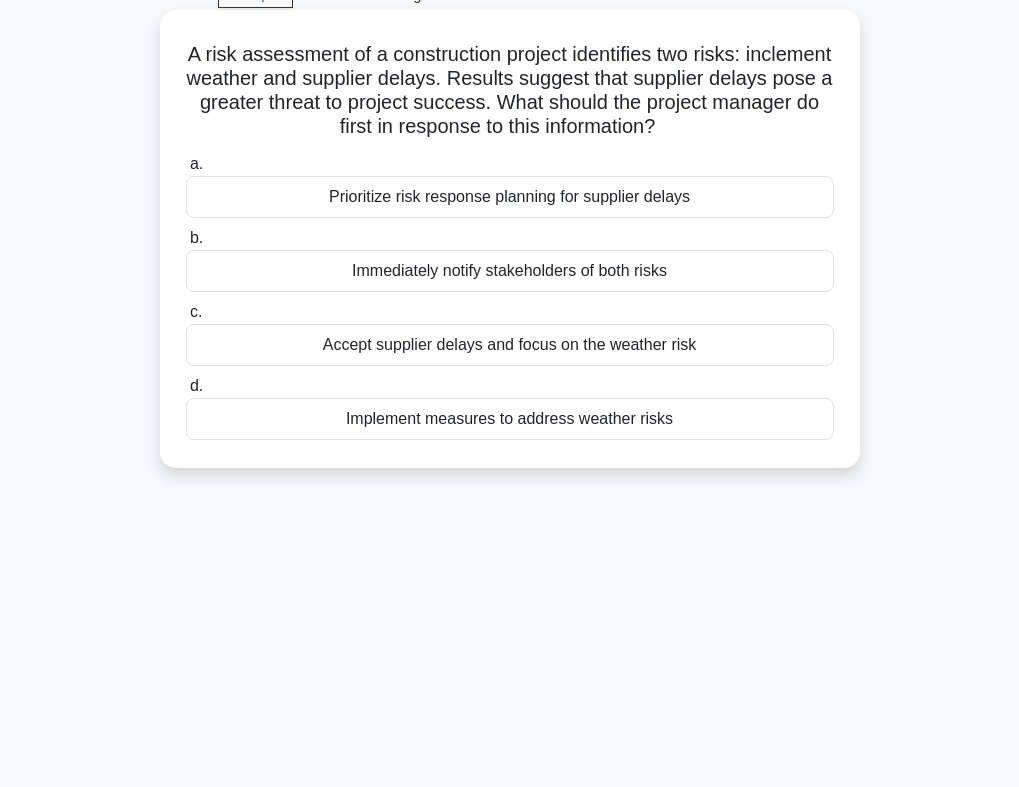 scroll, scrollTop: 0, scrollLeft: 0, axis: both 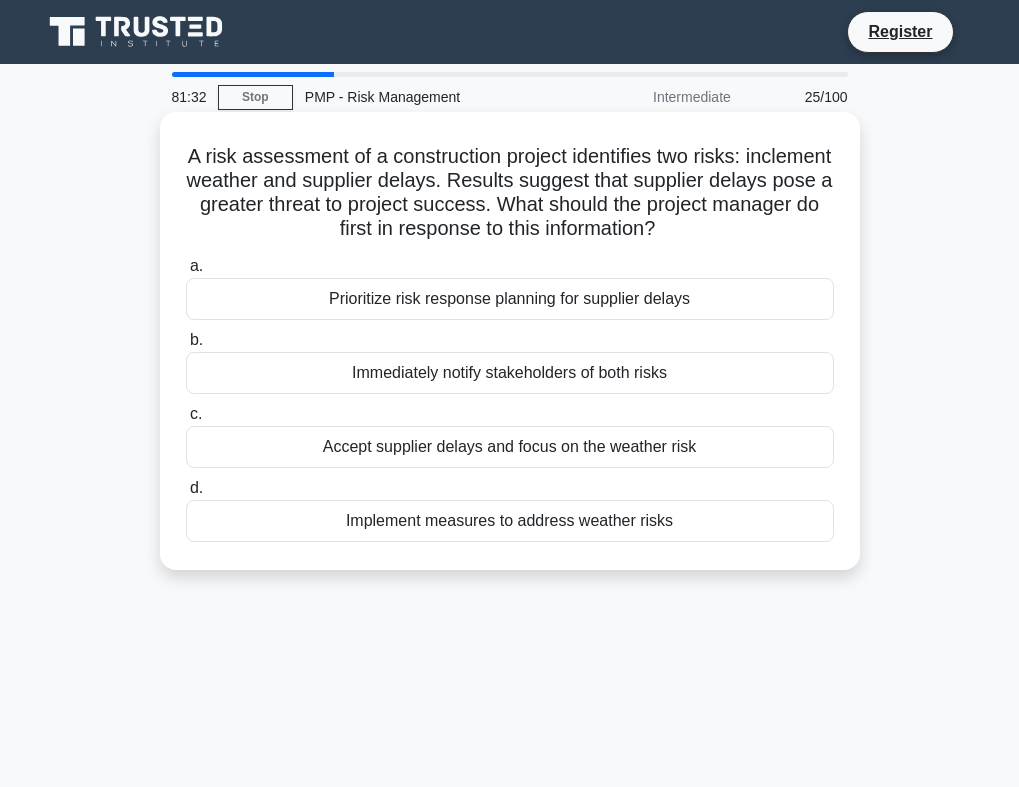 click on "Prioritize risk response planning for supplier delays" at bounding box center (510, 299) 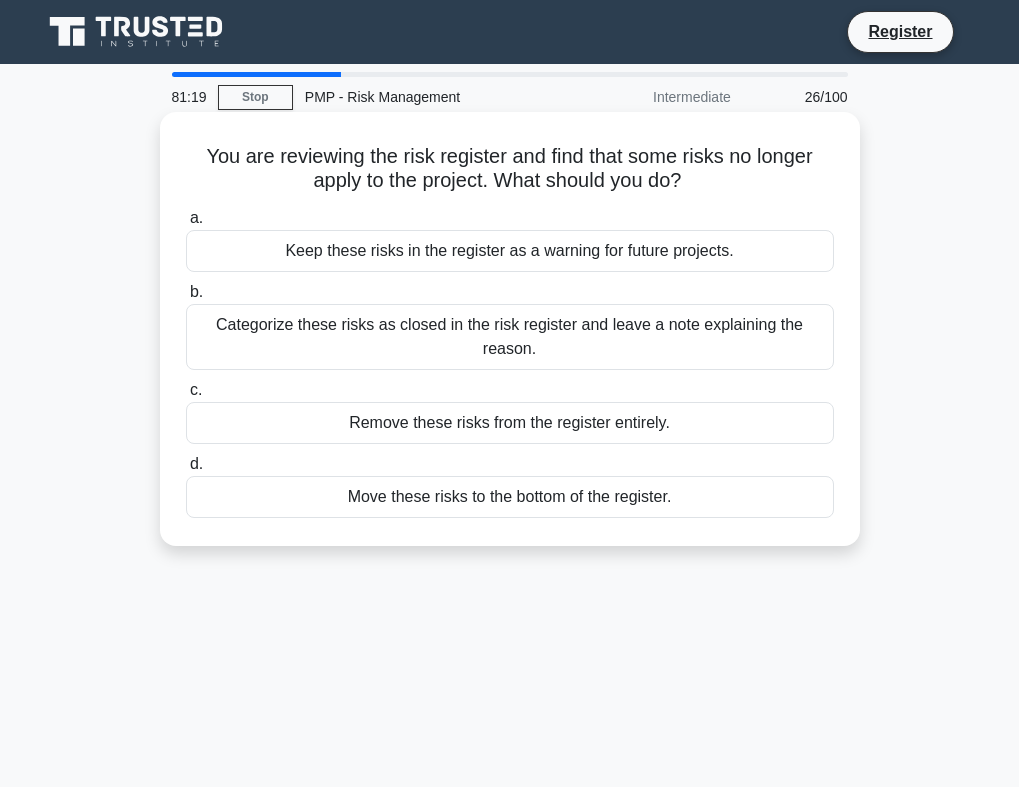 click on "Categorize these risks as closed in the risk register and leave a note explaining the reason." at bounding box center (510, 337) 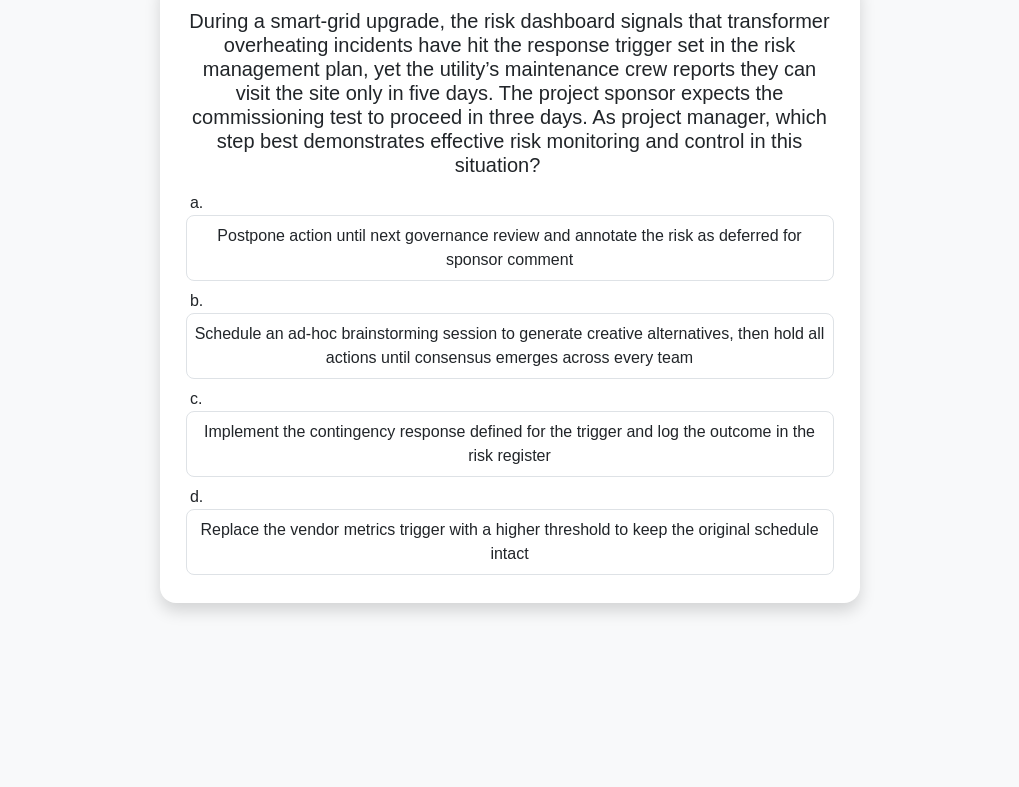 scroll, scrollTop: 100, scrollLeft: 0, axis: vertical 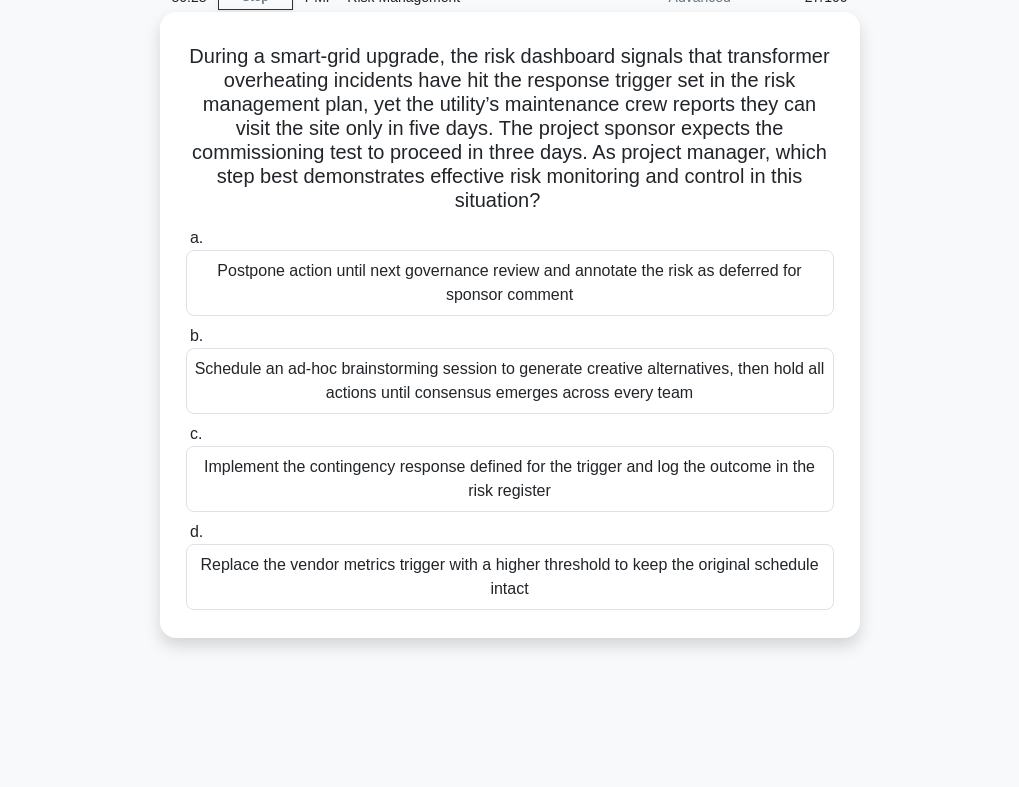 click on "Schedule an ad-hoc brainstorming session to generate creative alternatives, then hold all actions until consensus emerges across every team" at bounding box center [510, 381] 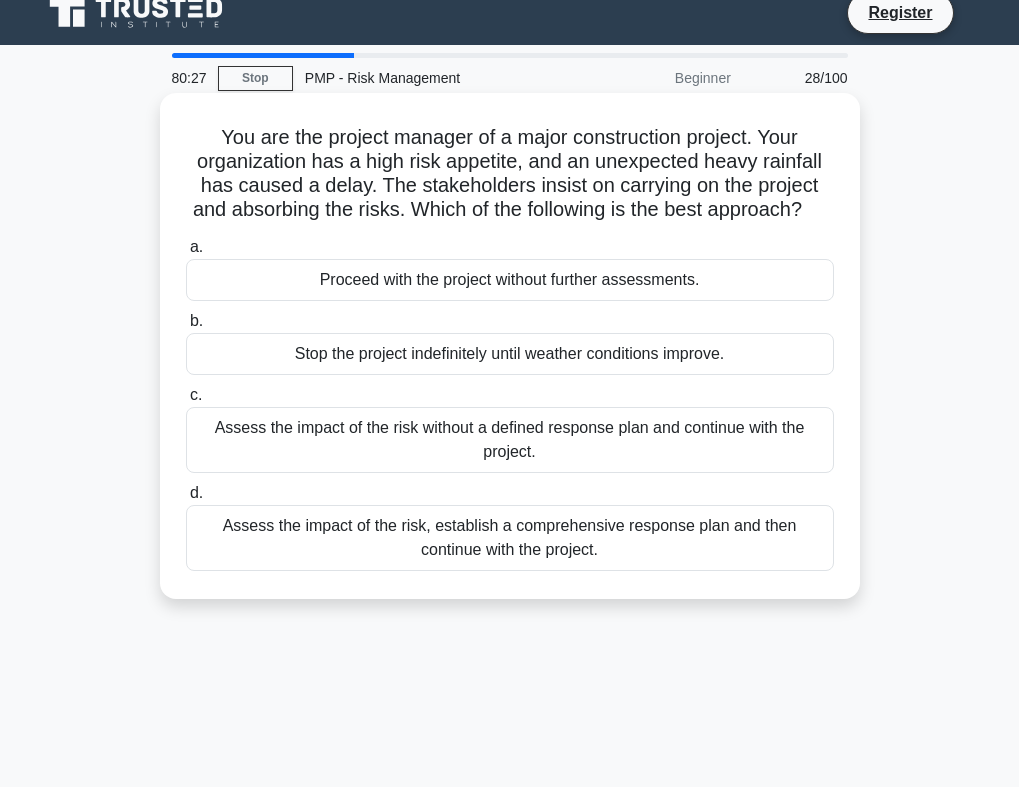 scroll, scrollTop: 0, scrollLeft: 0, axis: both 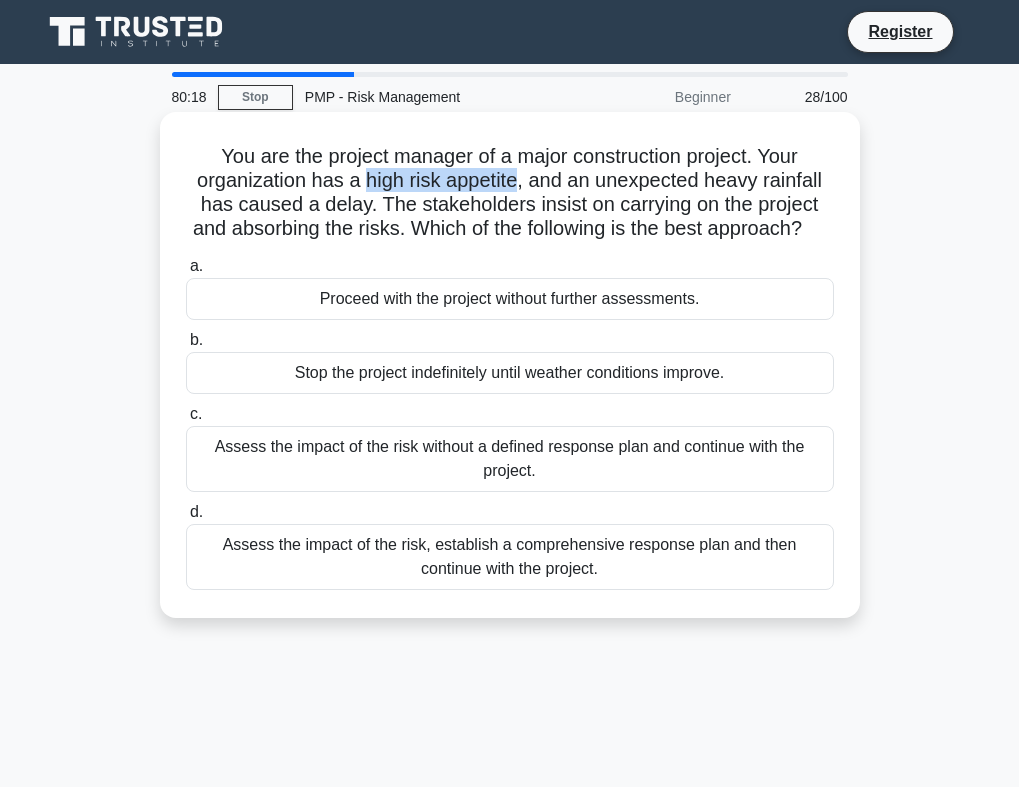 drag, startPoint x: 365, startPoint y: 179, endPoint x: 518, endPoint y: 183, distance: 153.05228 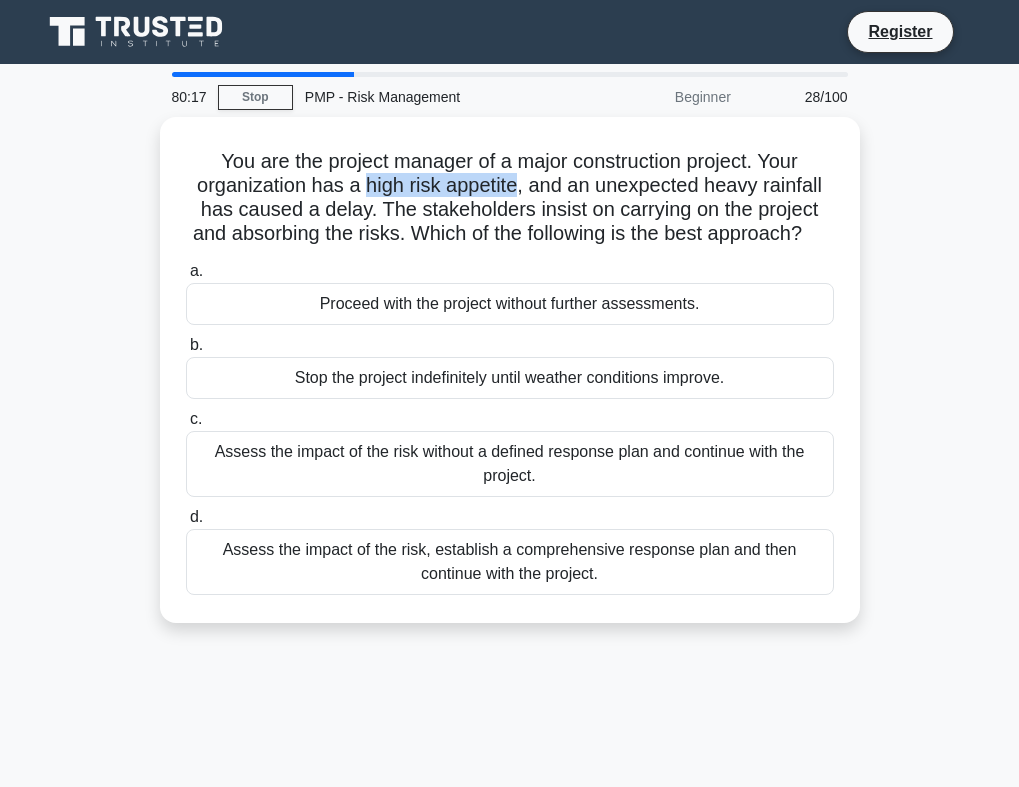 copy on "high risk appetite" 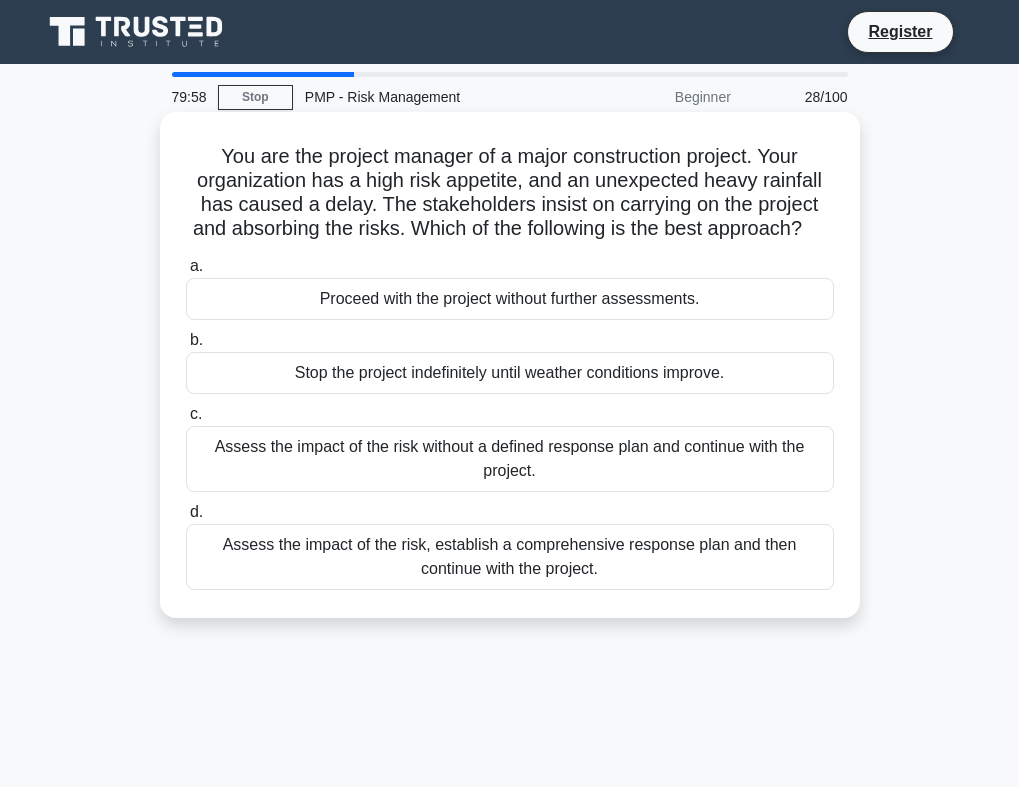 click on "a.
Proceed with the project without further assessments.
b.
Stop the project indefinitely until weather conditions improve.
c. d." at bounding box center (510, 422) 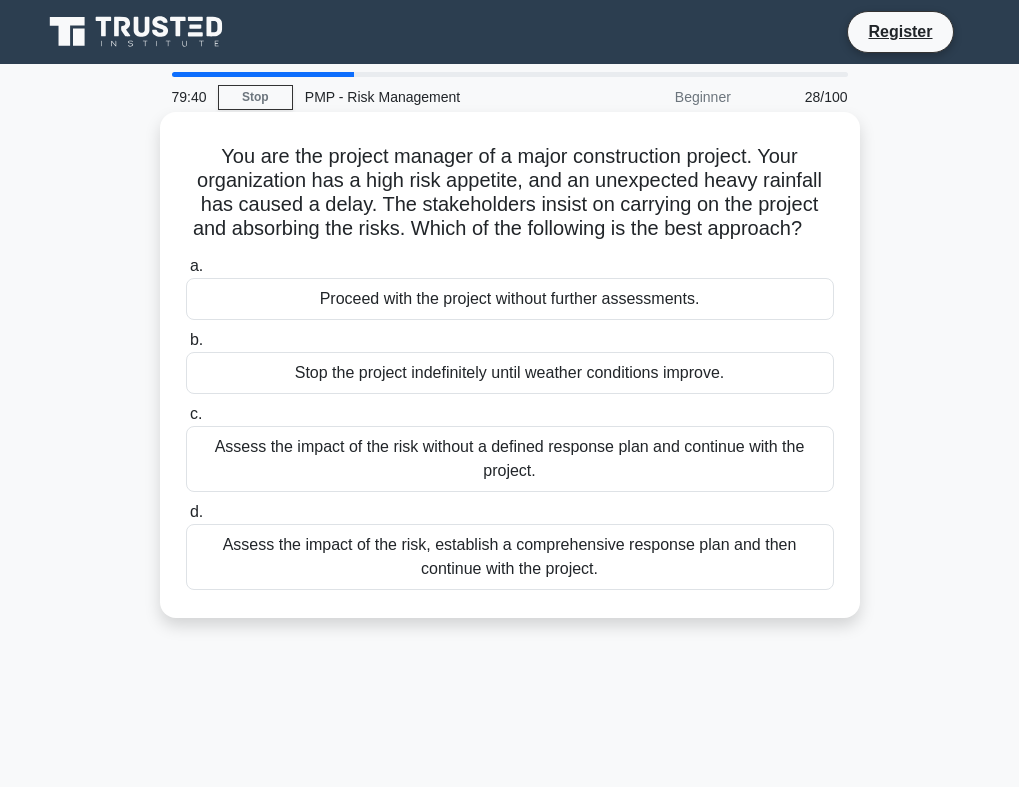 click on "Assess the impact of the risk, establish a comprehensive response plan and then continue with the project." at bounding box center (510, 557) 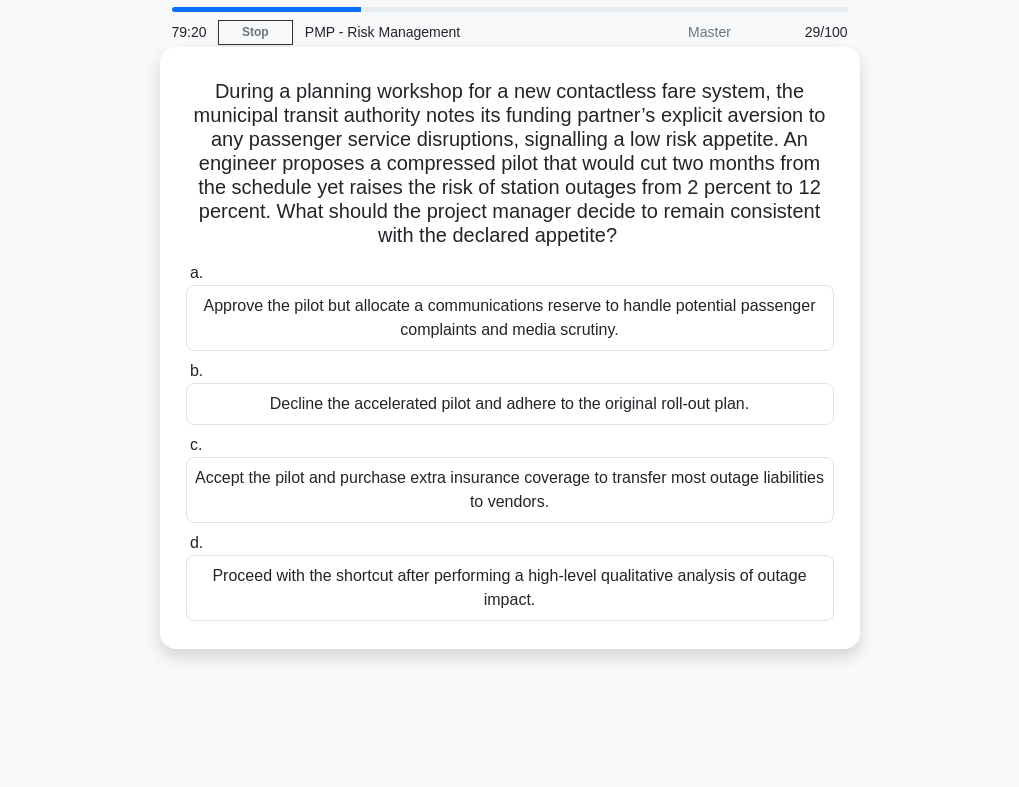 scroll, scrollTop: 100, scrollLeft: 0, axis: vertical 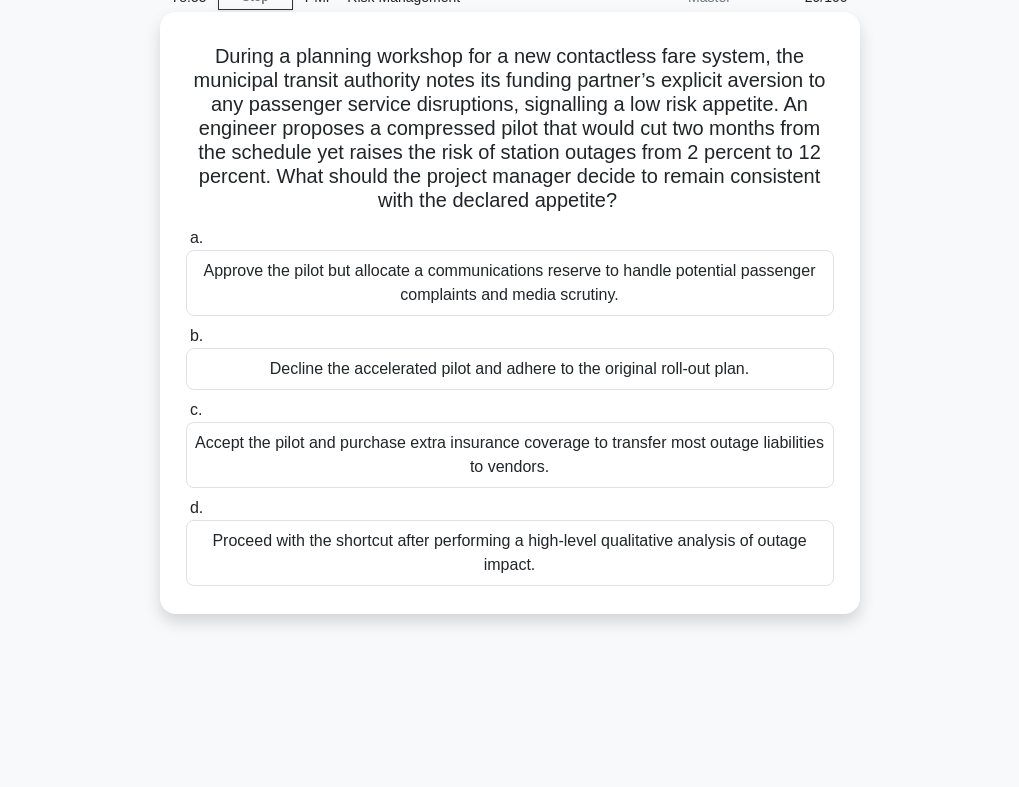 click on "Accept the pilot and purchase extra insurance coverage to transfer most outage liabilities to vendors." at bounding box center [510, 455] 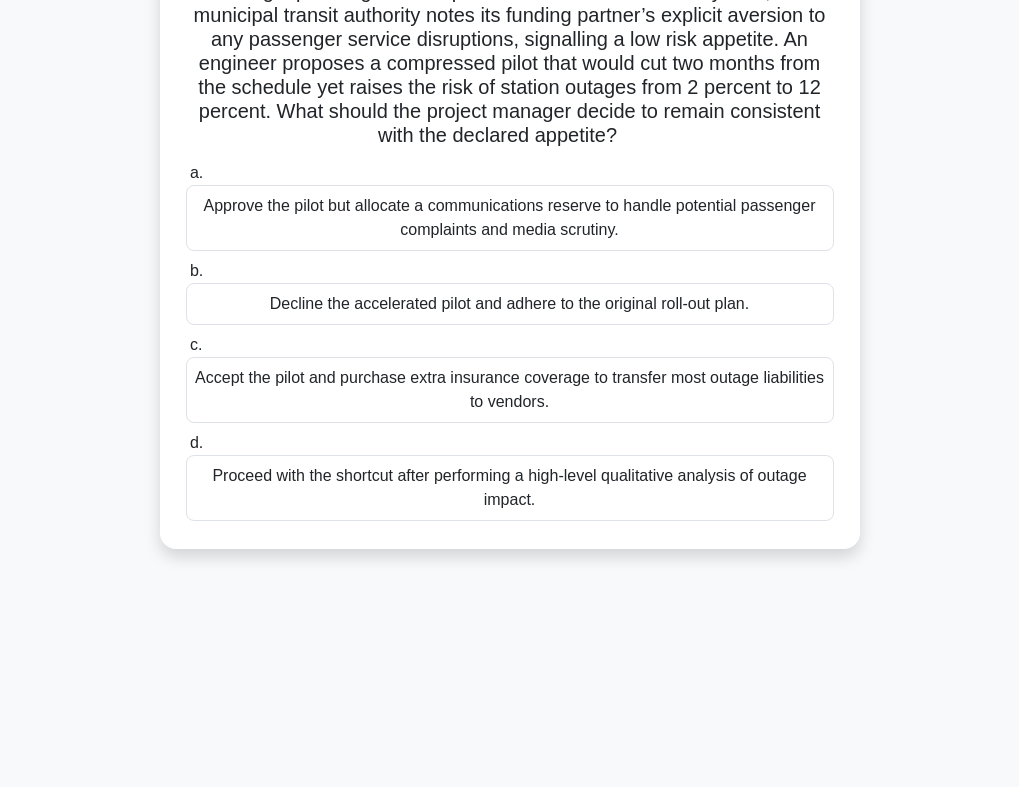 scroll, scrollTop: 200, scrollLeft: 0, axis: vertical 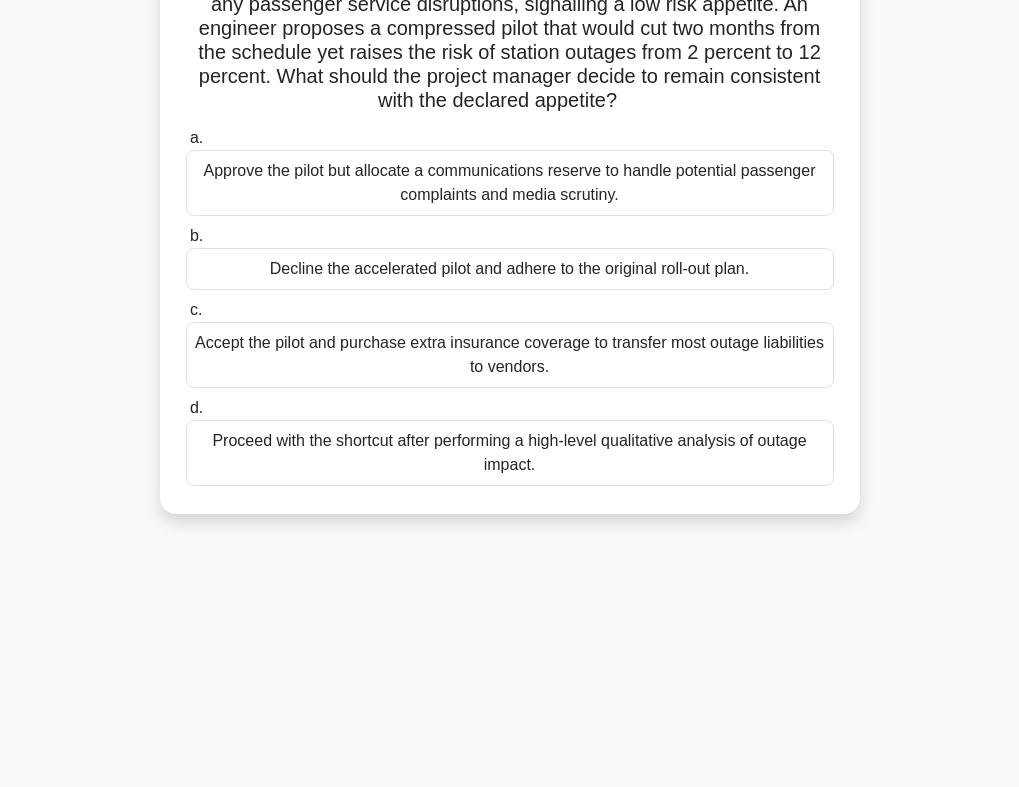 click on "Accept the pilot and purchase extra insurance coverage to transfer most outage liabilities to vendors." at bounding box center (510, 355) 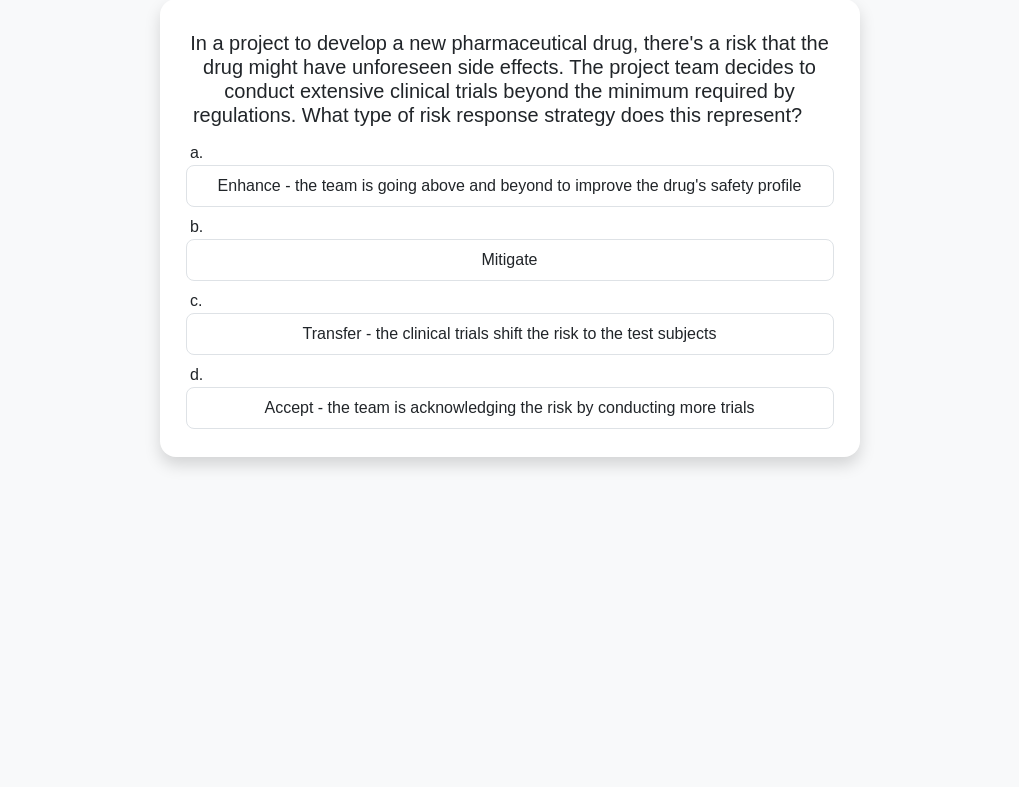 scroll, scrollTop: 82, scrollLeft: 0, axis: vertical 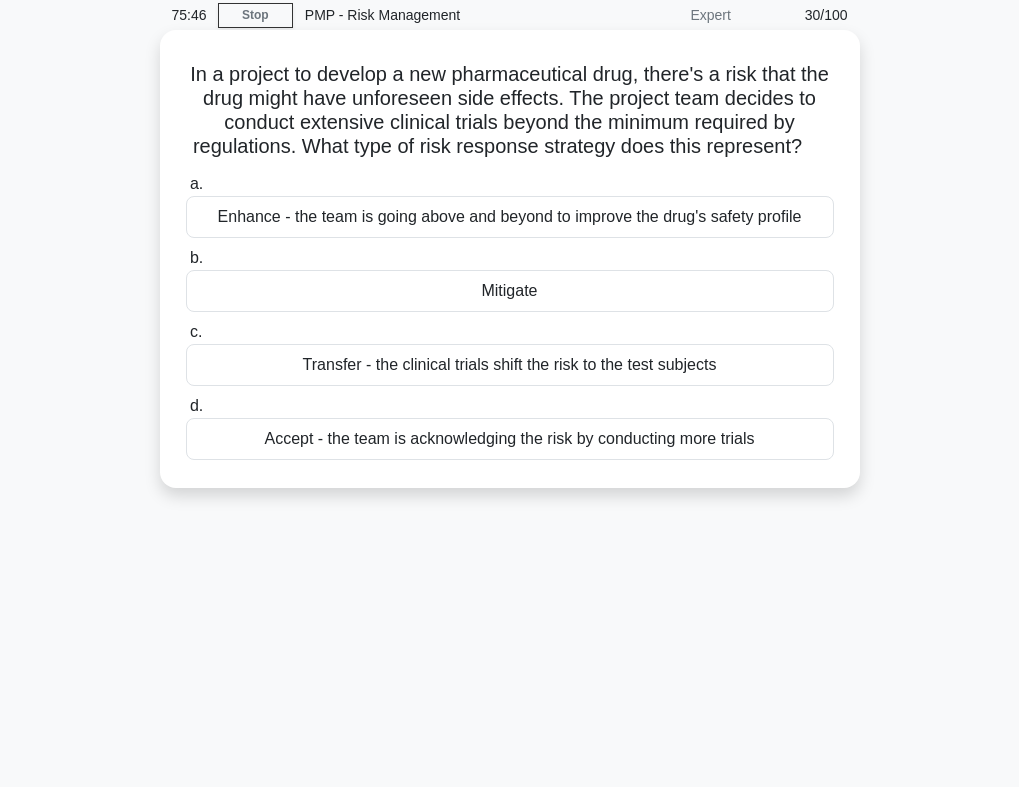 click on "Mitigate" at bounding box center (510, 291) 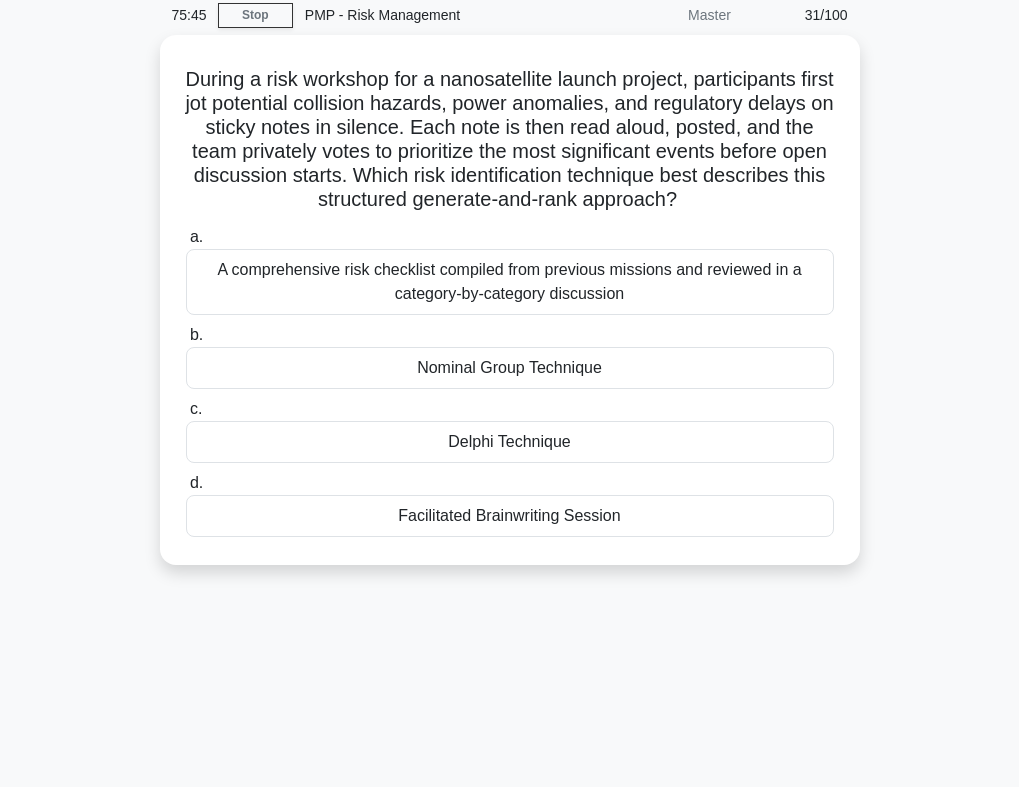 scroll, scrollTop: 0, scrollLeft: 0, axis: both 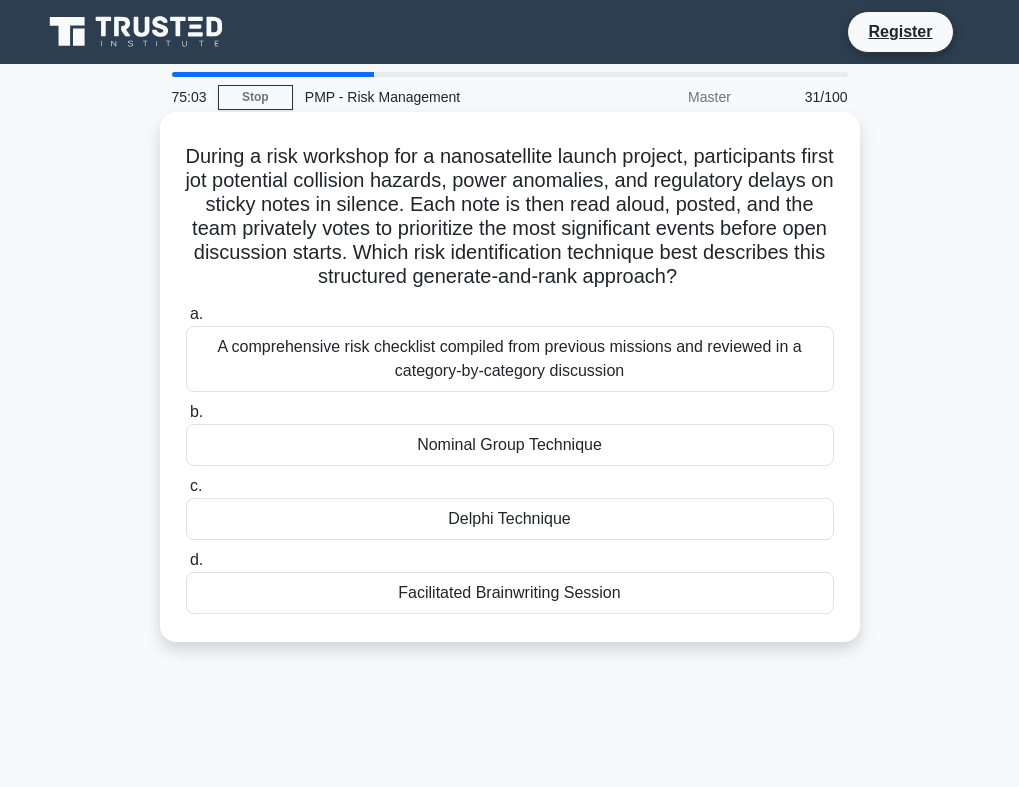 click on "A comprehensive risk checklist compiled from previous missions and reviewed in a category-by-category discussion" at bounding box center [510, 359] 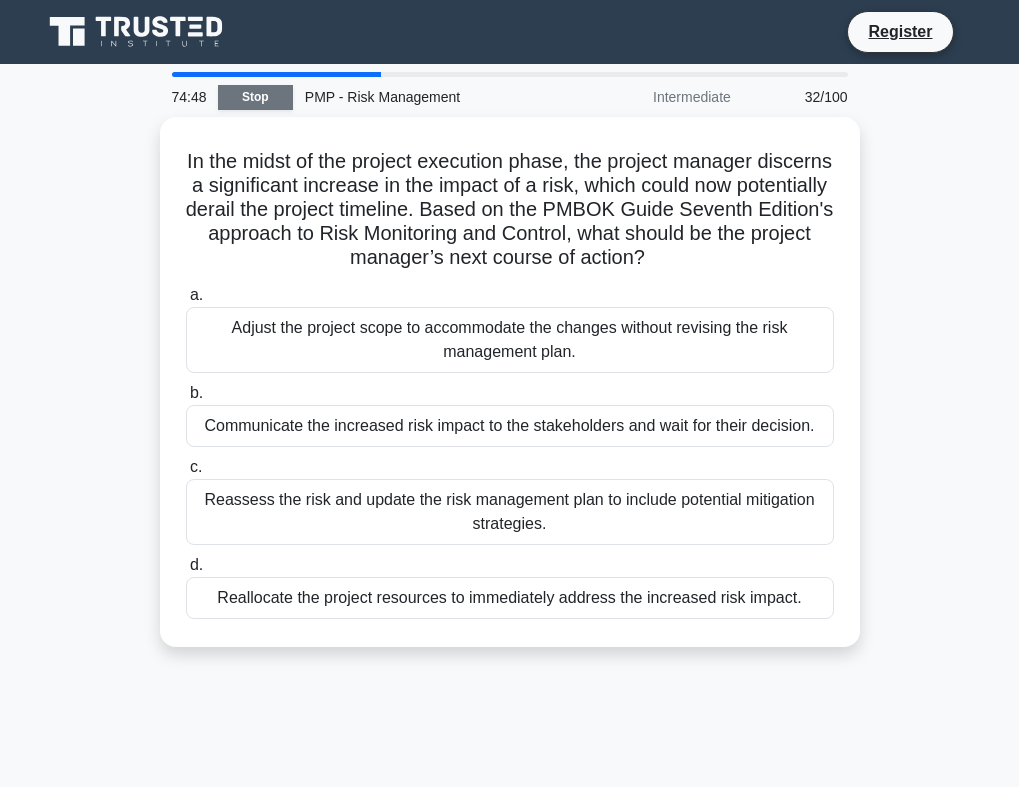 click on "Stop" at bounding box center [255, 97] 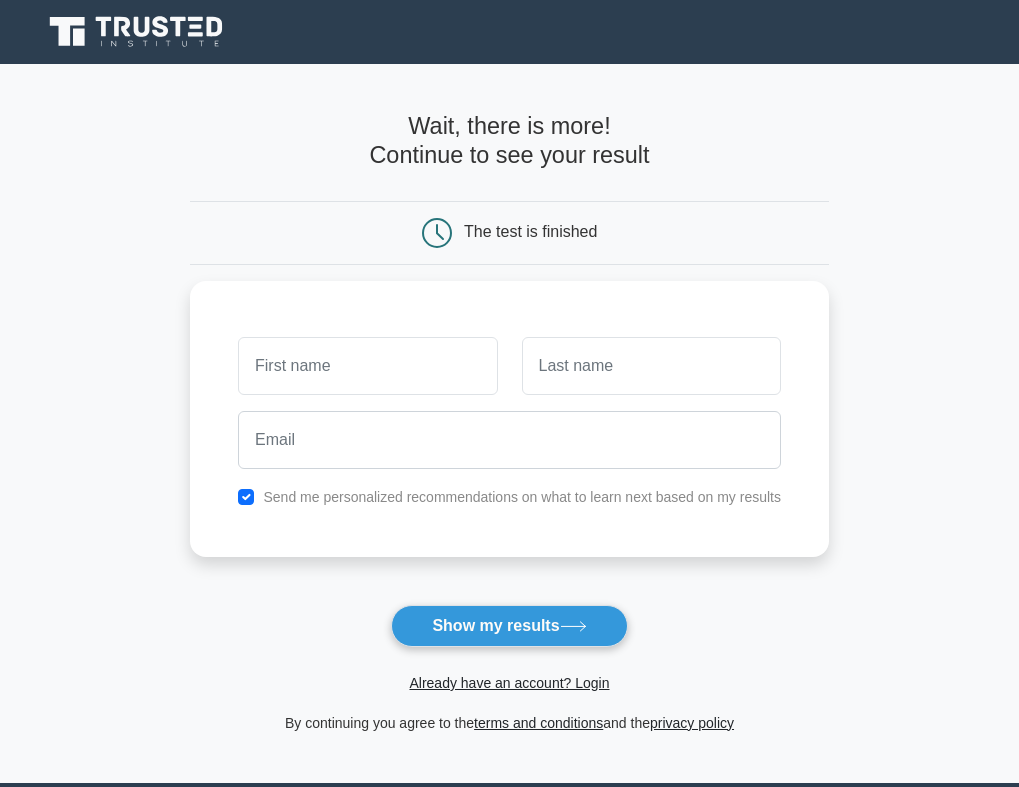 scroll, scrollTop: 0, scrollLeft: 0, axis: both 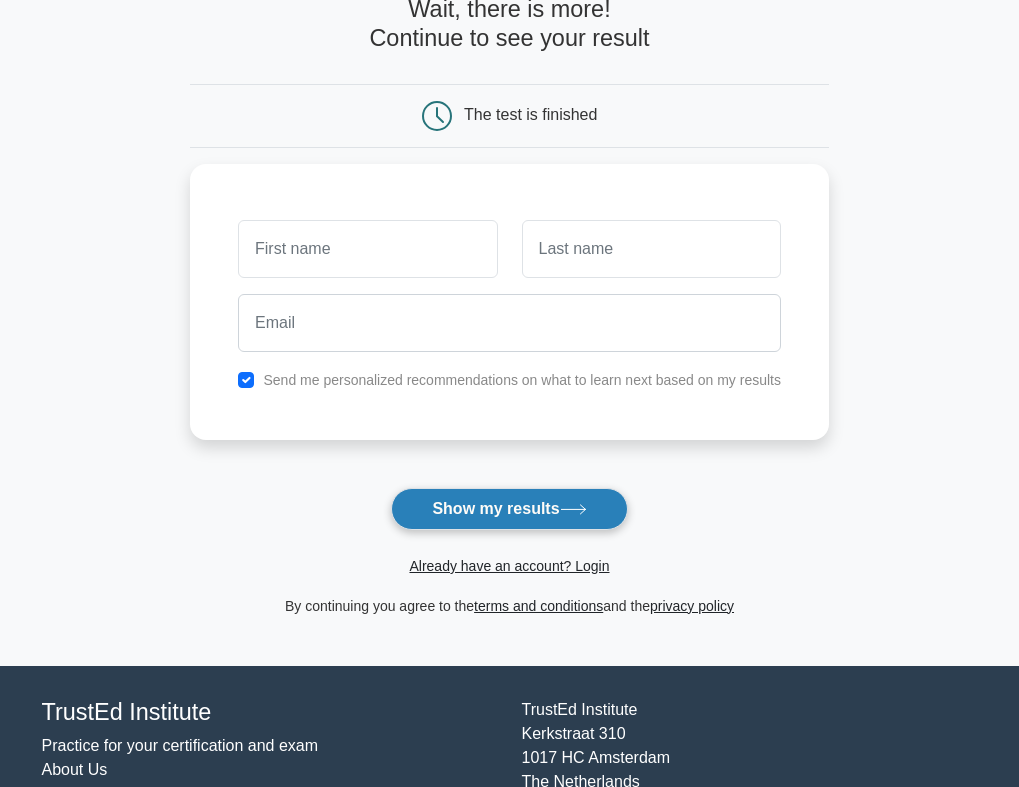 click on "Show my results" at bounding box center (509, 509) 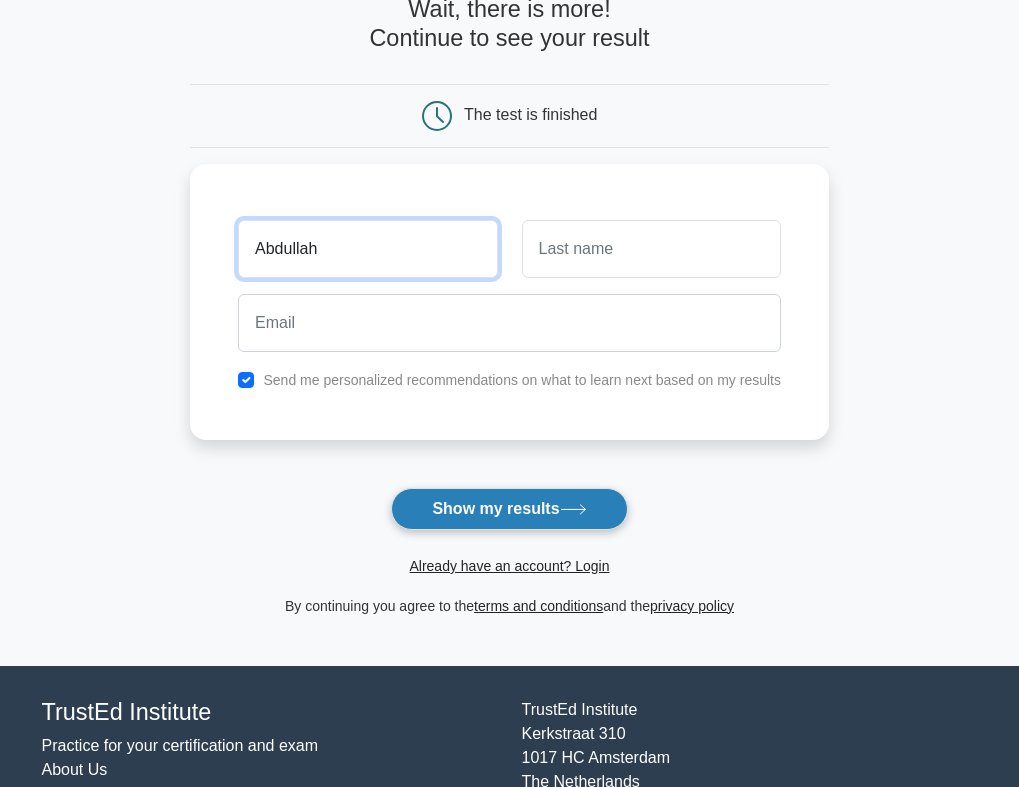 type on "Abdullah" 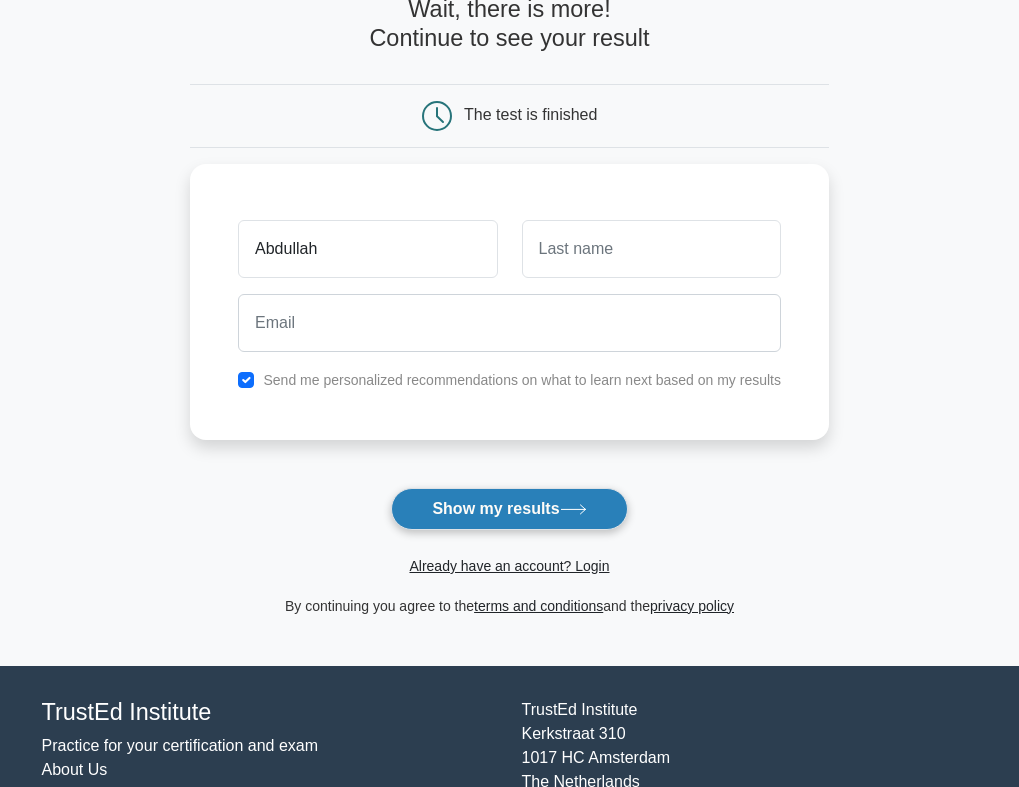 click on "Show my results" at bounding box center (509, 509) 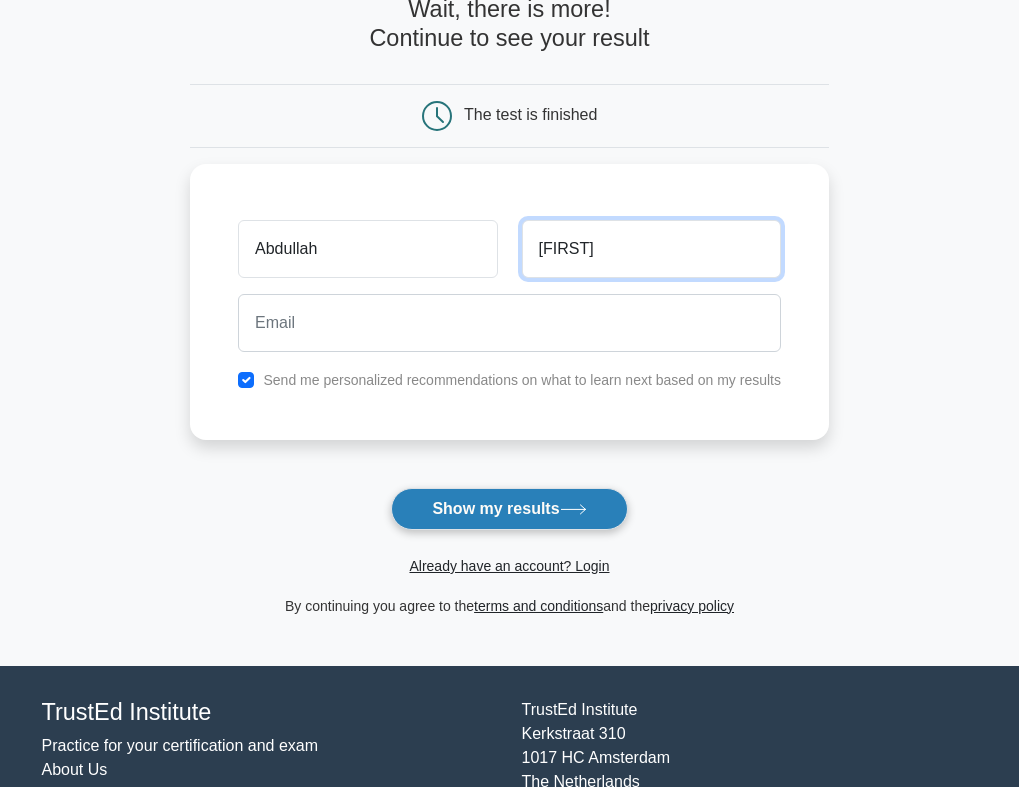 type on "Saleem" 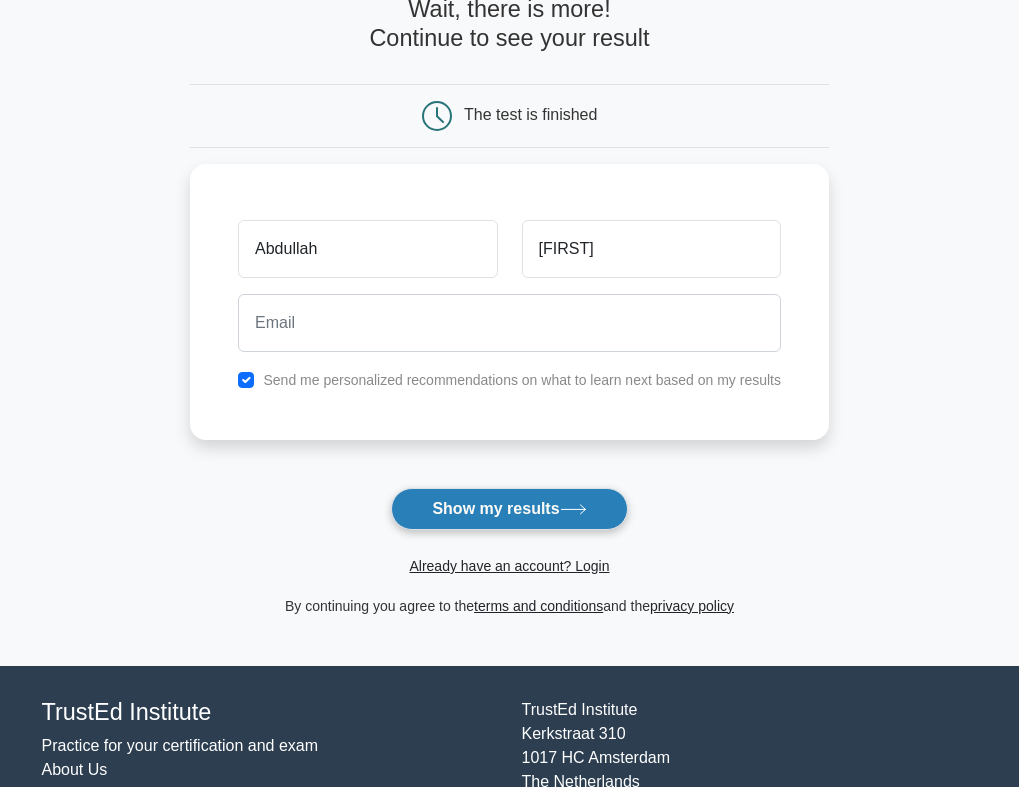 click on "Show my results" at bounding box center [509, 509] 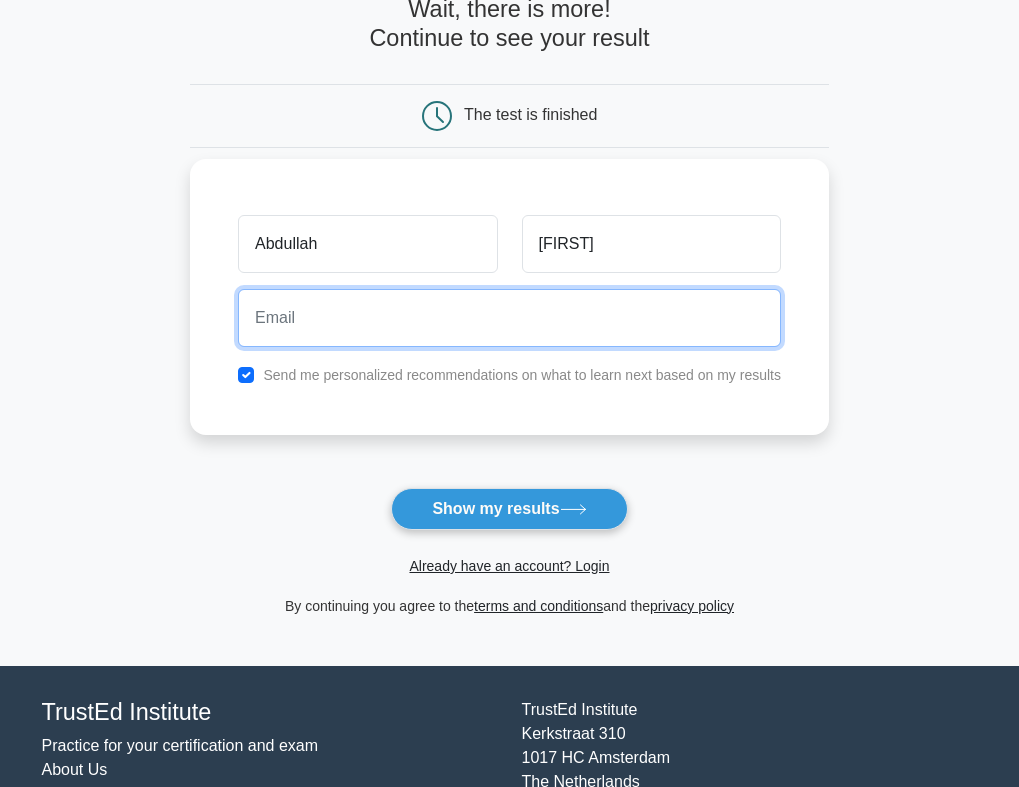 click at bounding box center [509, 318] 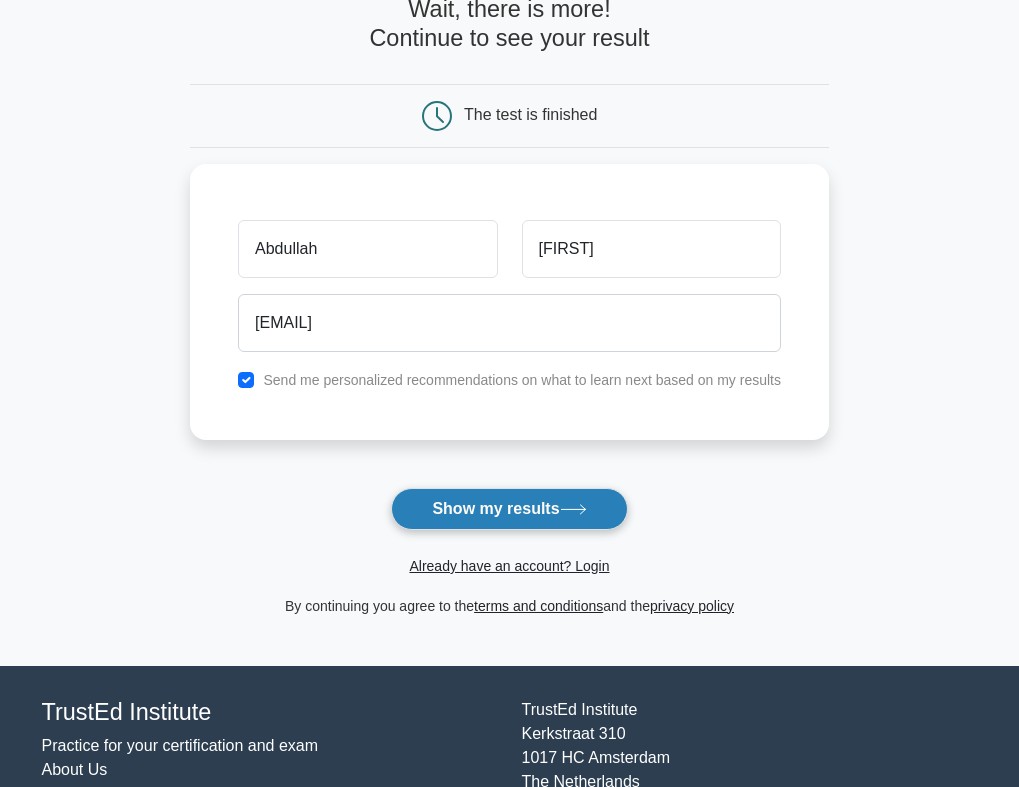 click on "Show my results" at bounding box center [509, 509] 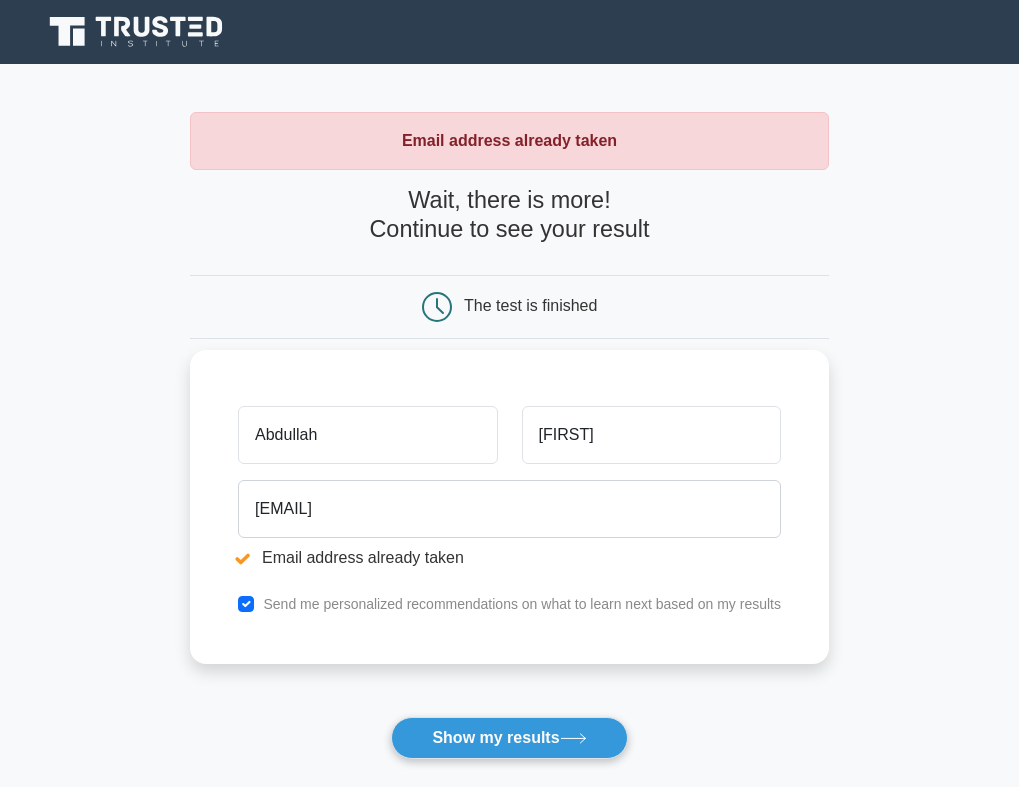 scroll, scrollTop: 0, scrollLeft: 0, axis: both 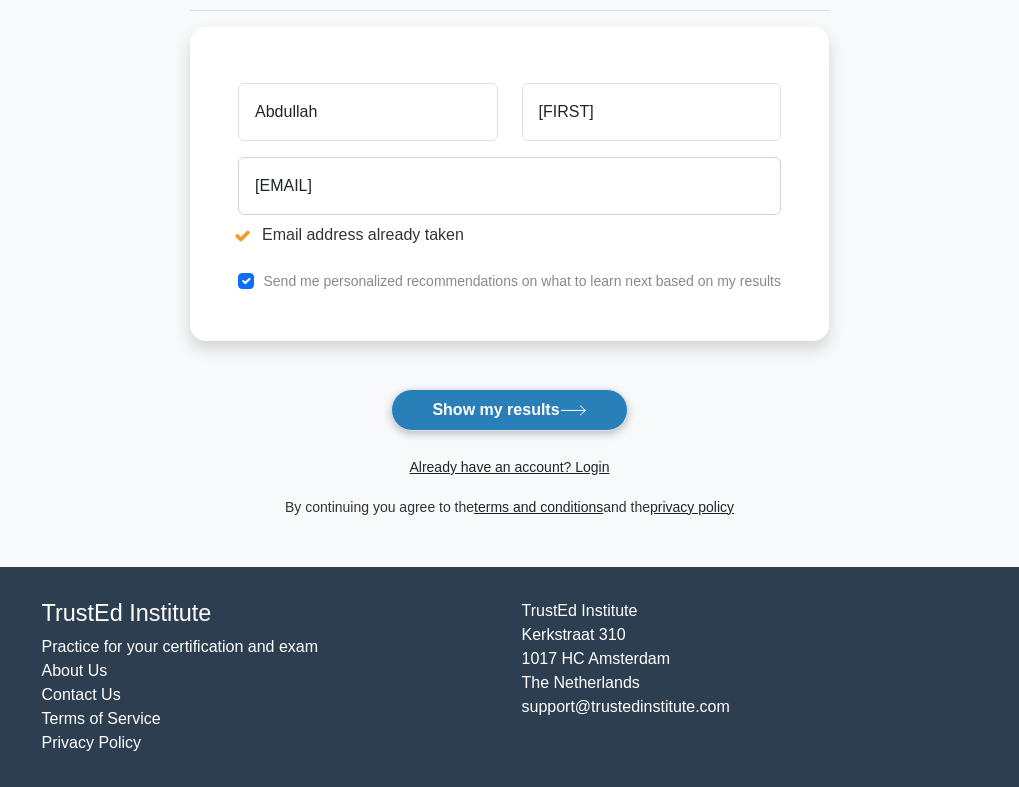click on "Show my results" at bounding box center [509, 410] 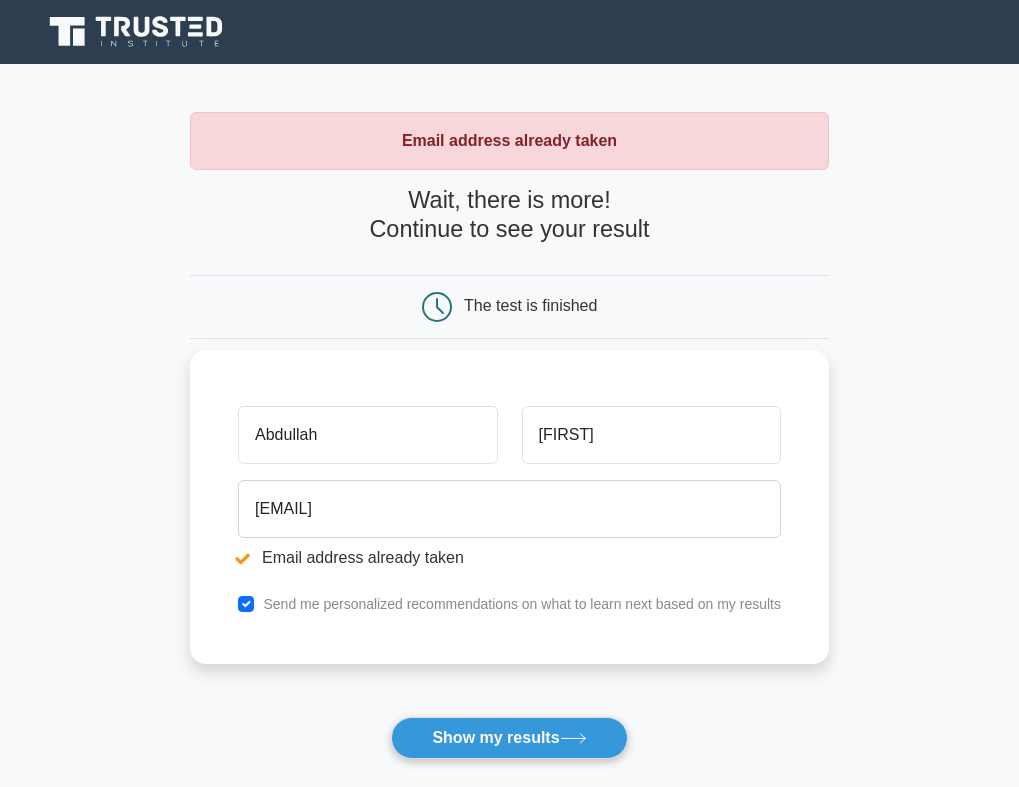 scroll, scrollTop: 0, scrollLeft: 0, axis: both 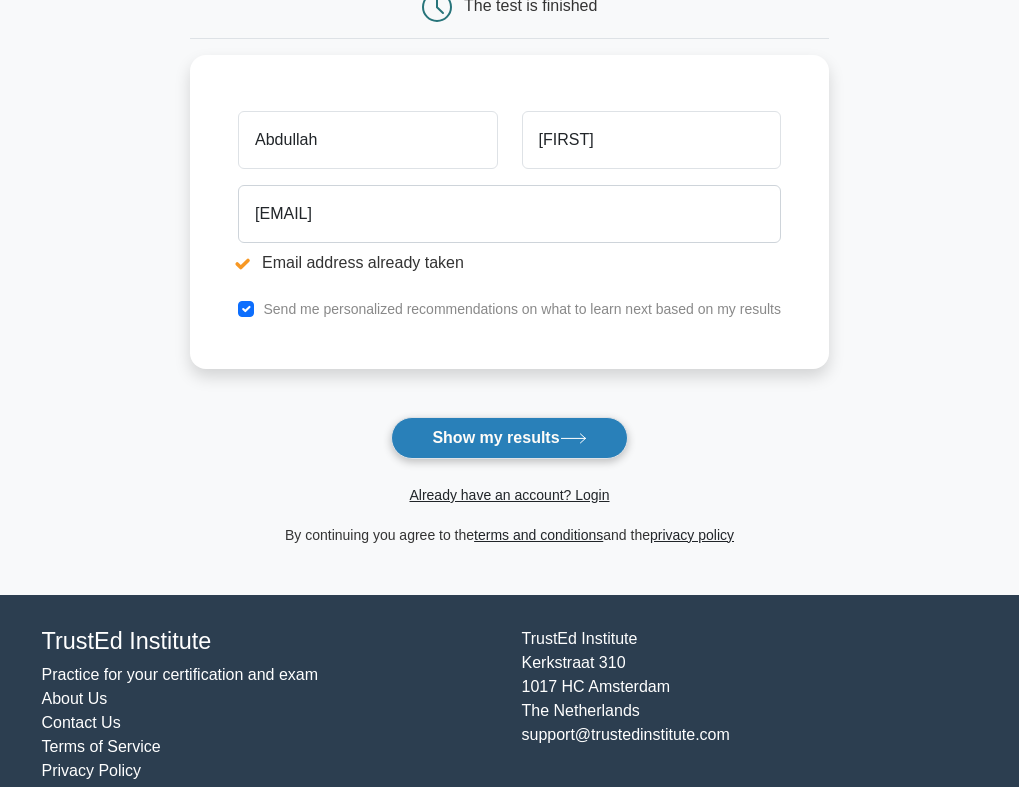 click on "Show my results" at bounding box center [509, 438] 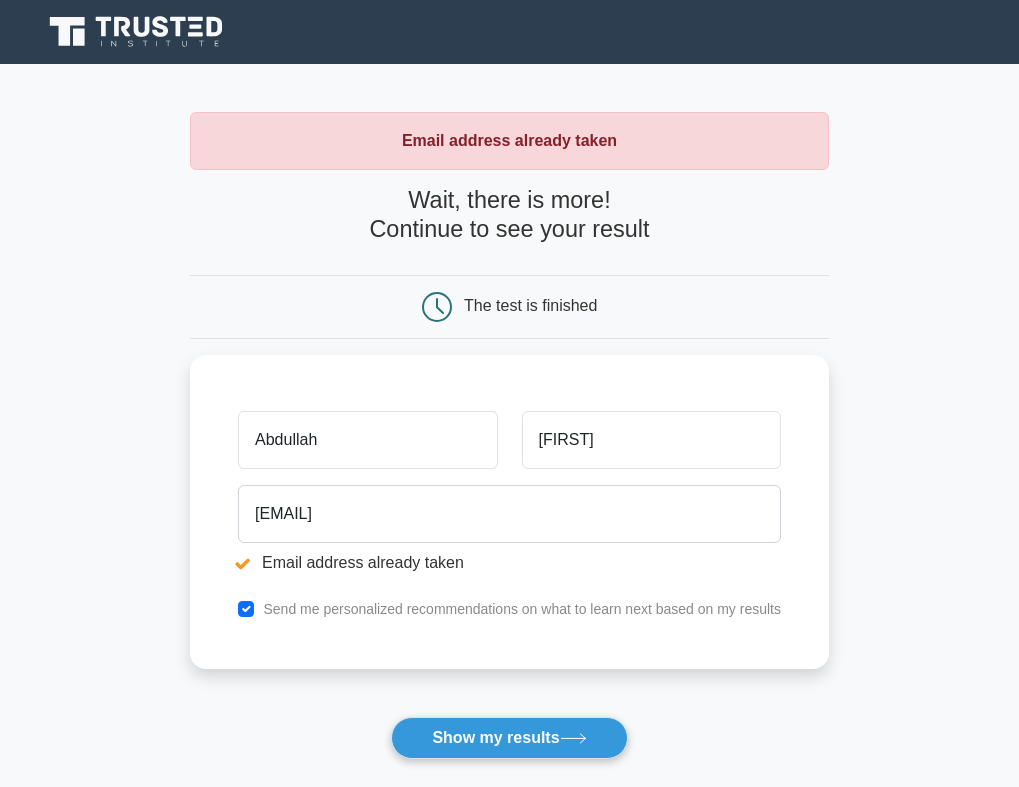 scroll, scrollTop: 0, scrollLeft: 0, axis: both 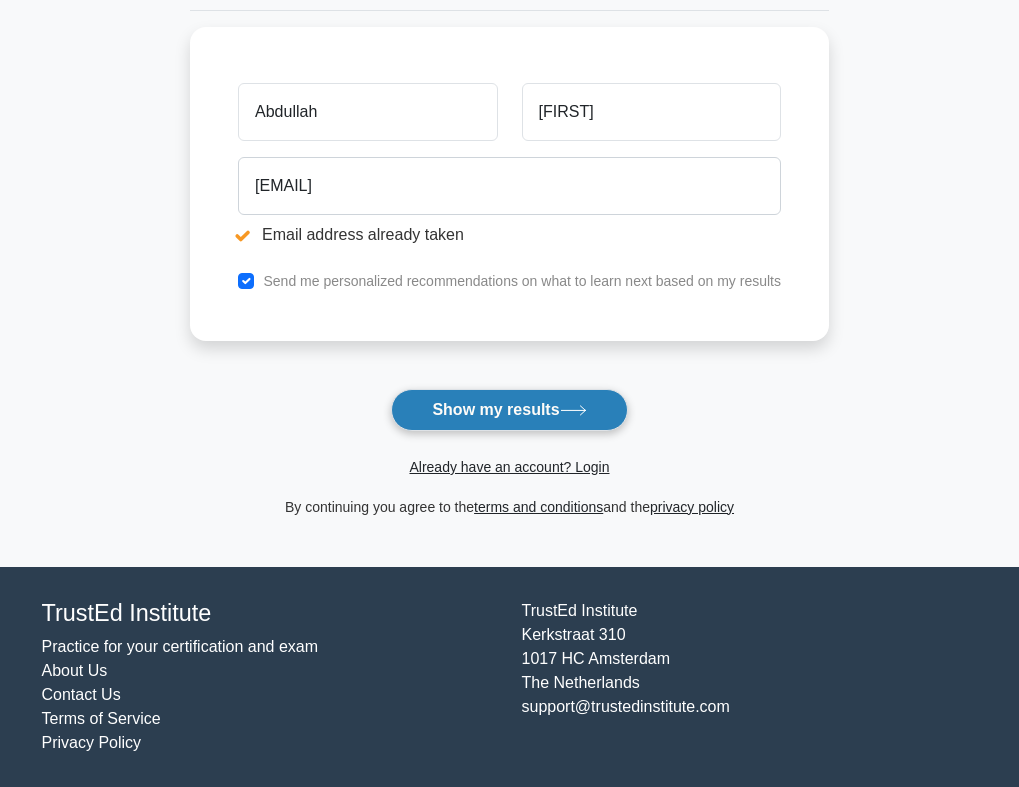 click on "Show my results" at bounding box center (509, 410) 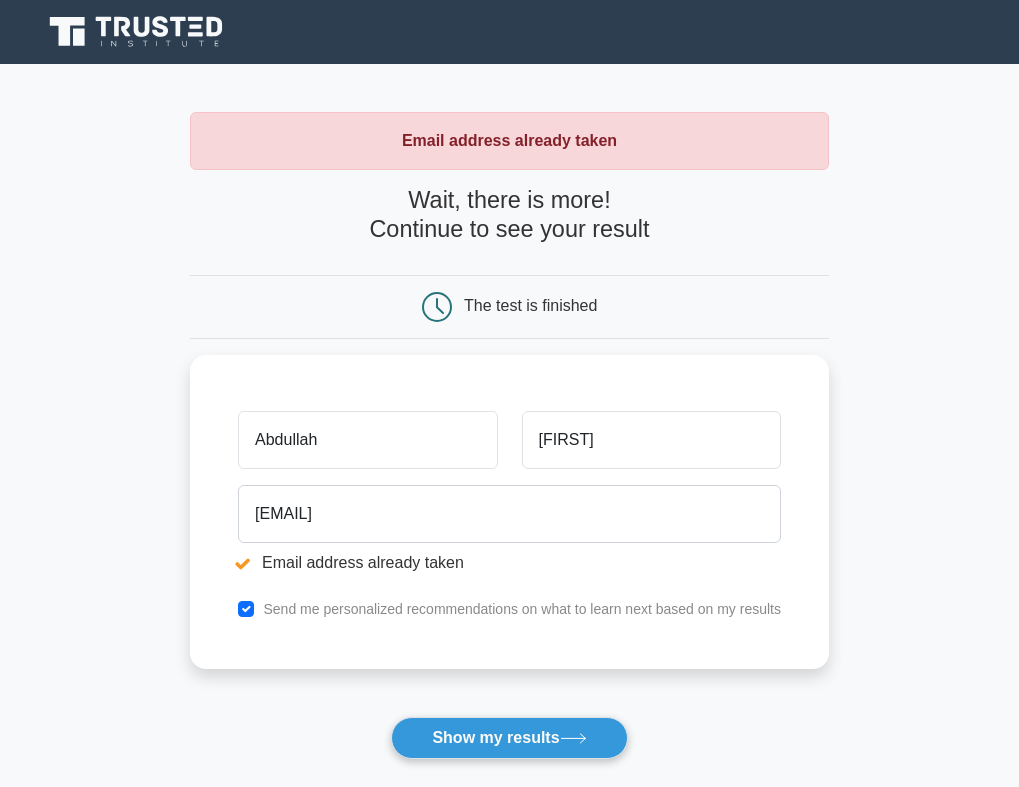 scroll, scrollTop: 0, scrollLeft: 0, axis: both 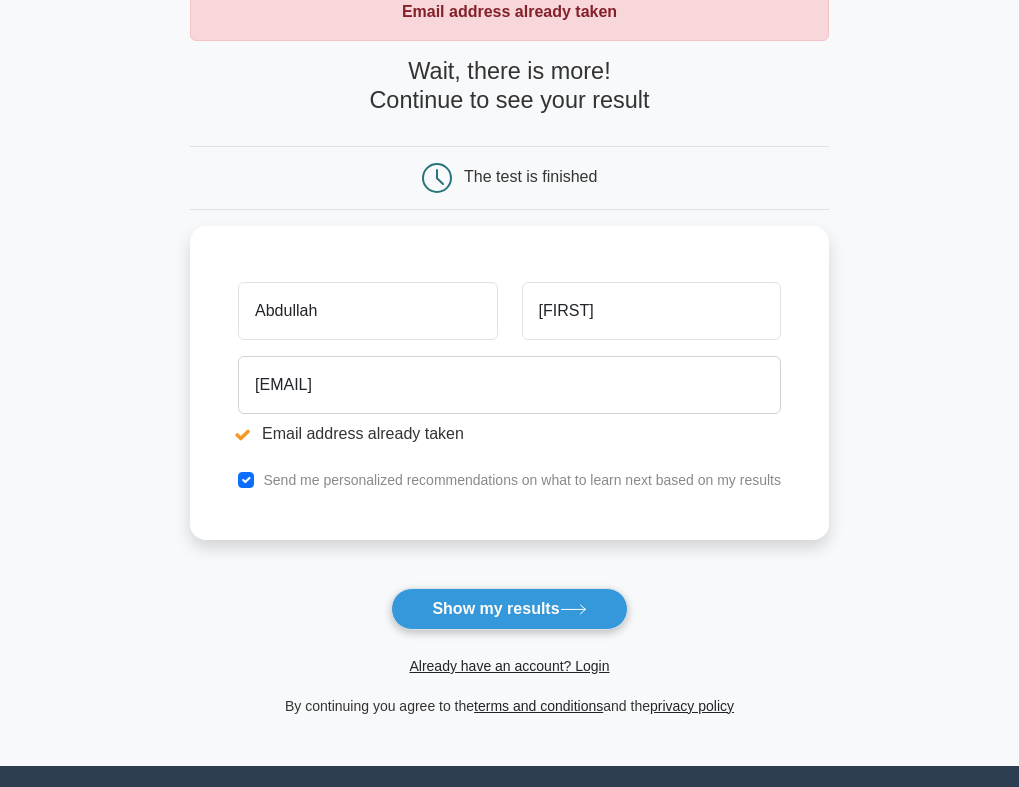 click on "The test is finished" at bounding box center (530, 176) 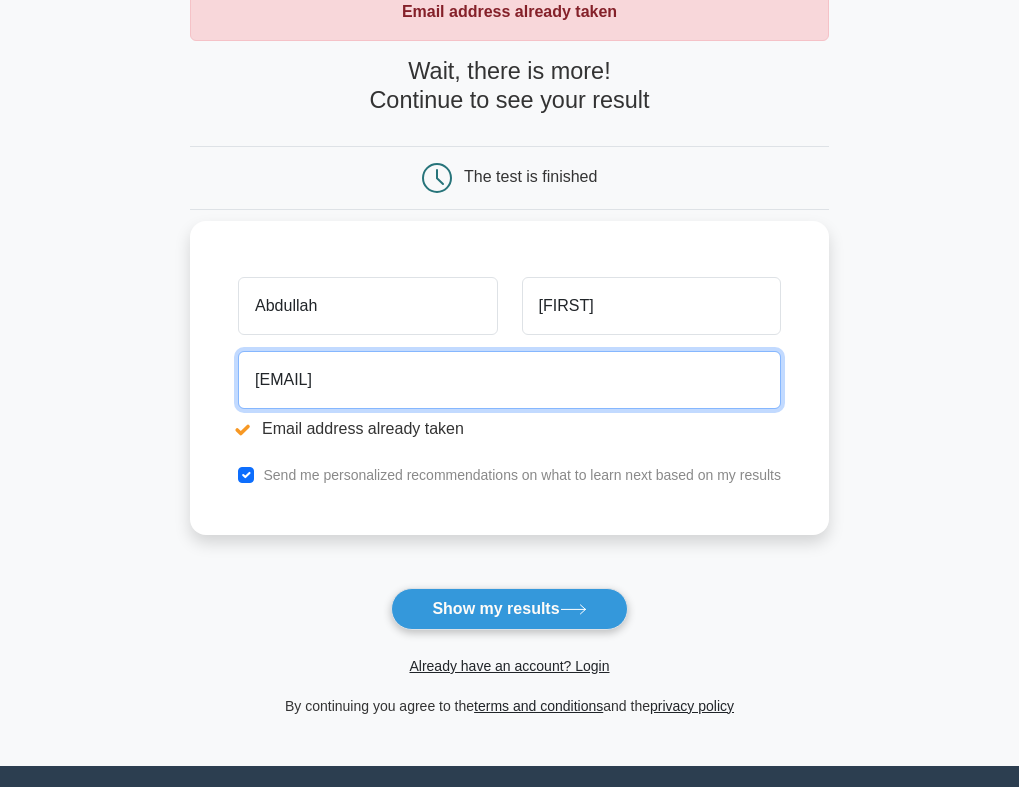 click on "[EMAIL]" at bounding box center [509, 380] 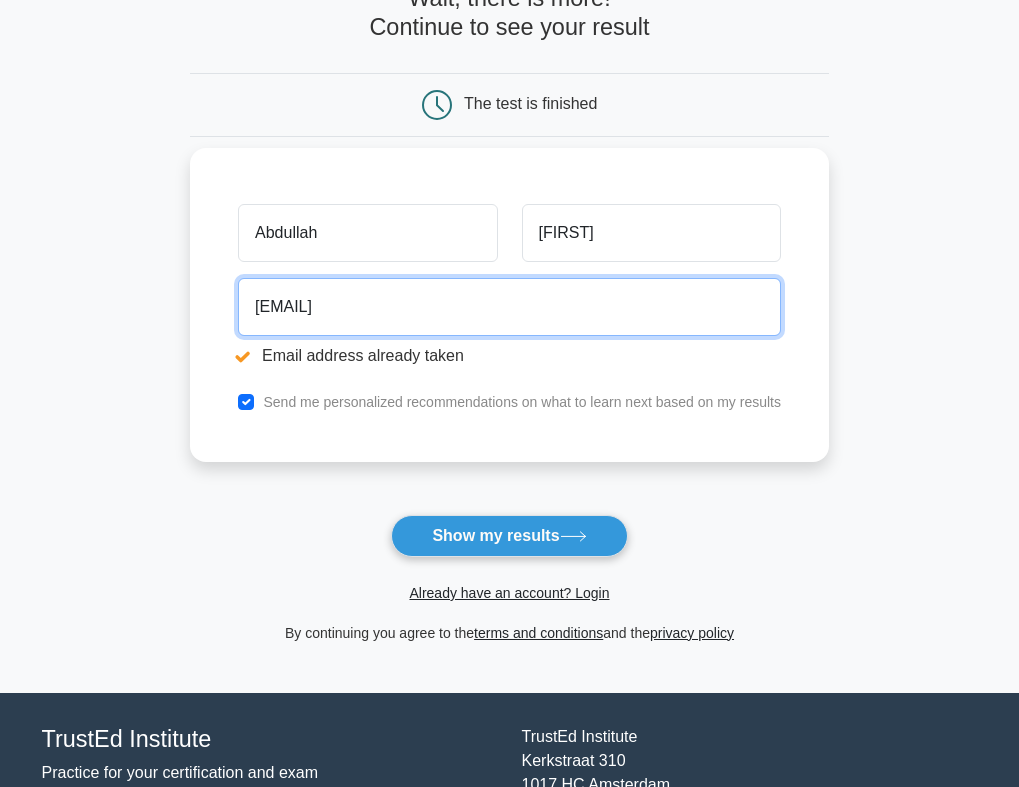 scroll, scrollTop: 329, scrollLeft: 0, axis: vertical 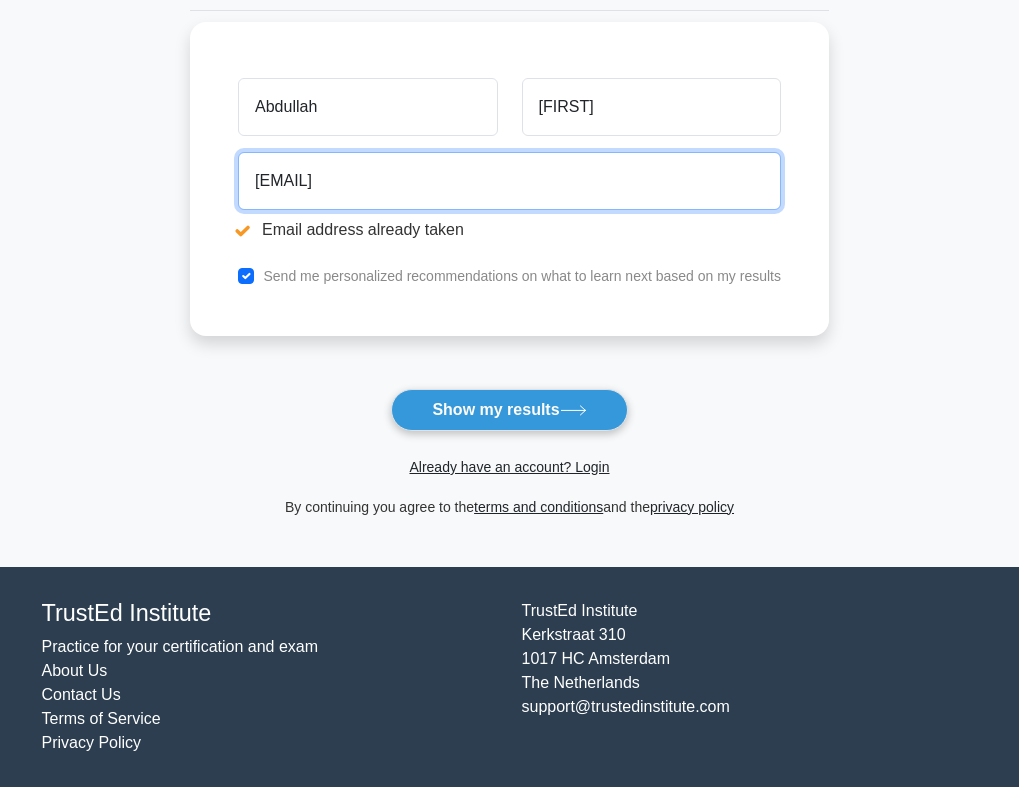 click on "[EMAIL]" at bounding box center (509, 181) 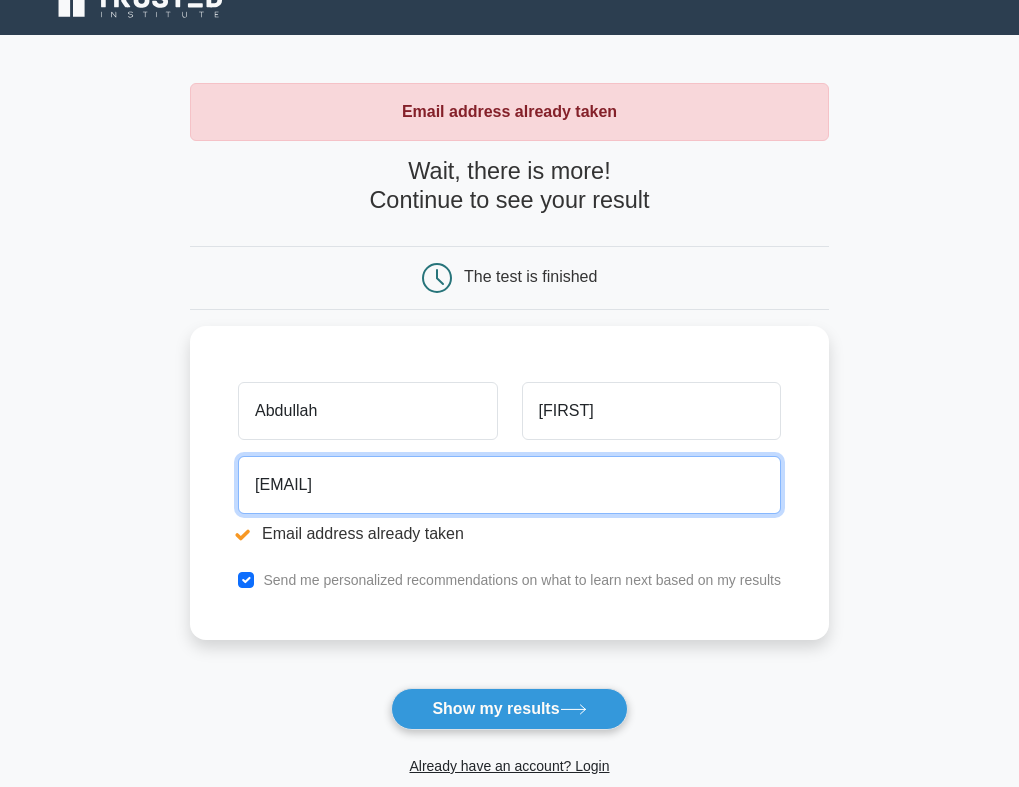 scroll, scrollTop: 0, scrollLeft: 0, axis: both 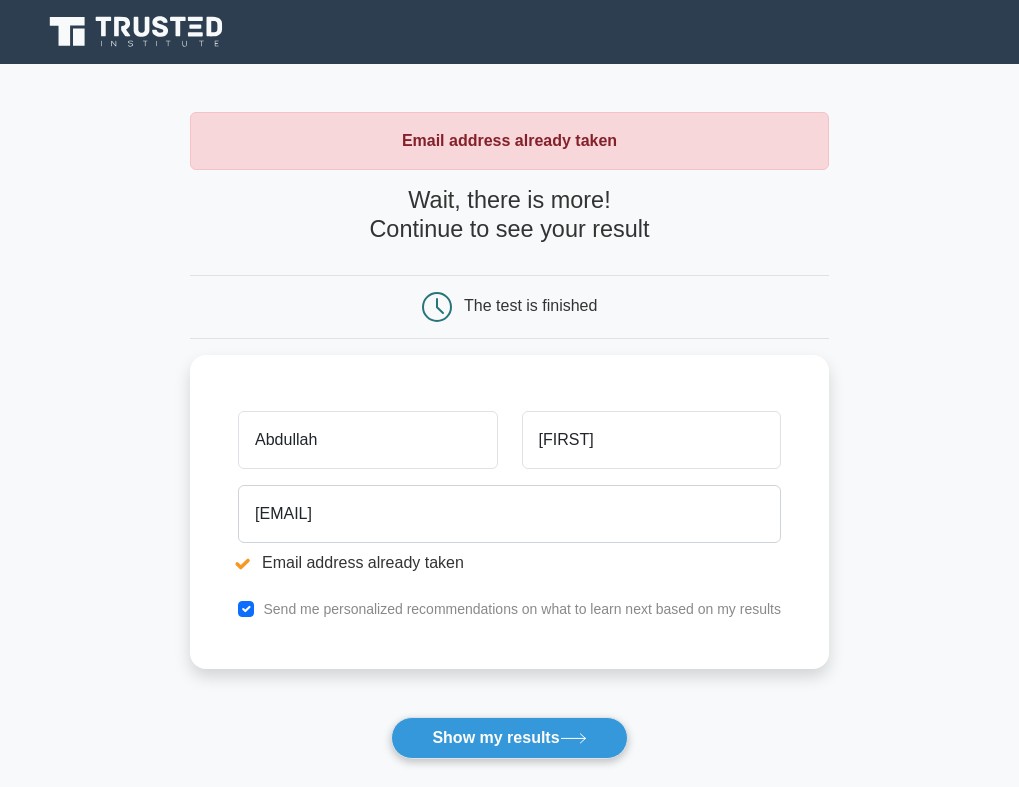 click on "Wait, there is more! Continue to see your result" at bounding box center (509, 214) 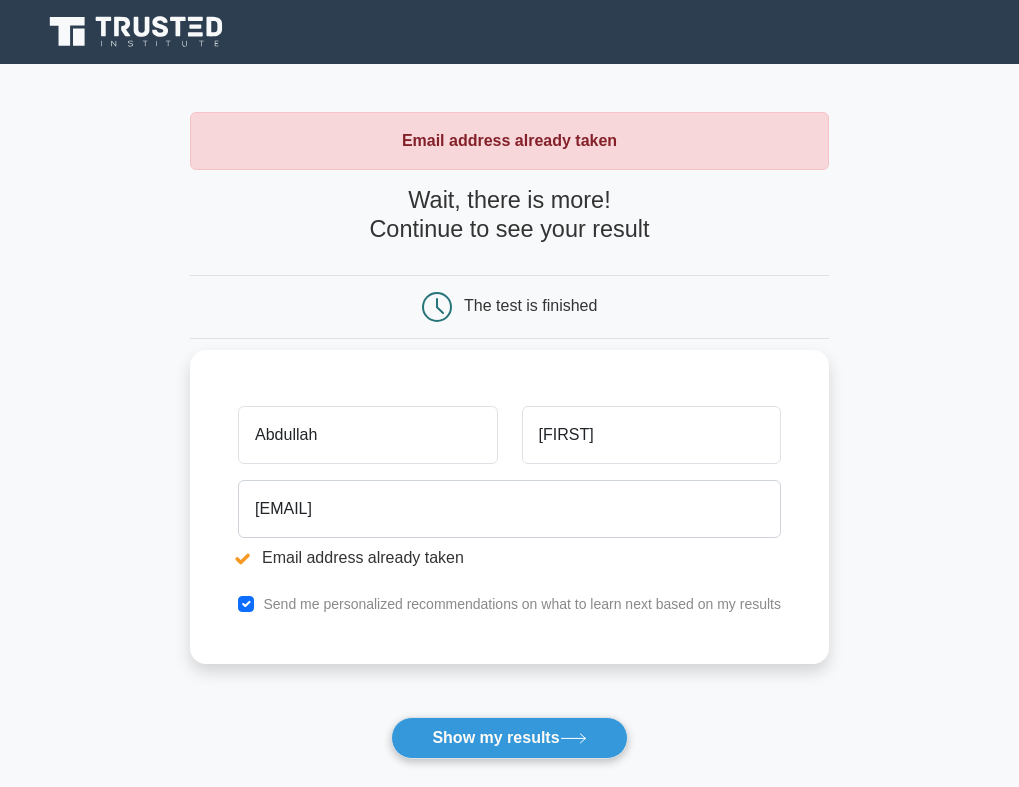 click on "Send me personalized recommendations on what to learn next based on my results" at bounding box center (509, 604) 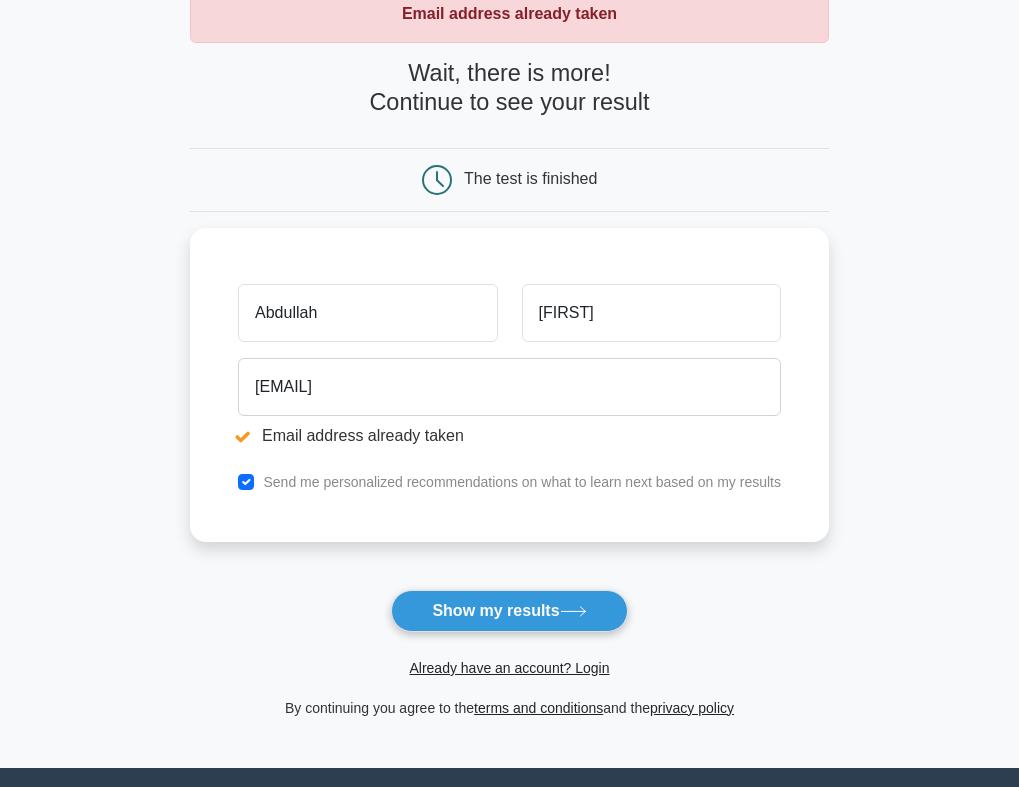 scroll, scrollTop: 329, scrollLeft: 0, axis: vertical 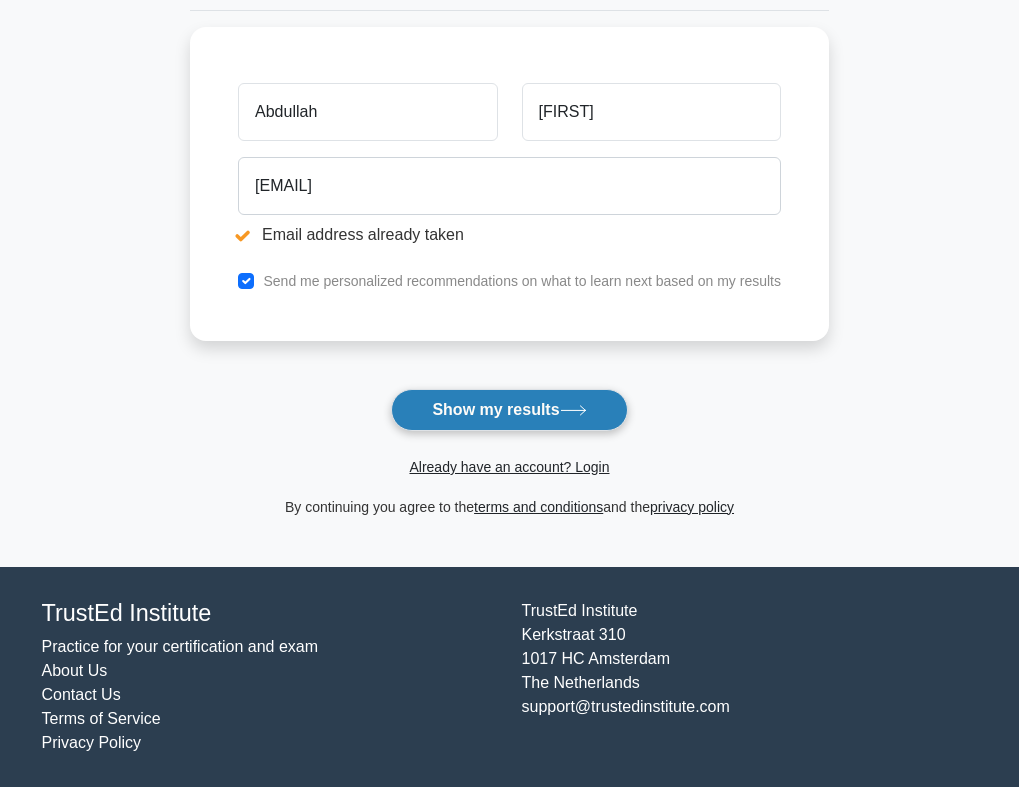 click on "Show my results" at bounding box center (509, 410) 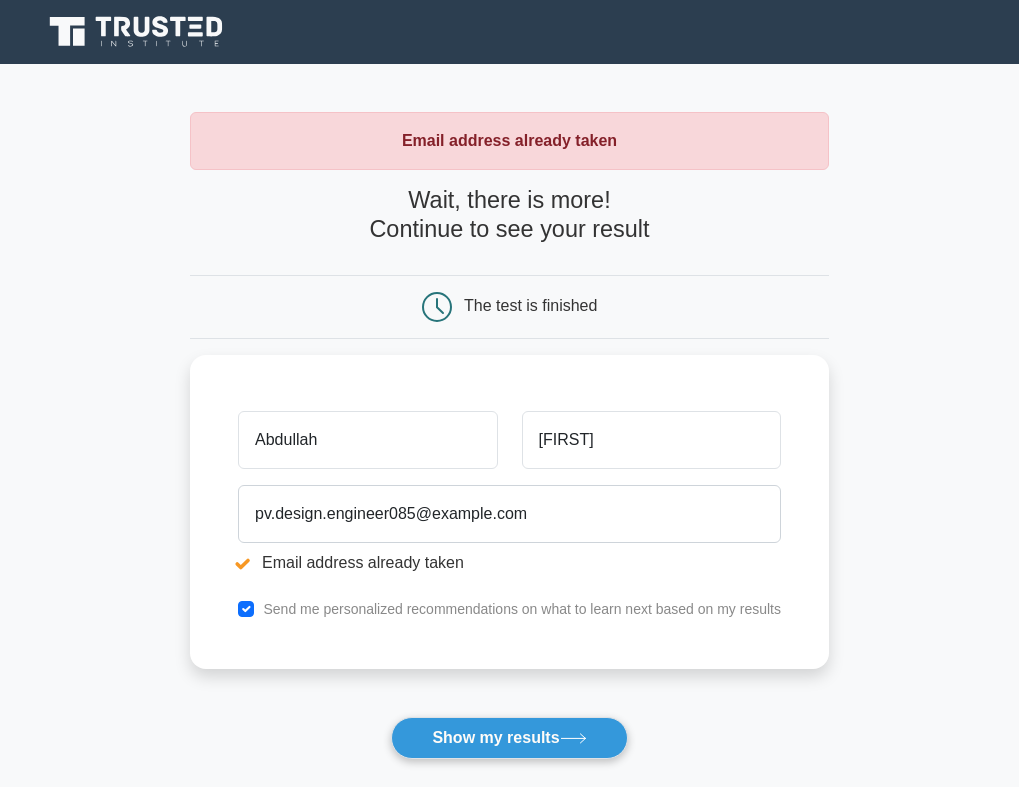 scroll, scrollTop: 0, scrollLeft: 0, axis: both 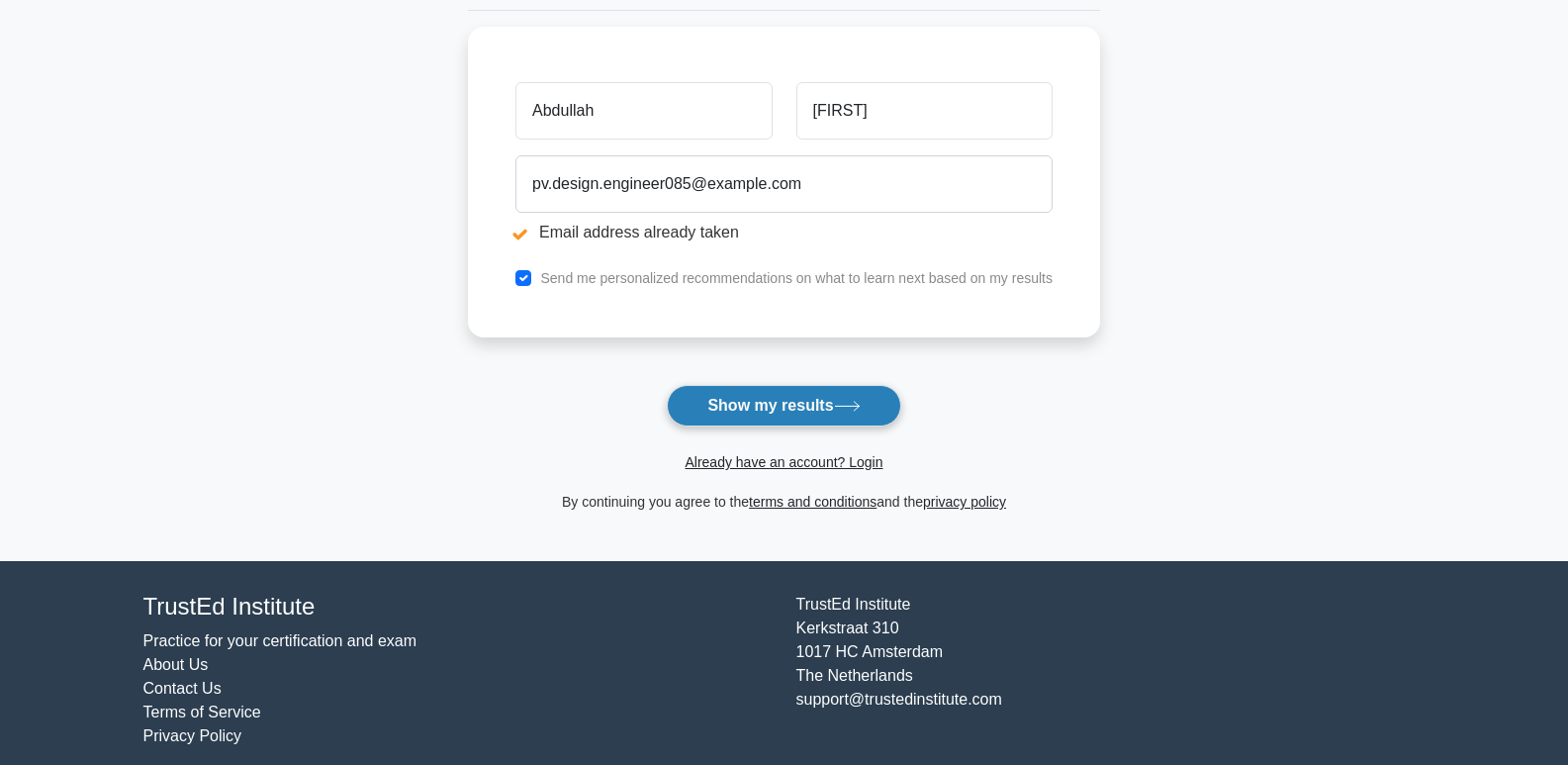 click on "Show my results" at bounding box center (784, 406) 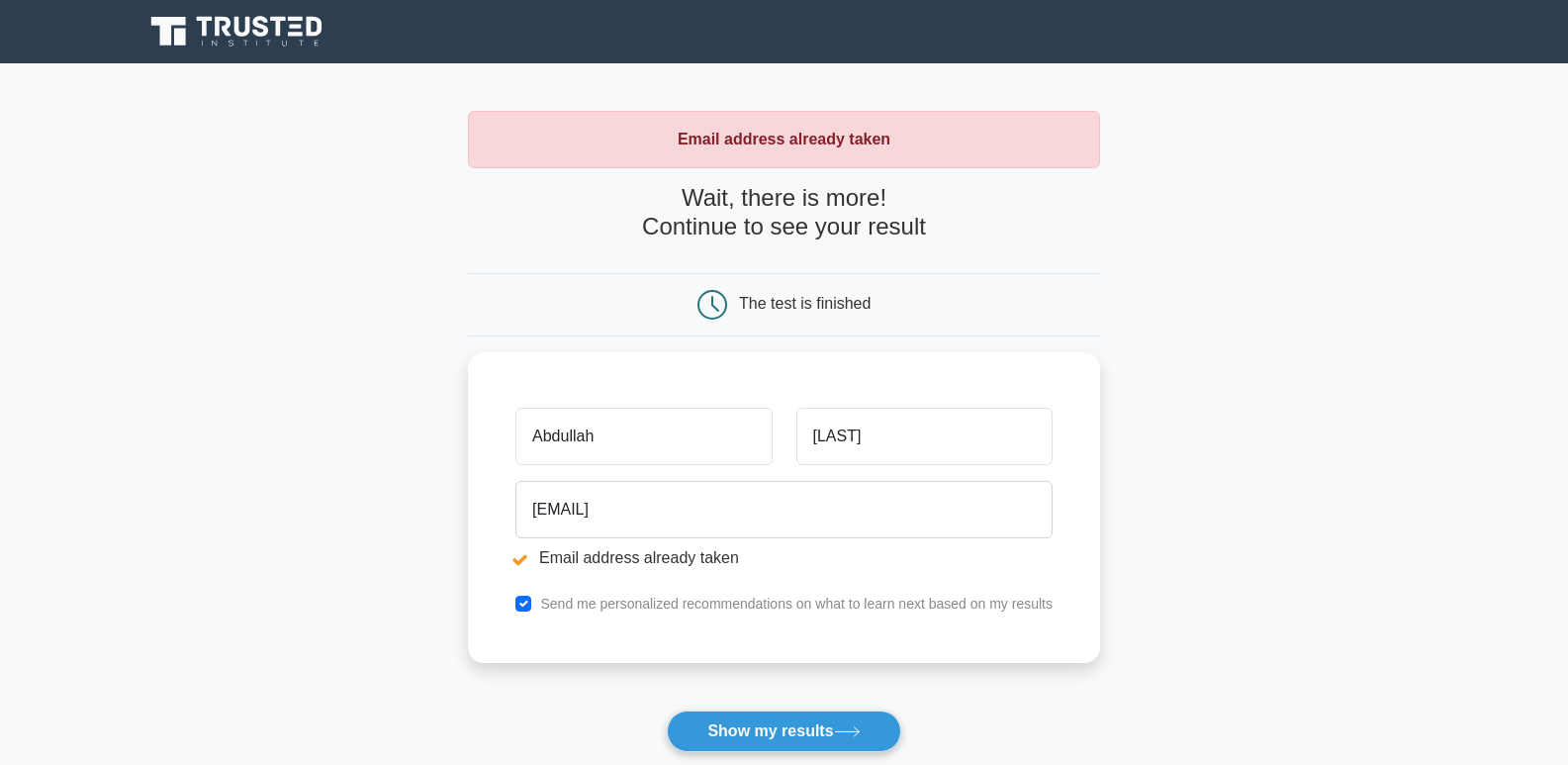 scroll, scrollTop: 0, scrollLeft: 0, axis: both 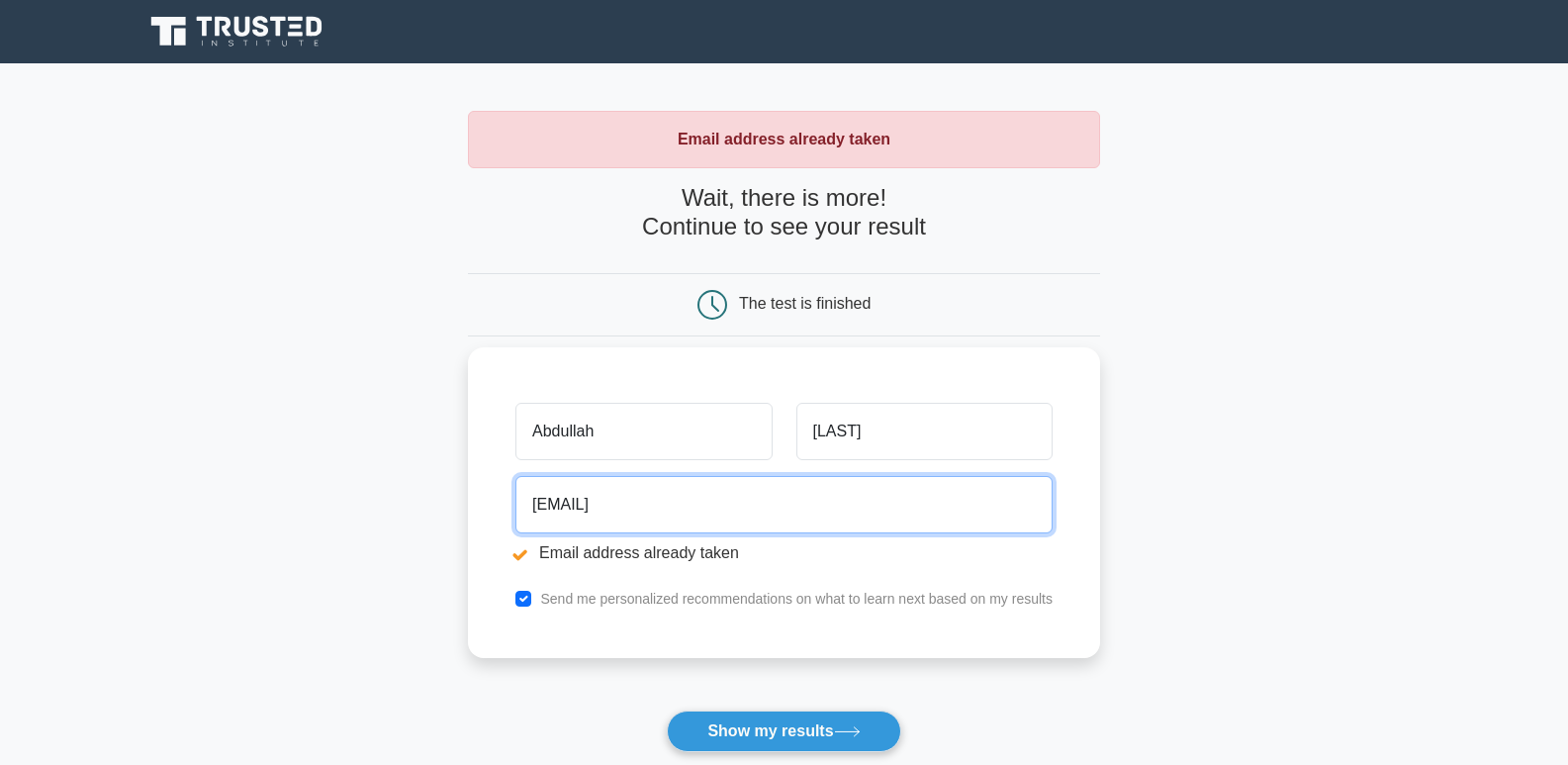click on "[EMAIL]" at bounding box center (784, 505) 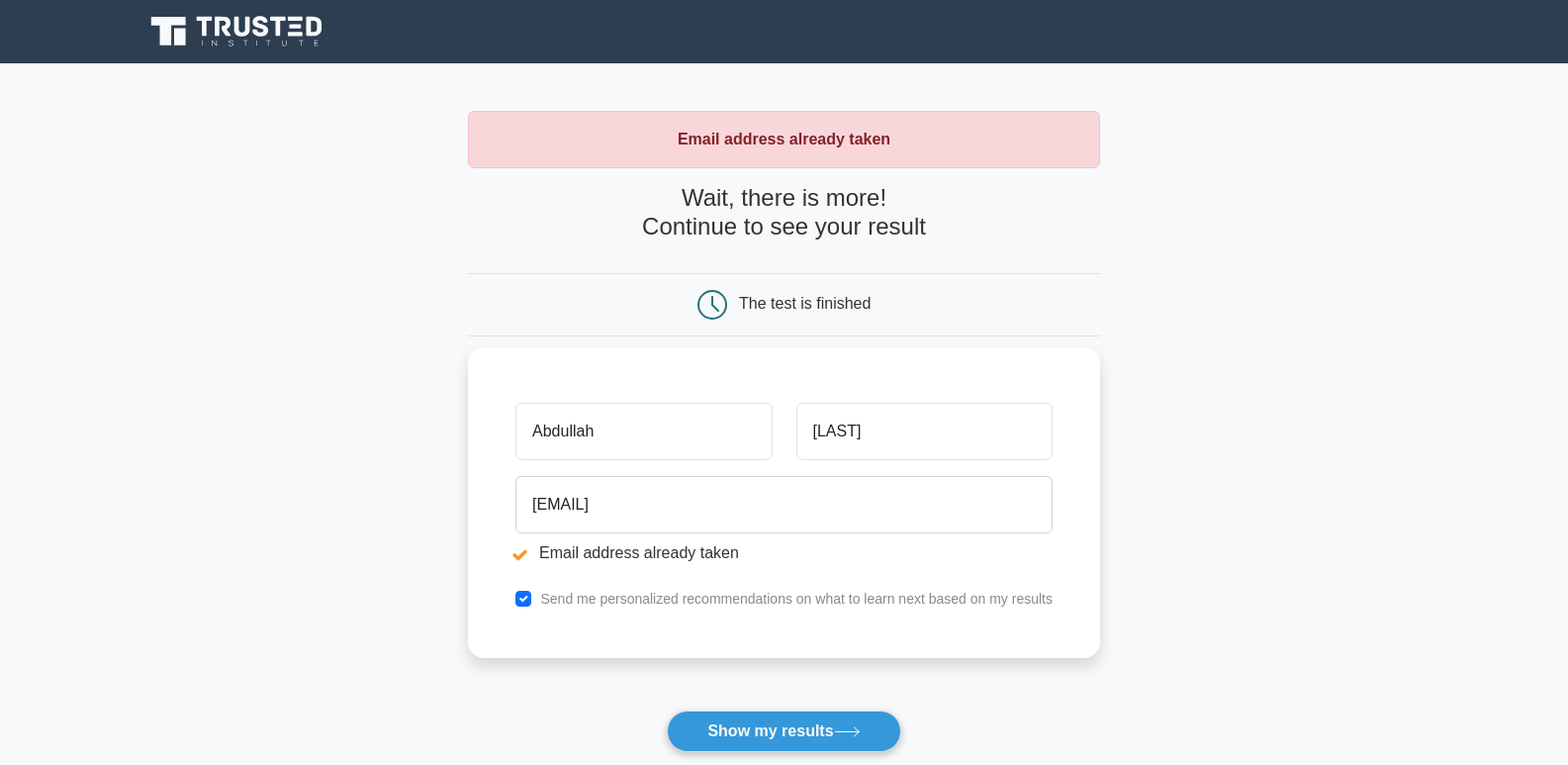 click on "Email address already taken" at bounding box center [784, 553] 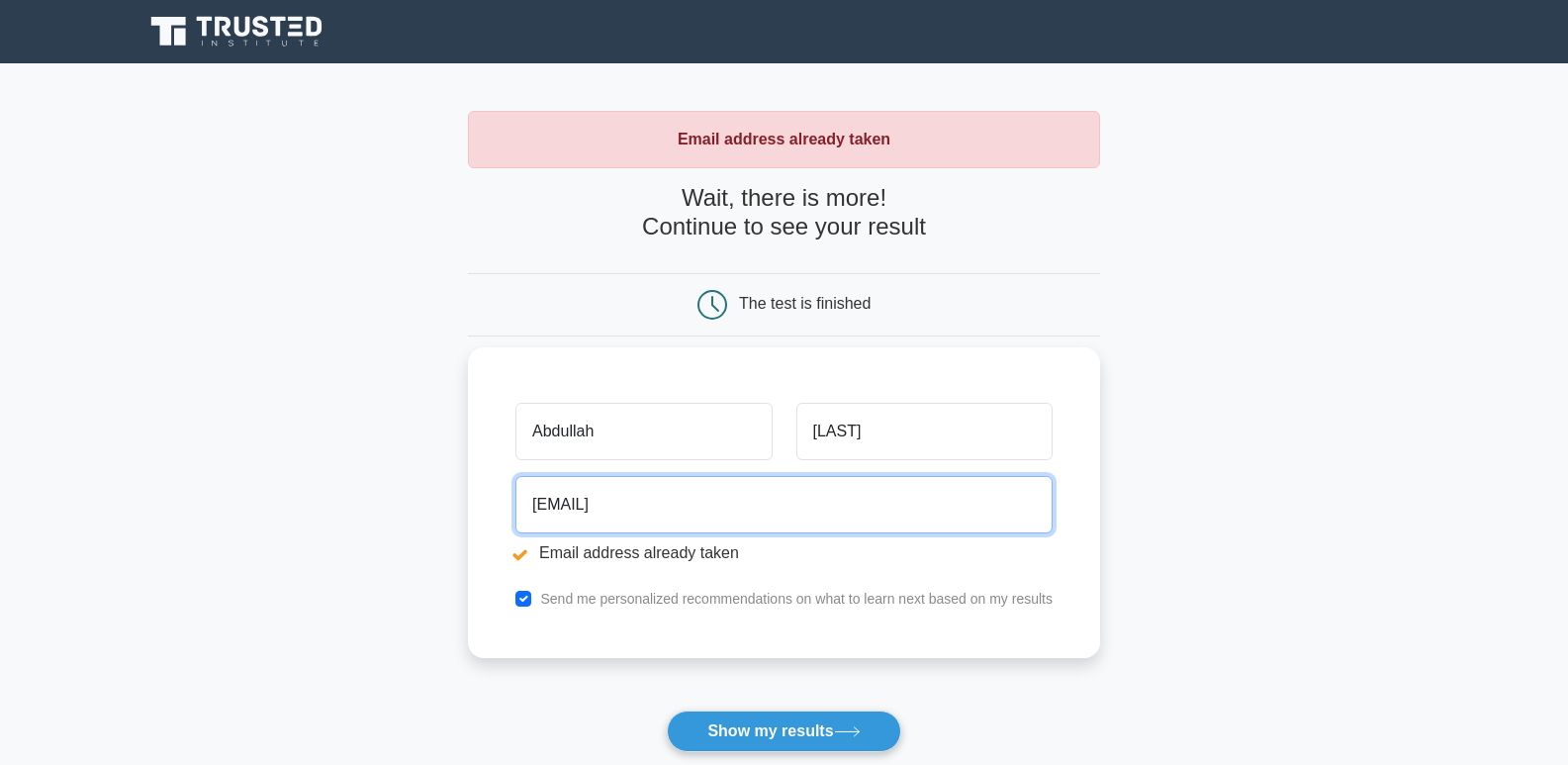 drag, startPoint x: 784, startPoint y: 509, endPoint x: 492, endPoint y: 513, distance: 292.0274 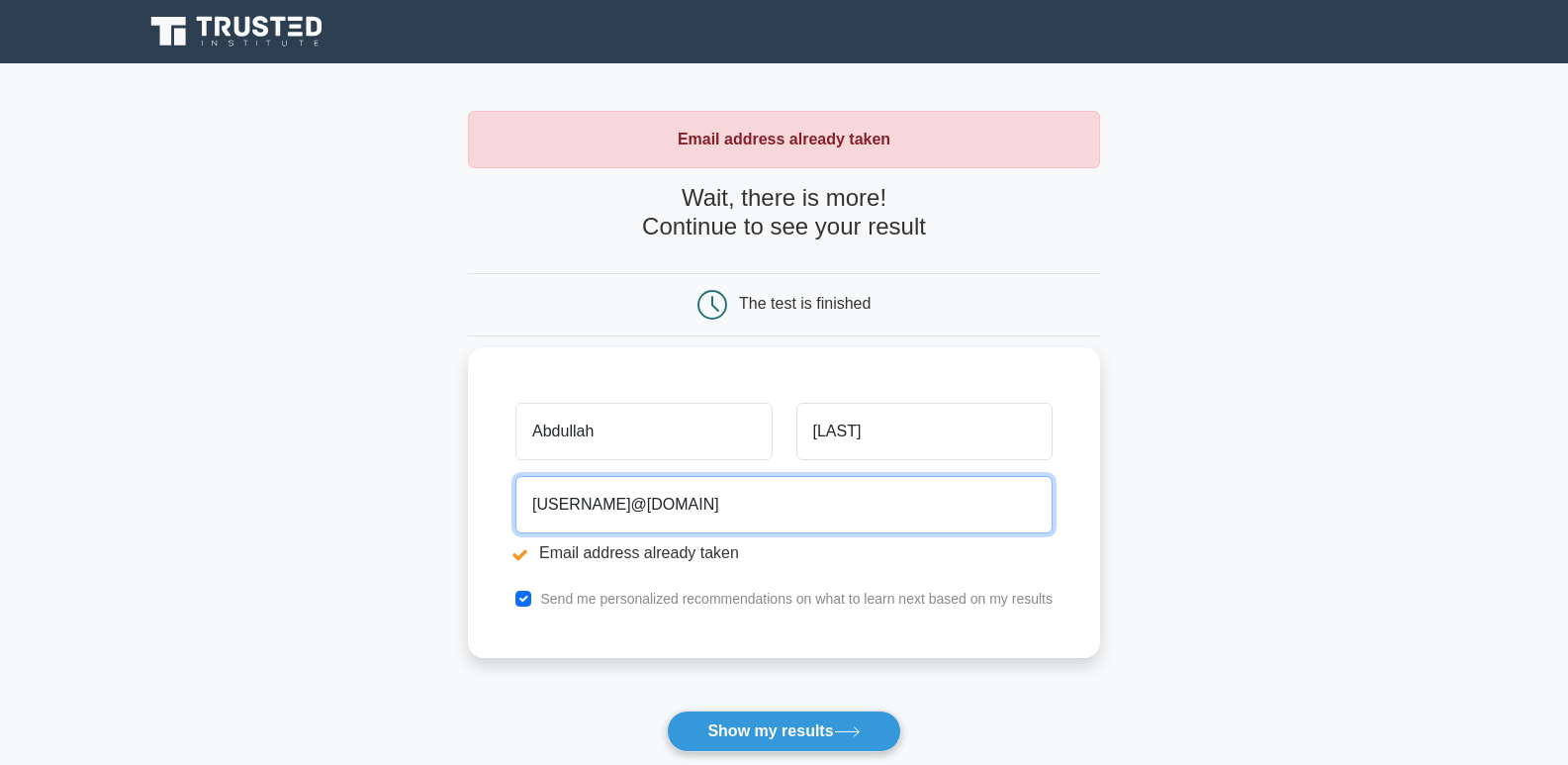type on "abdullah.saleem@dsgroupco.com" 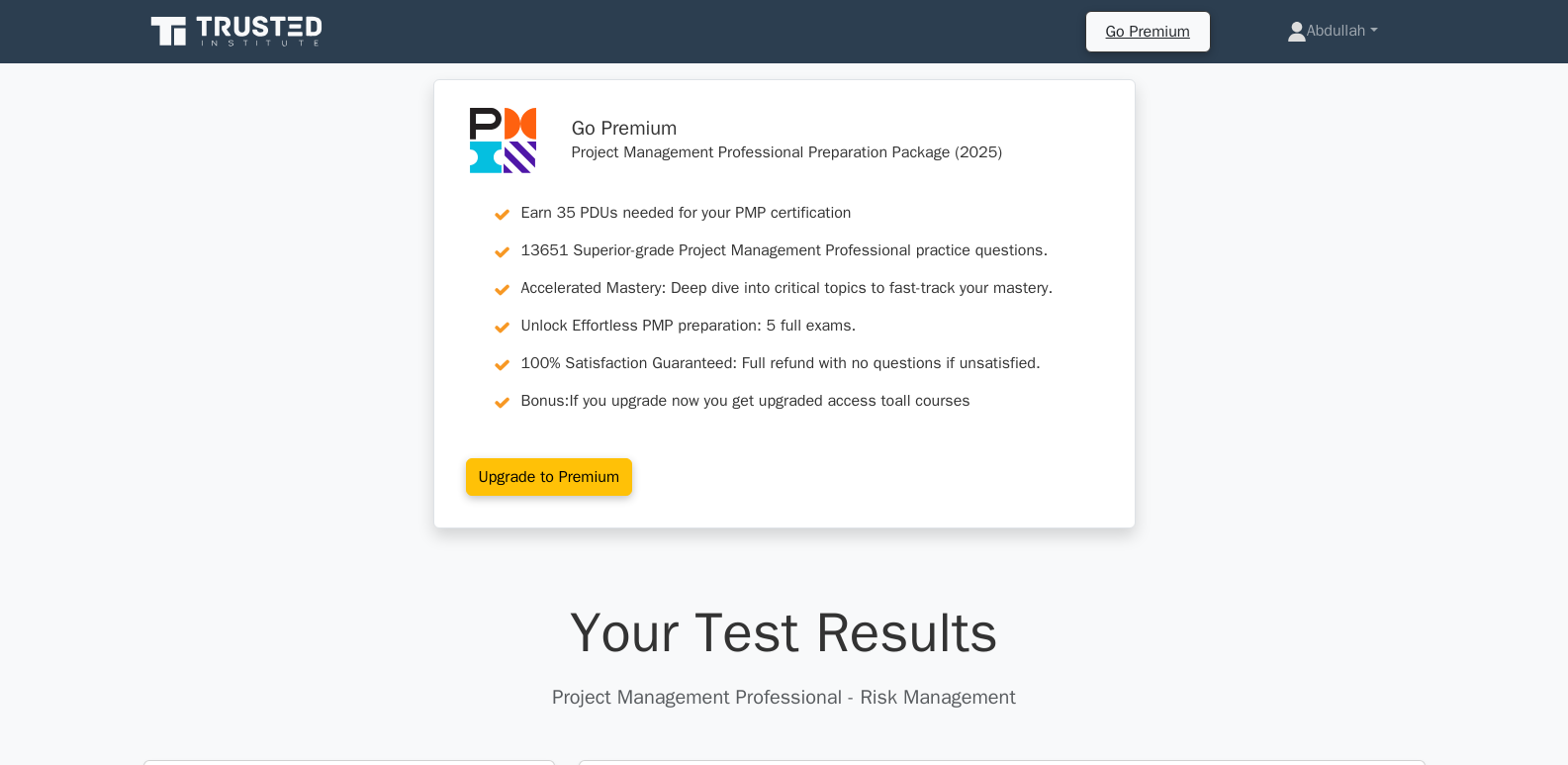 scroll, scrollTop: 0, scrollLeft: 0, axis: both 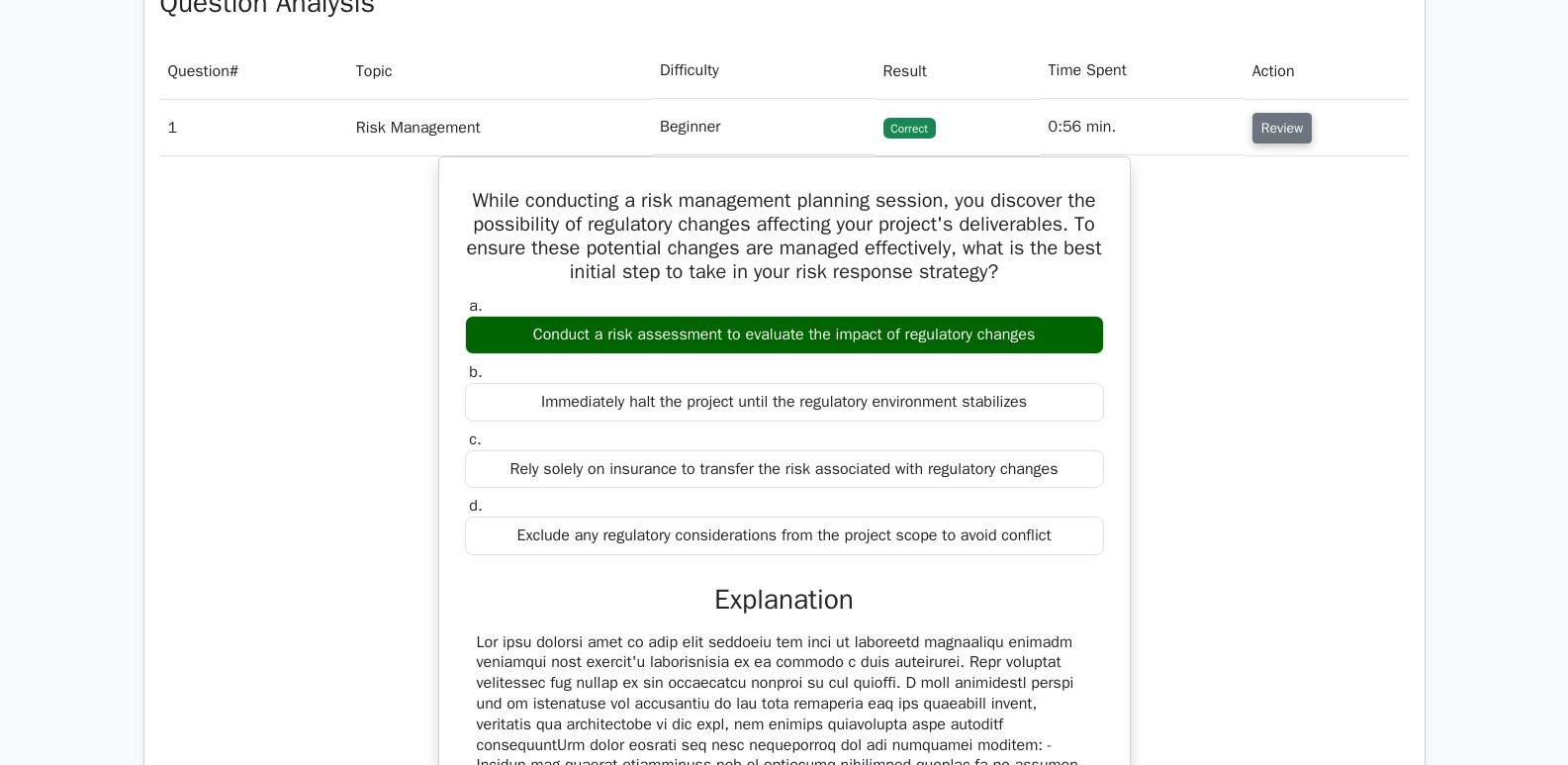 click on "Review" at bounding box center (1282, 128) 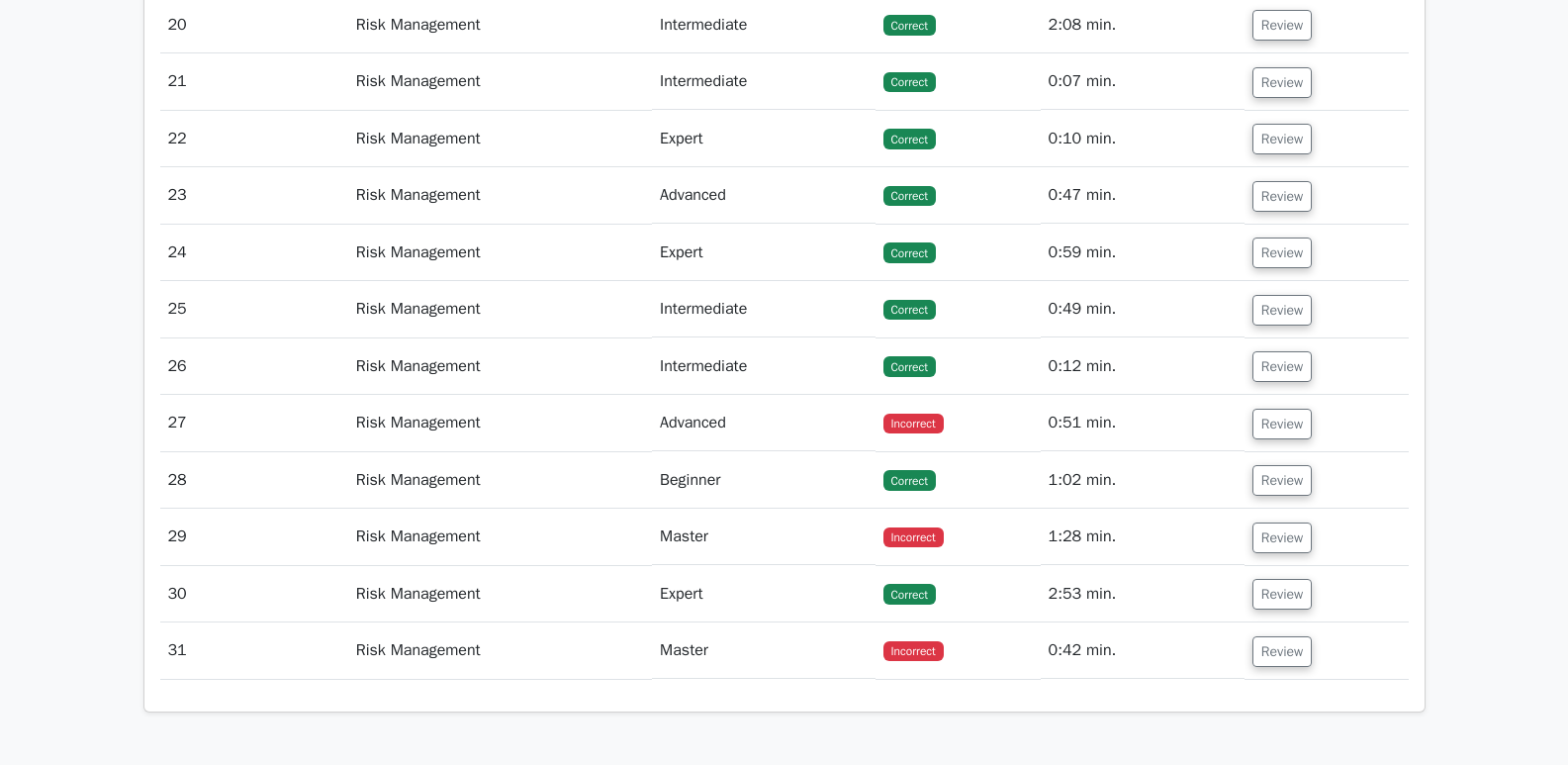 scroll, scrollTop: 2573, scrollLeft: 0, axis: vertical 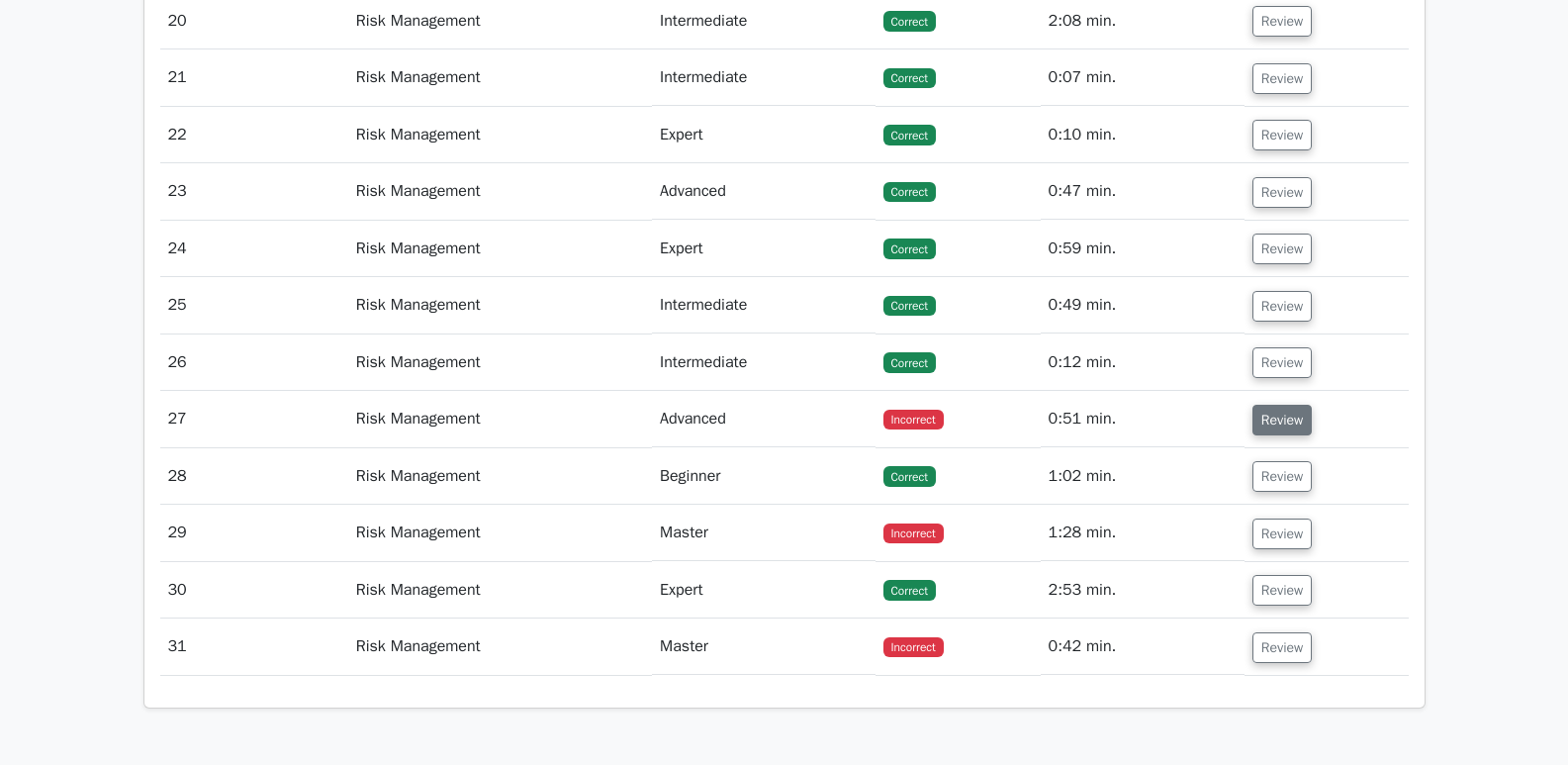 click on "Review" at bounding box center (1282, 420) 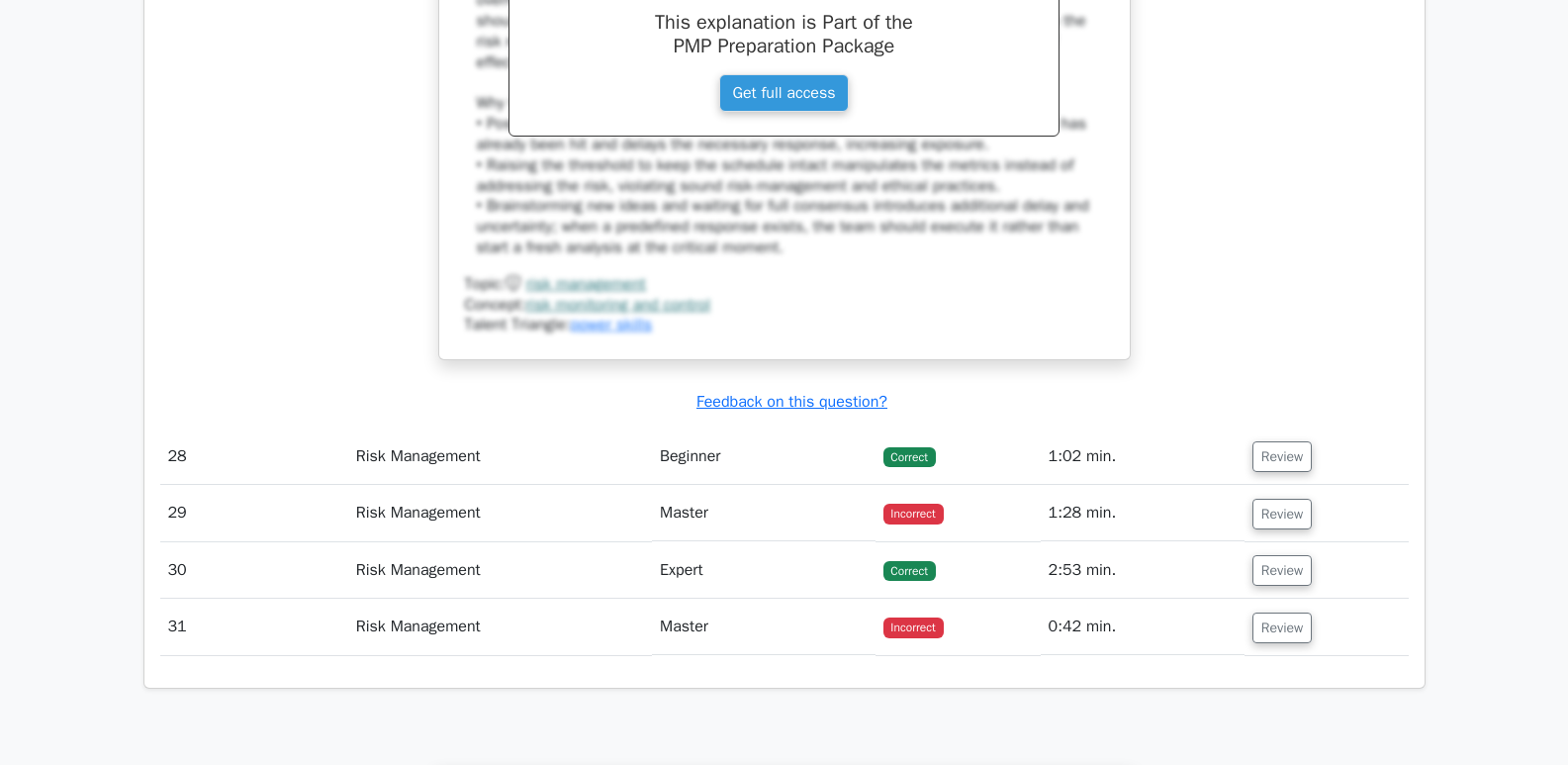 scroll, scrollTop: 3959, scrollLeft: 0, axis: vertical 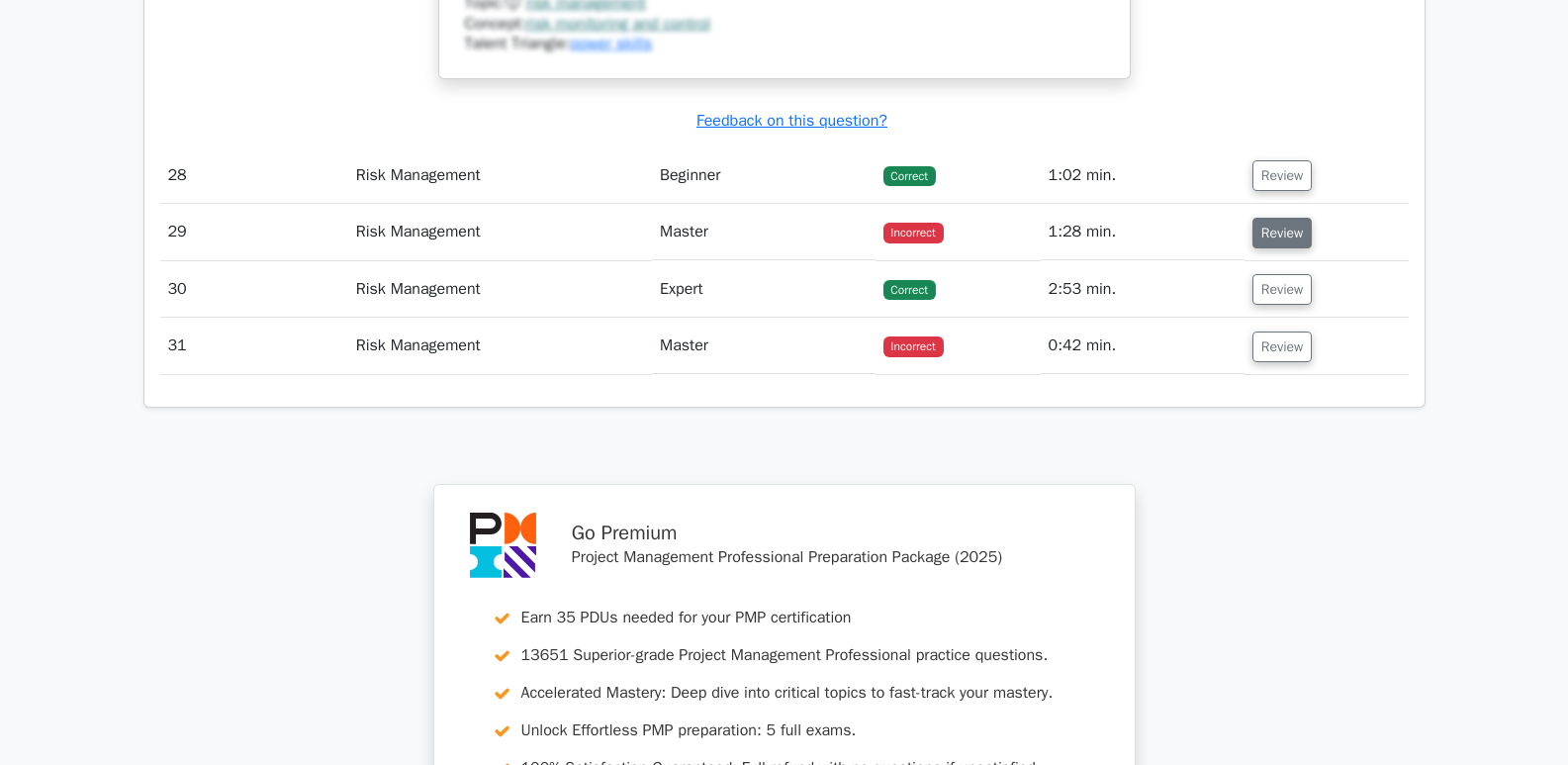 click on "Review" at bounding box center (1282, 233) 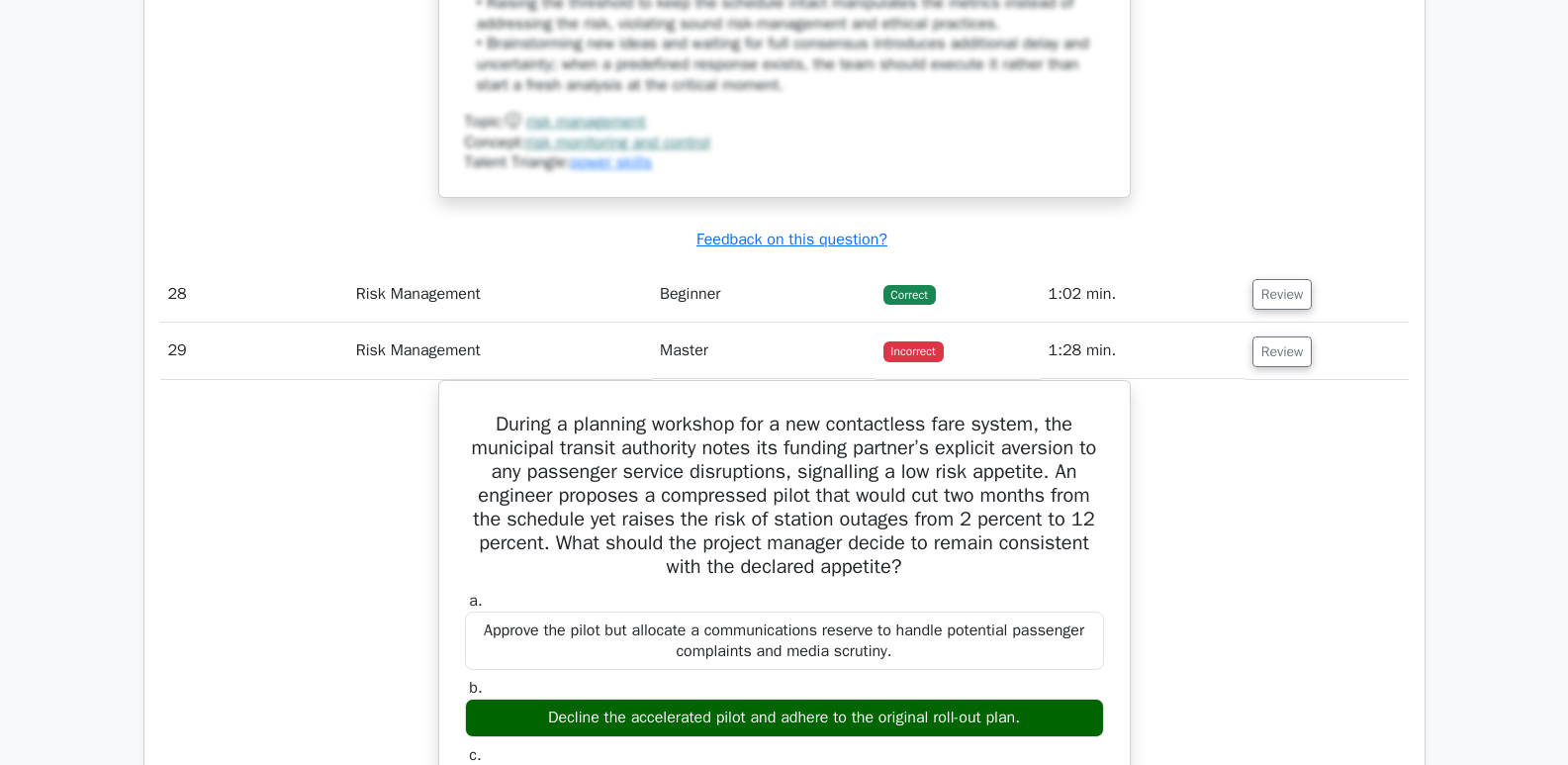 scroll, scrollTop: 4058, scrollLeft: 0, axis: vertical 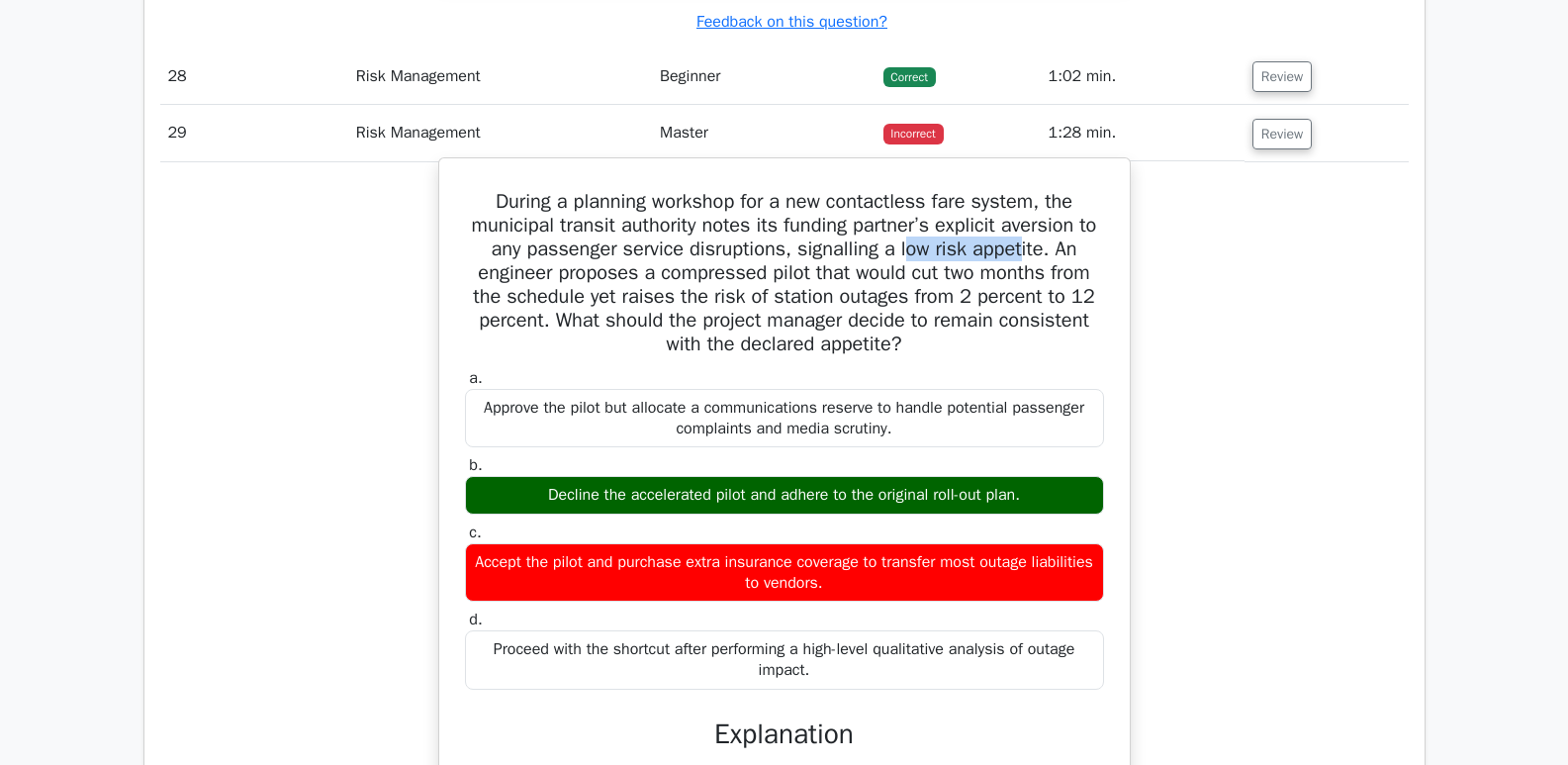 drag, startPoint x: 917, startPoint y: 276, endPoint x: 1043, endPoint y: 282, distance: 126.142776 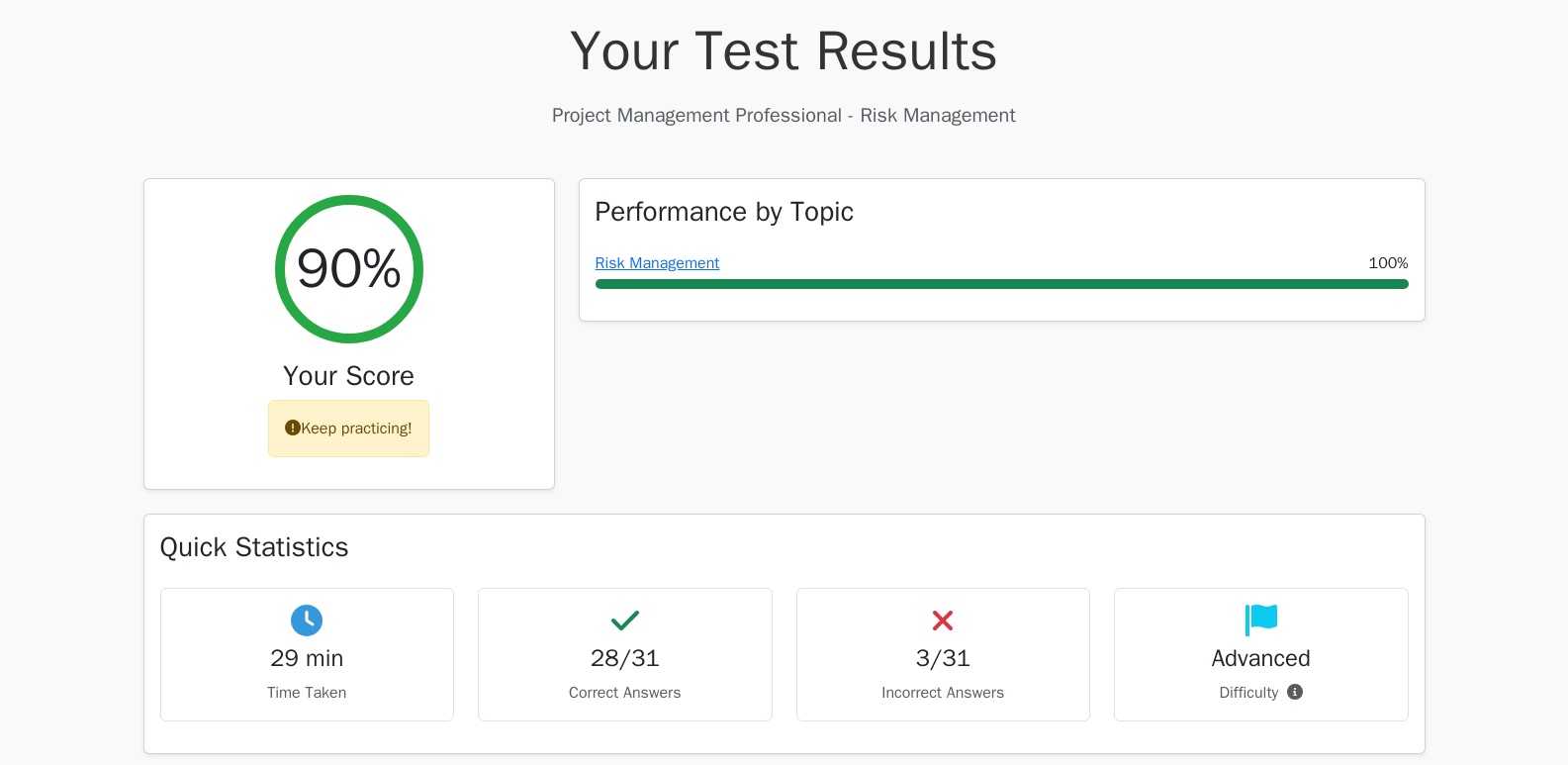 scroll, scrollTop: 792, scrollLeft: 0, axis: vertical 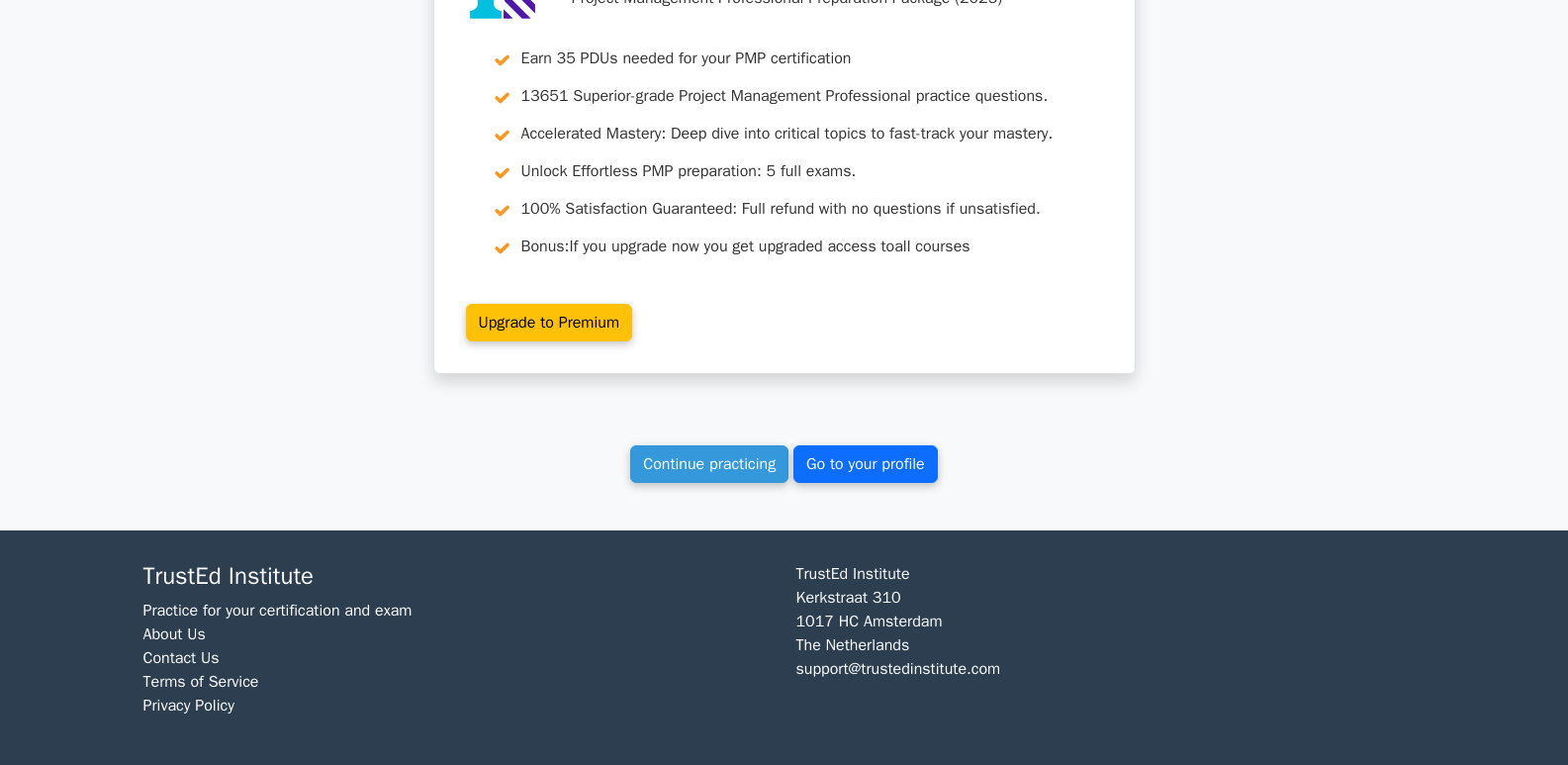 click on "Go to your profile" at bounding box center (866, 464) 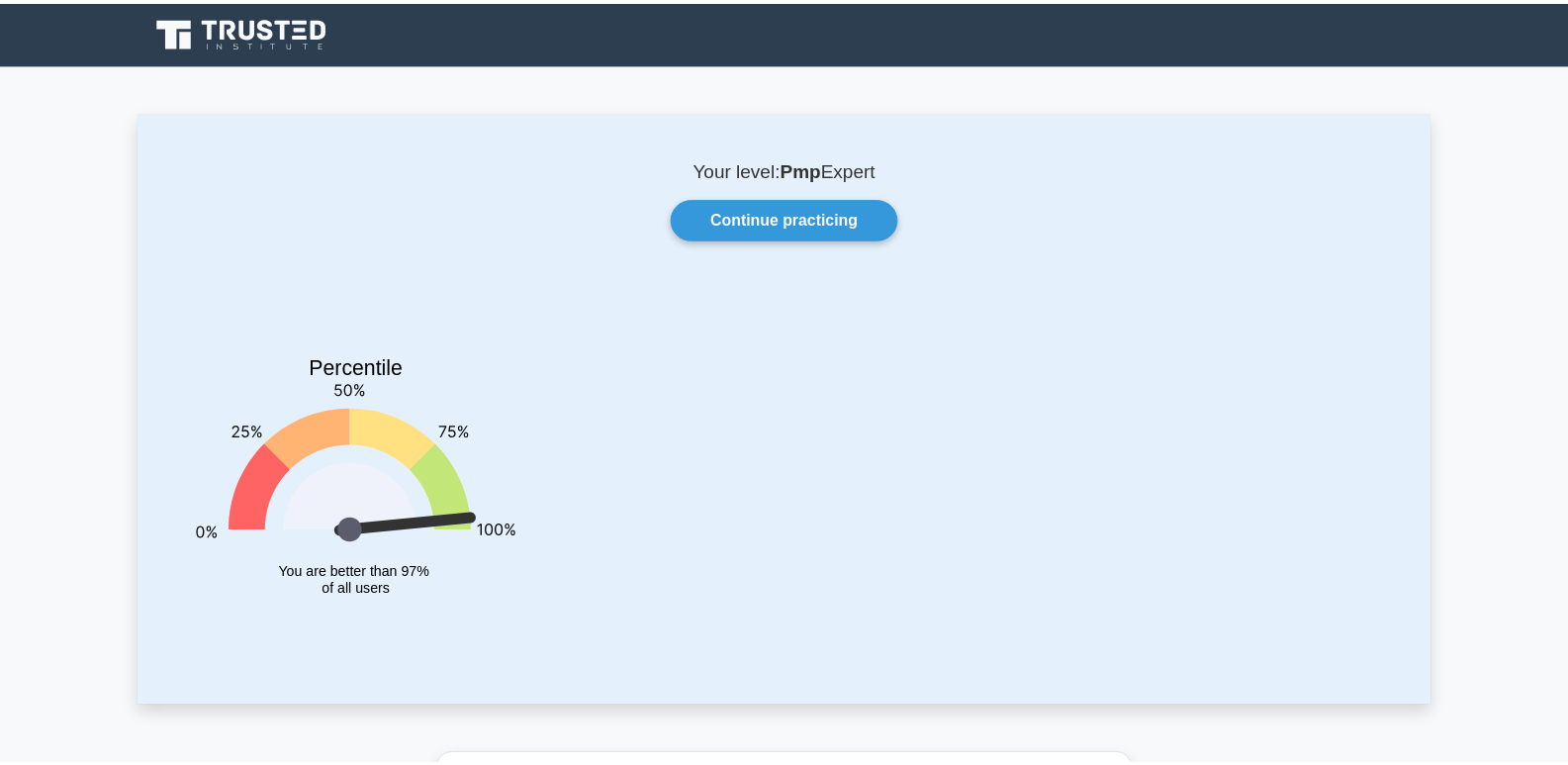 scroll, scrollTop: 0, scrollLeft: 0, axis: both 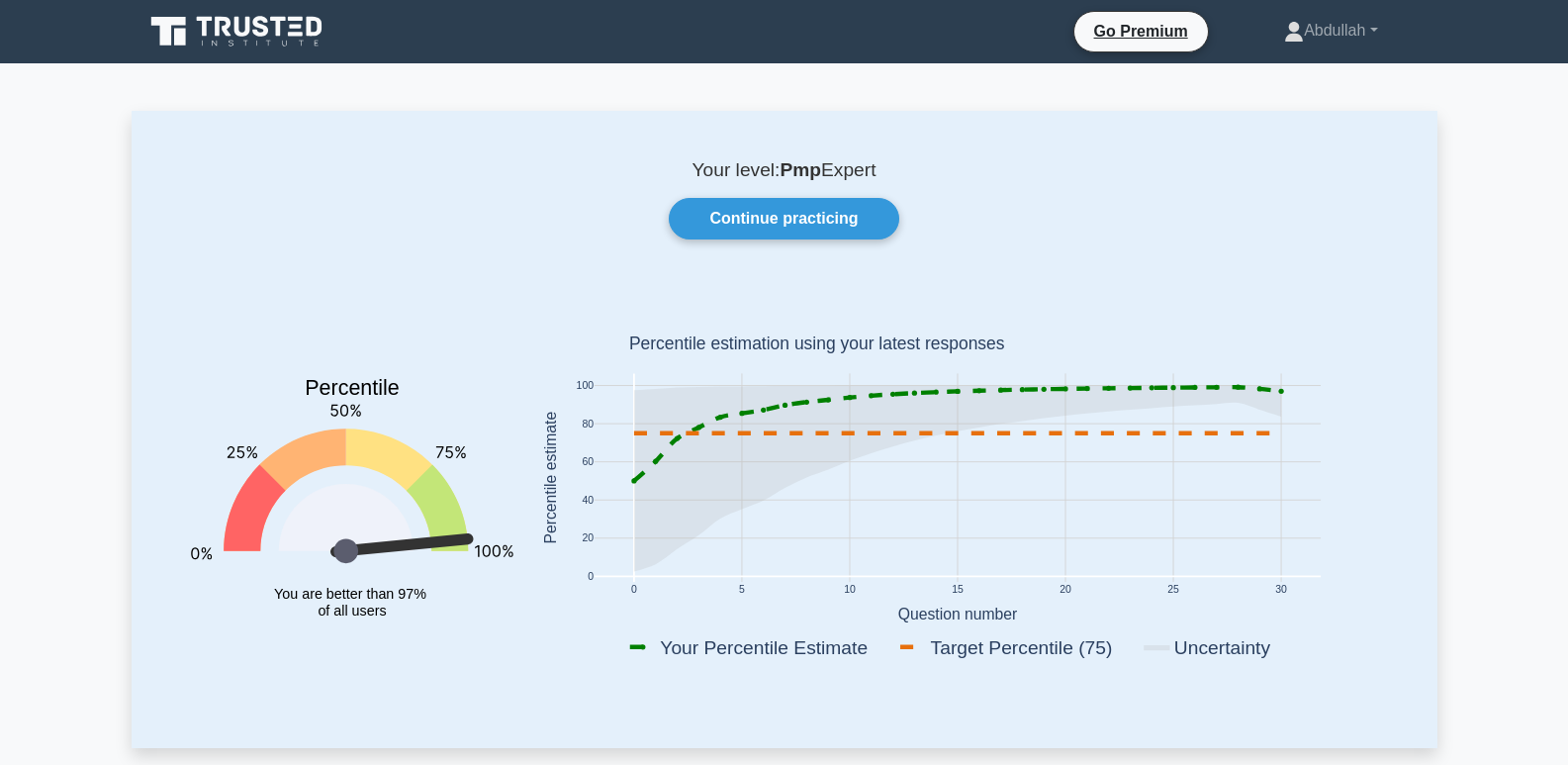click 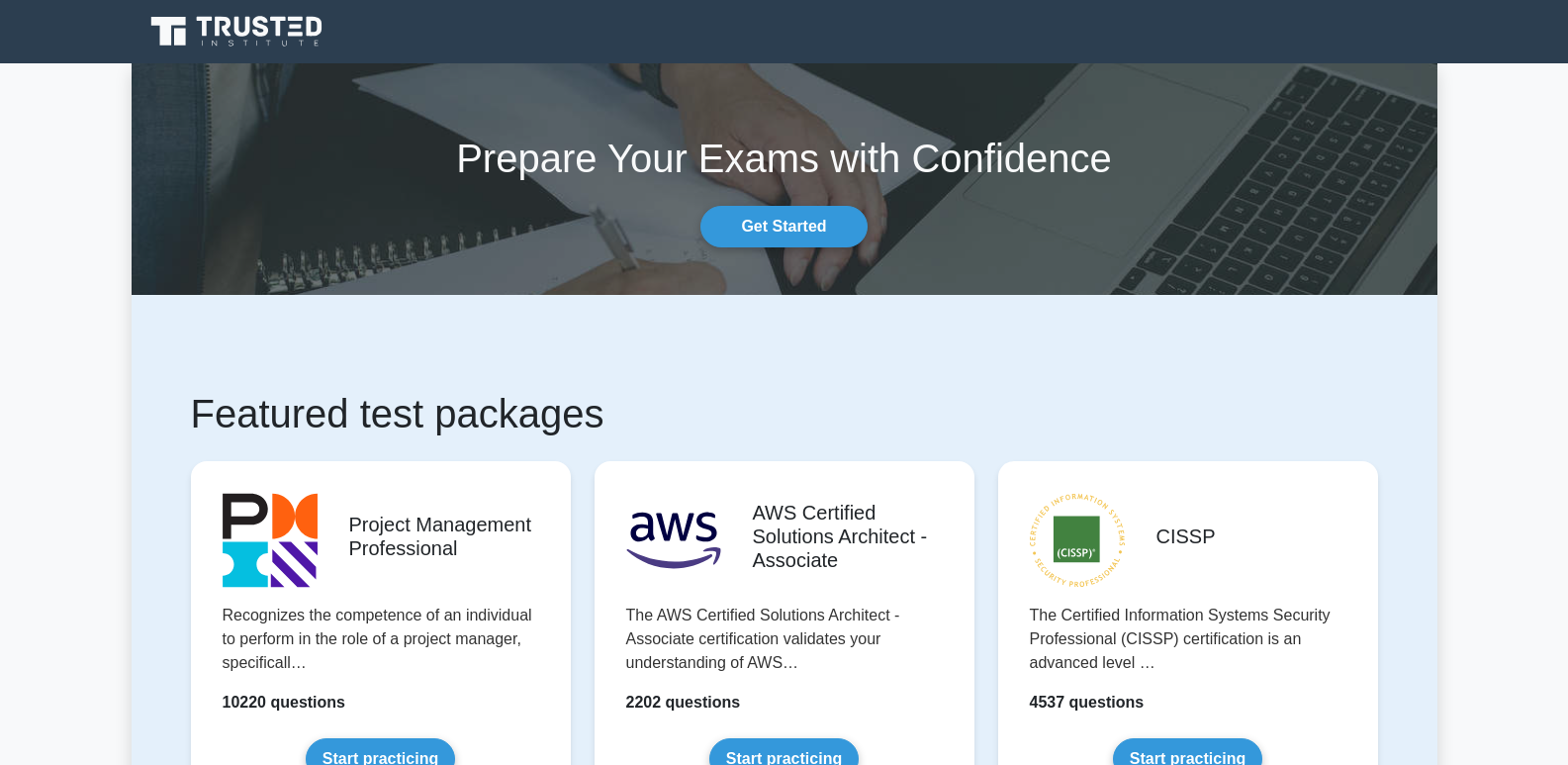 scroll, scrollTop: 0, scrollLeft: 0, axis: both 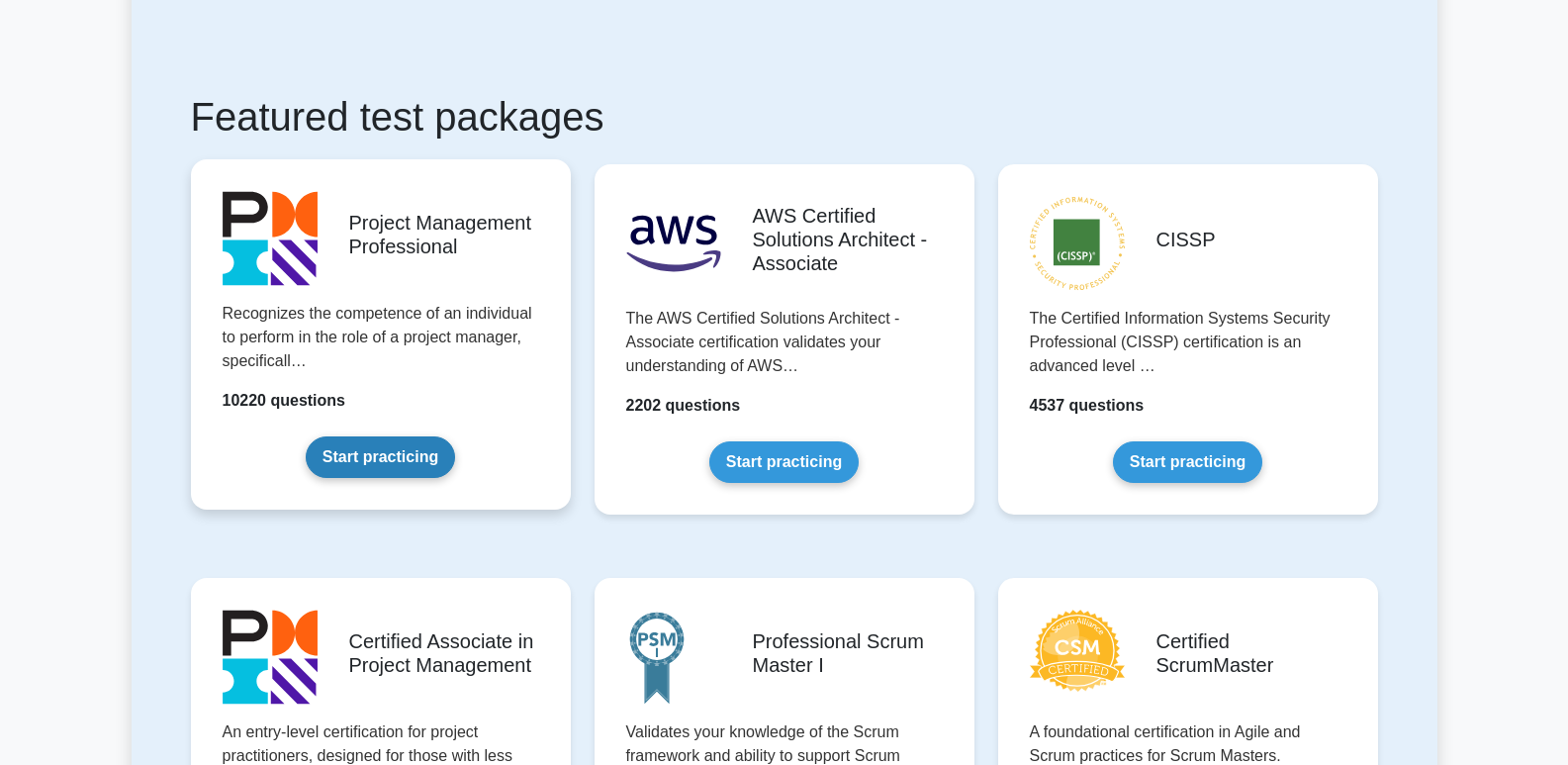 click on "Start practicing" at bounding box center [380, 457] 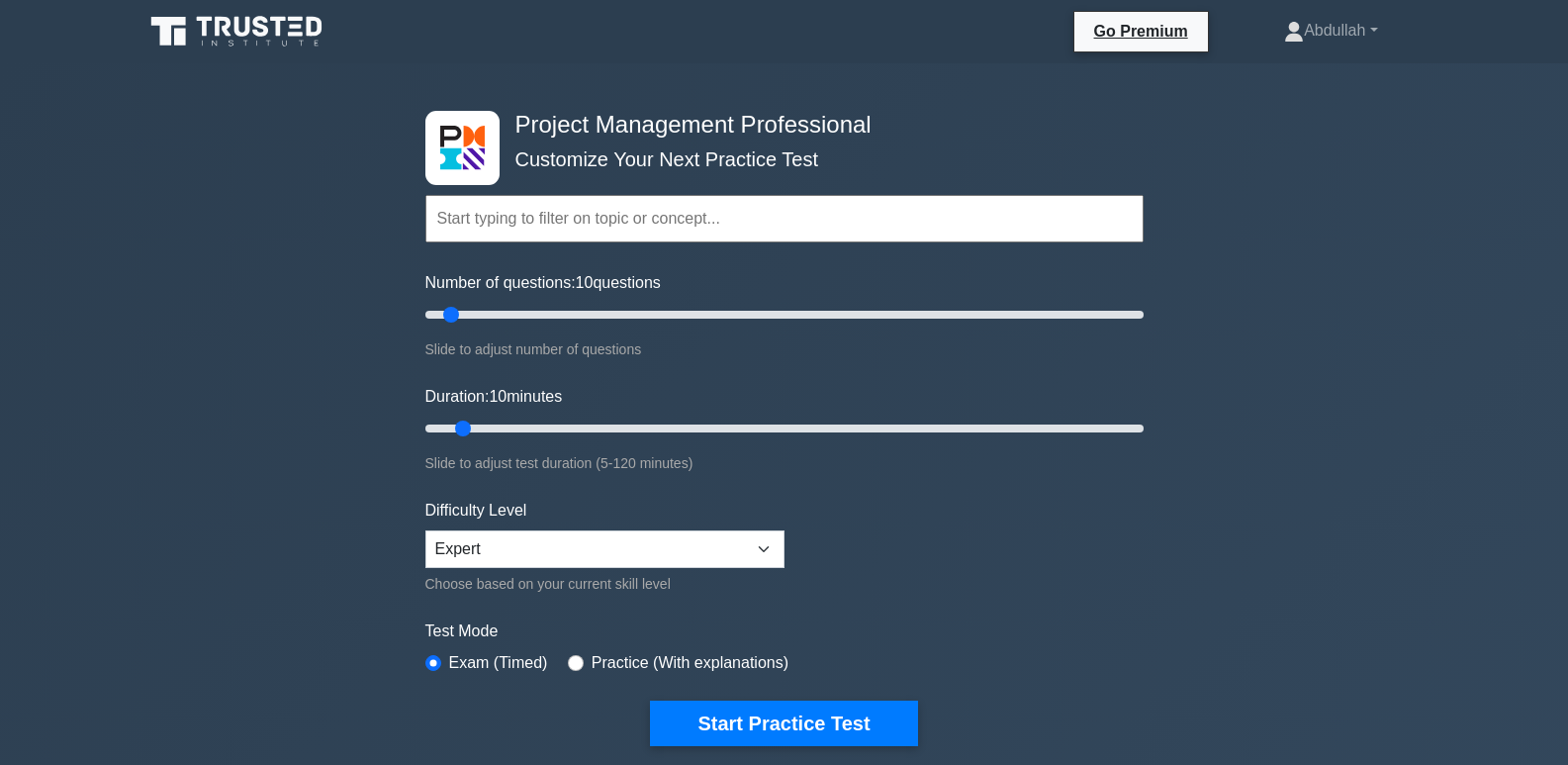 scroll, scrollTop: 395, scrollLeft: 0, axis: vertical 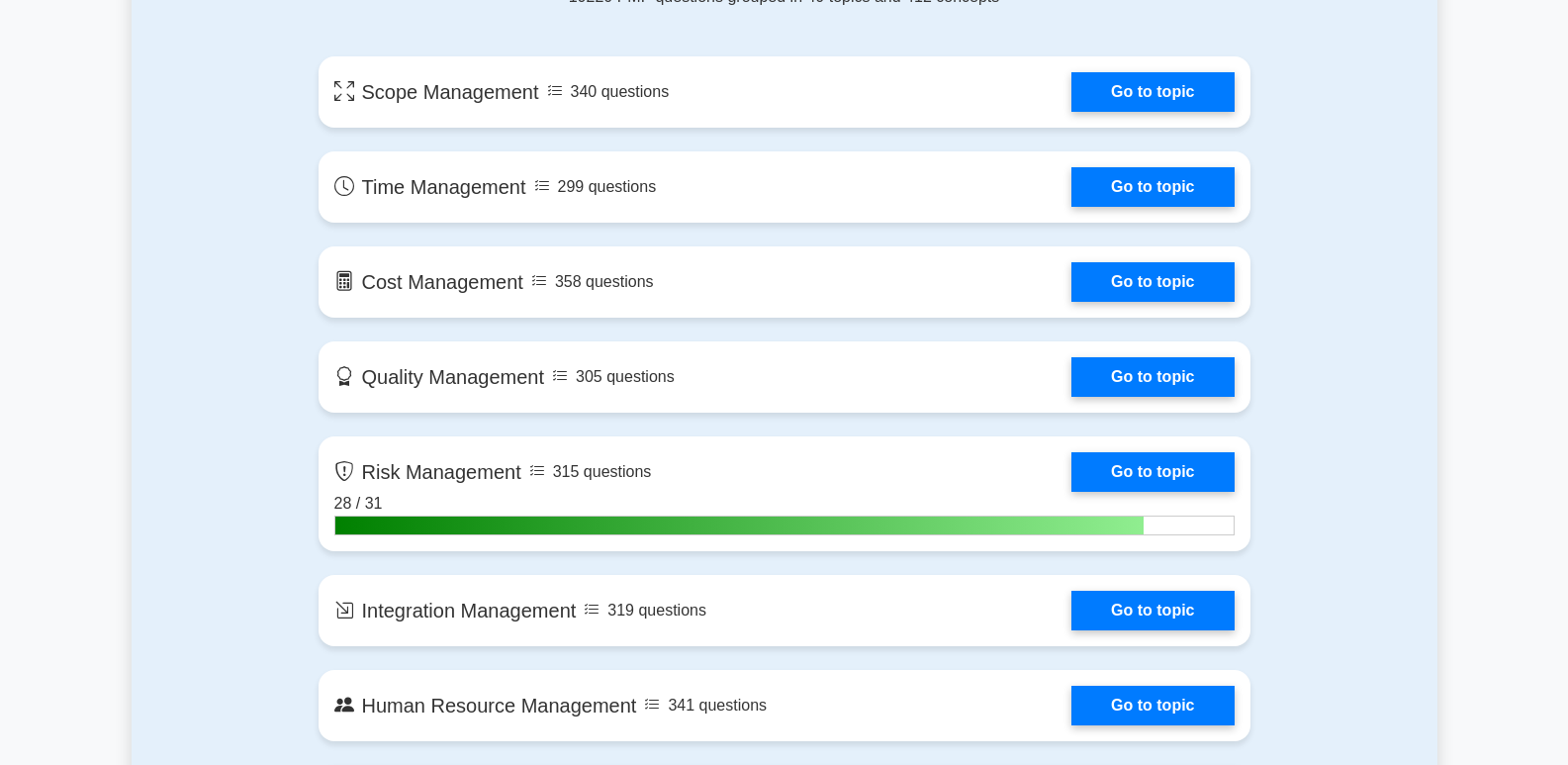click on "Contents of the Project Management Professional package
10220 PMP questions grouped in 40 topics and 412 concepts
Scope Management
340 questions
Go to topic" at bounding box center [784, 1924] 